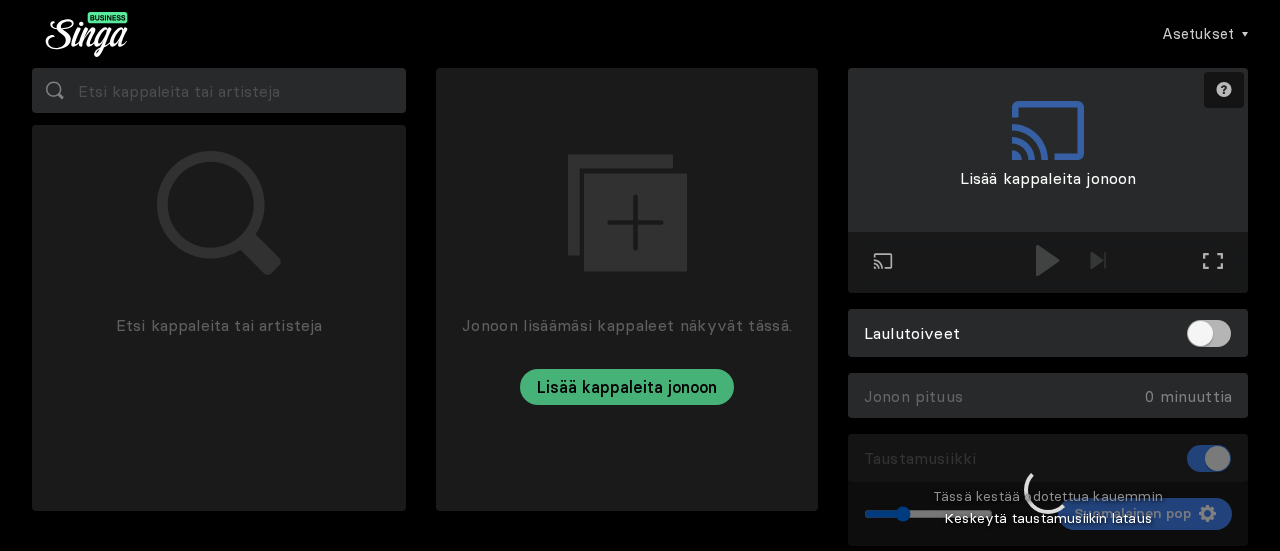 scroll, scrollTop: 0, scrollLeft: 0, axis: both 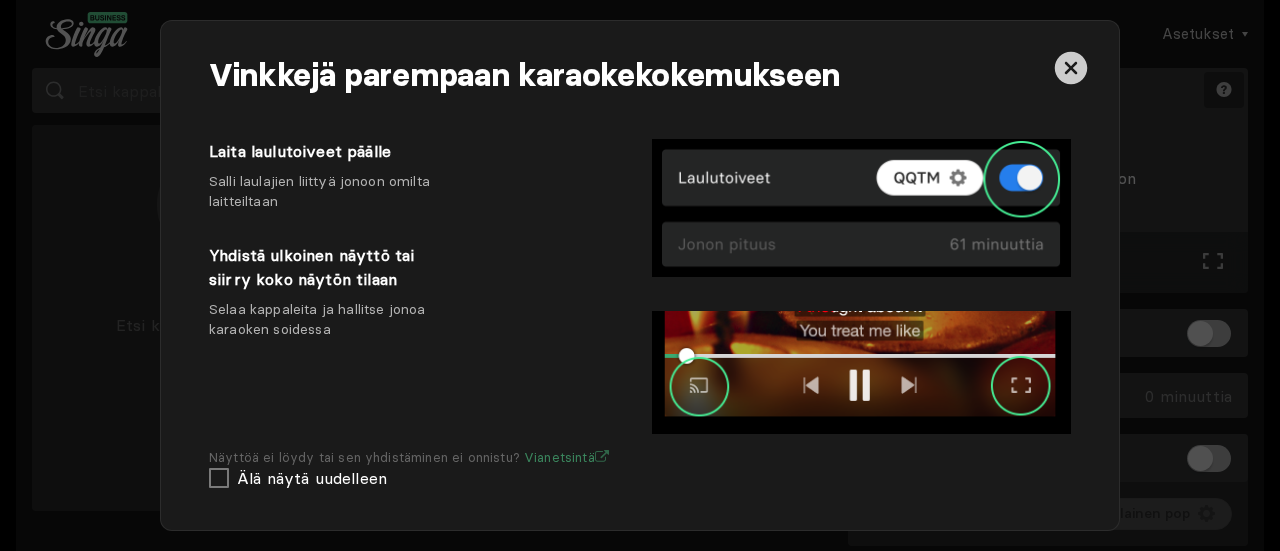 click at bounding box center [1071, 68] 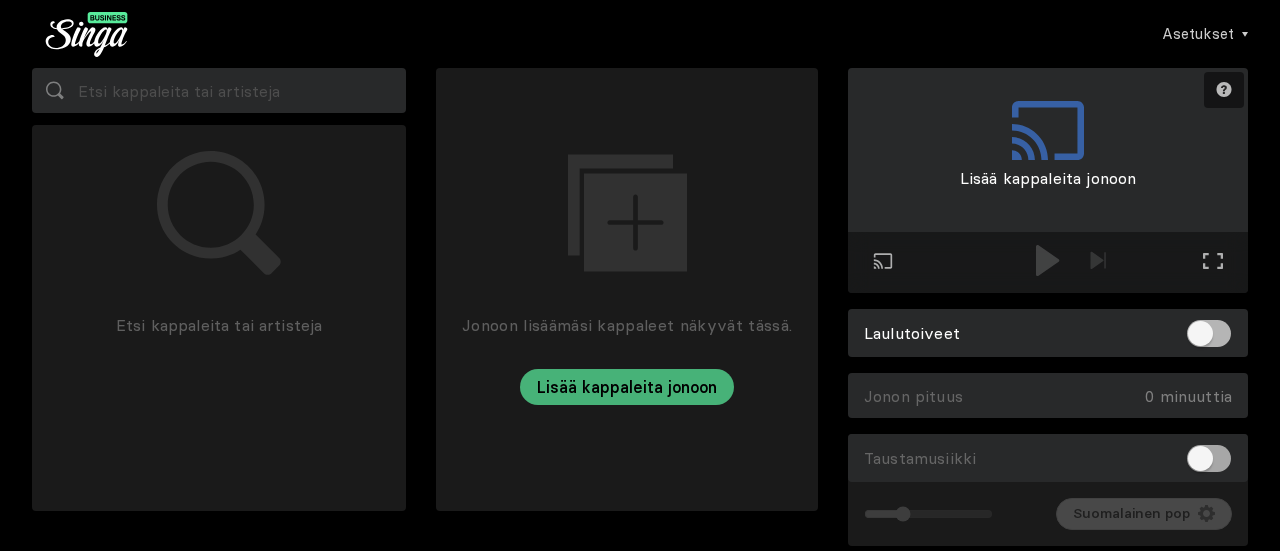 click at bounding box center (1209, 458) 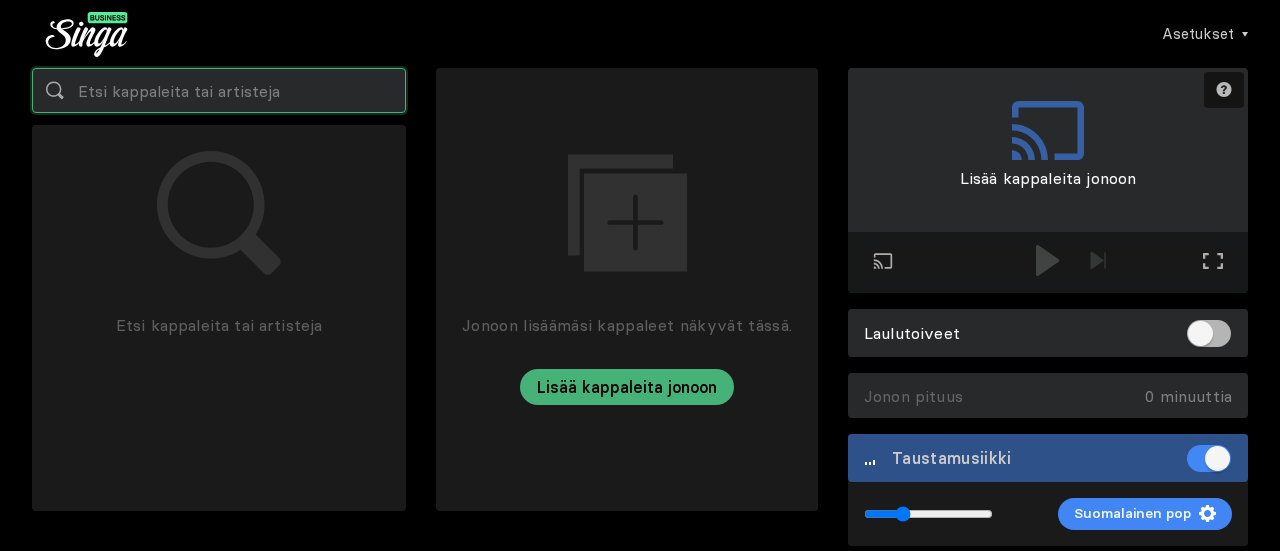 click at bounding box center (219, 90) 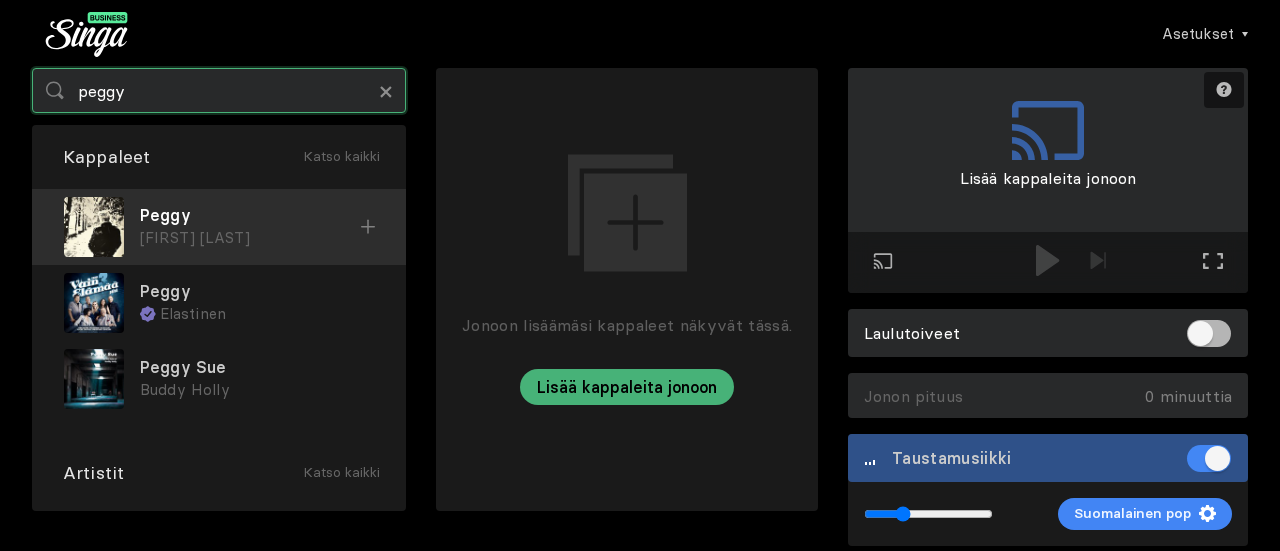 type on "peggy" 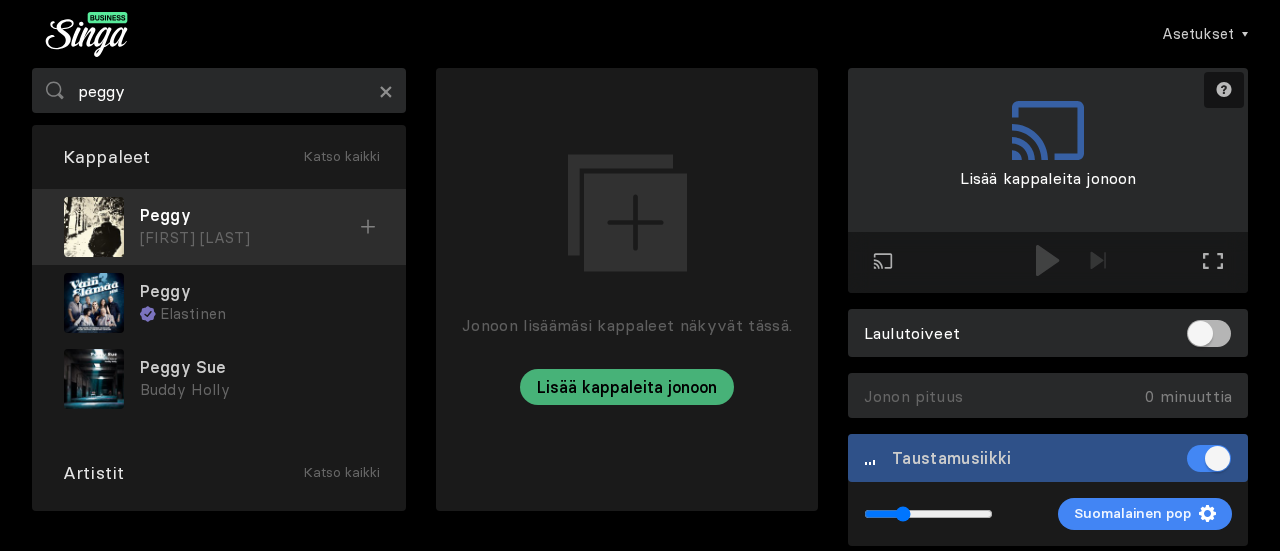 click at bounding box center [368, 227] 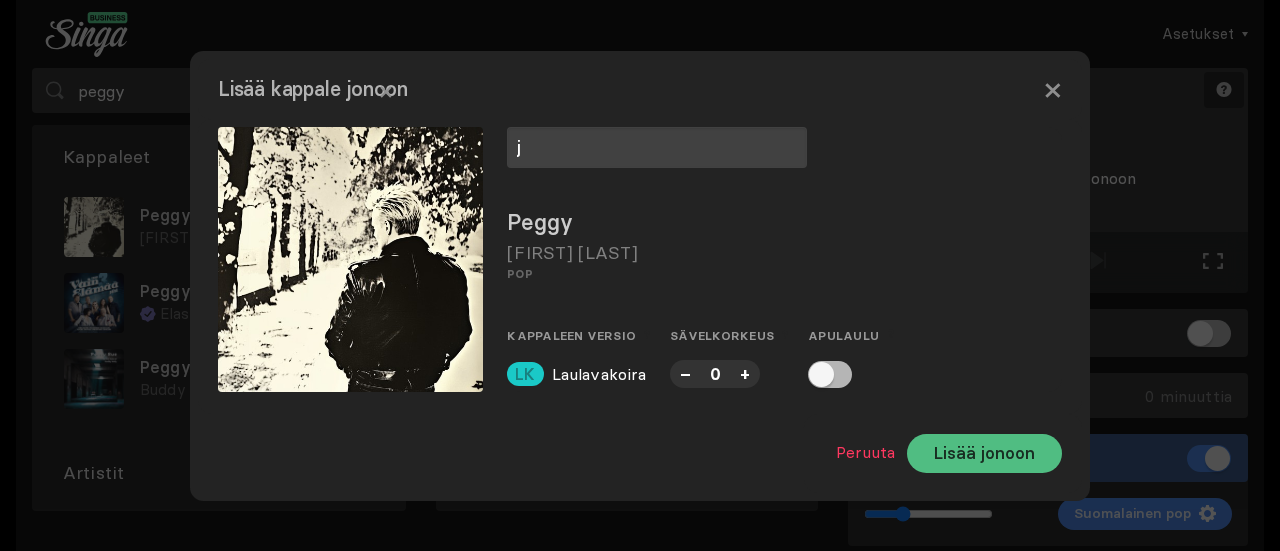 type on "j" 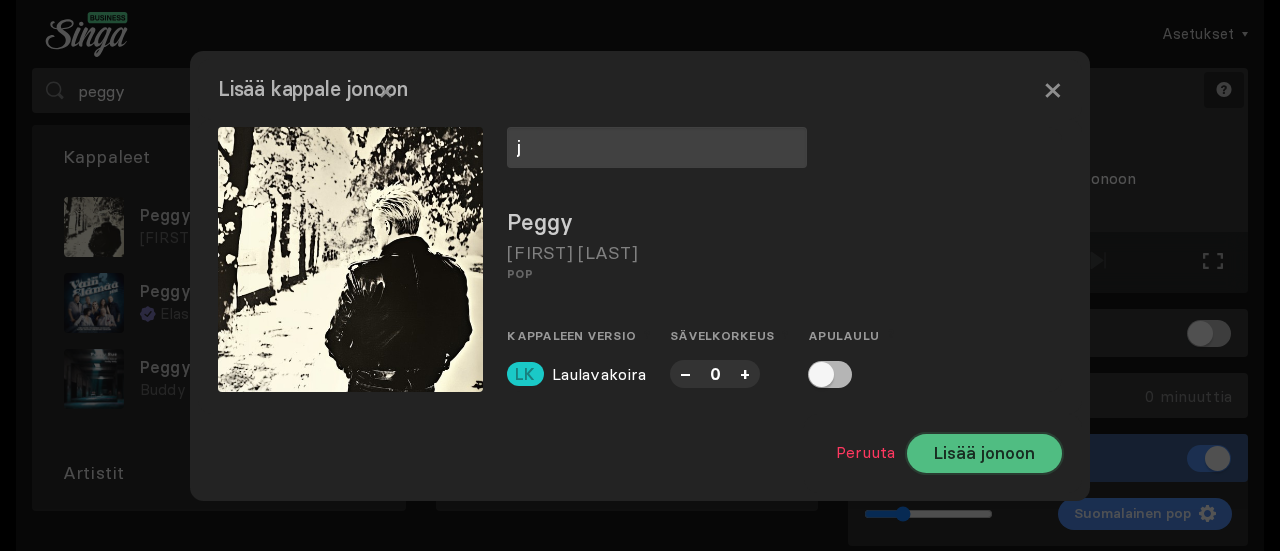 click on "Lisää jonoon" at bounding box center [984, 453] 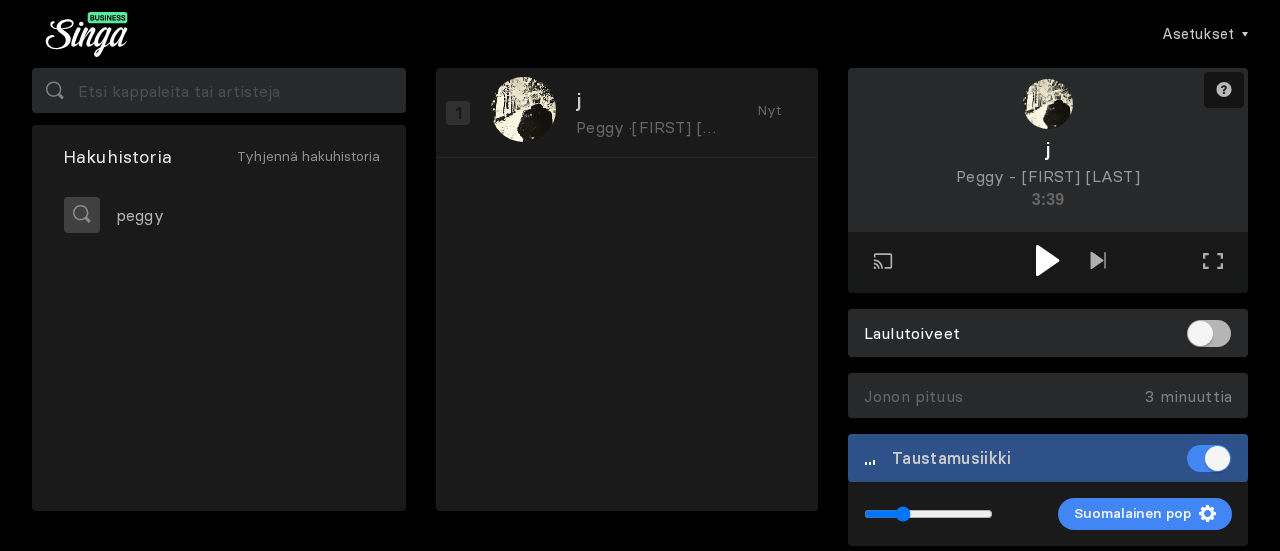 click at bounding box center (1048, 262) 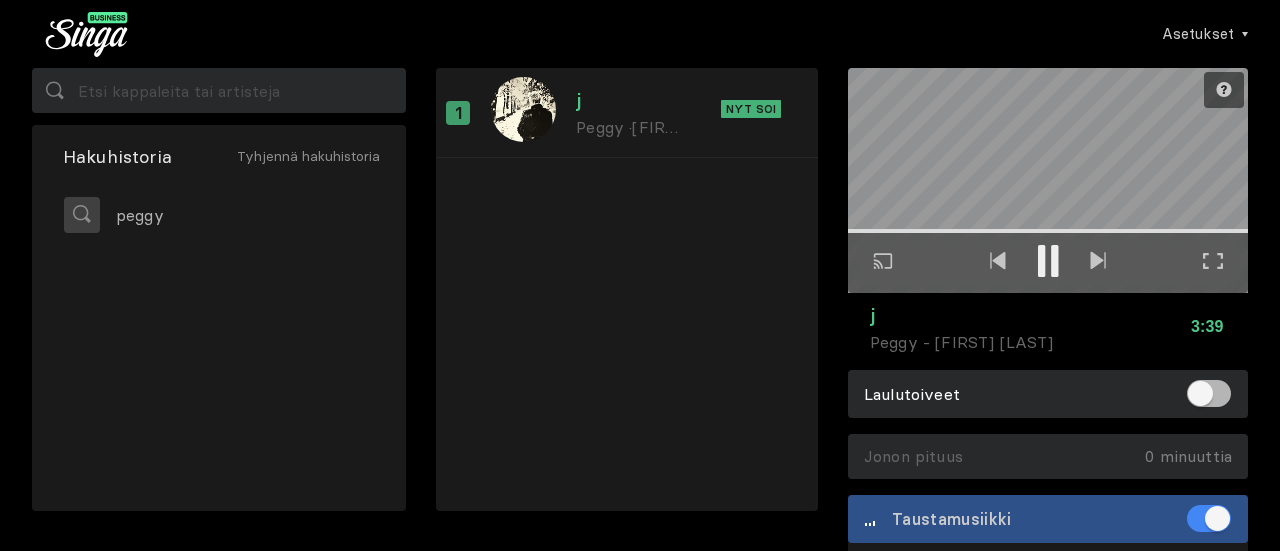 click at bounding box center (1213, 261) 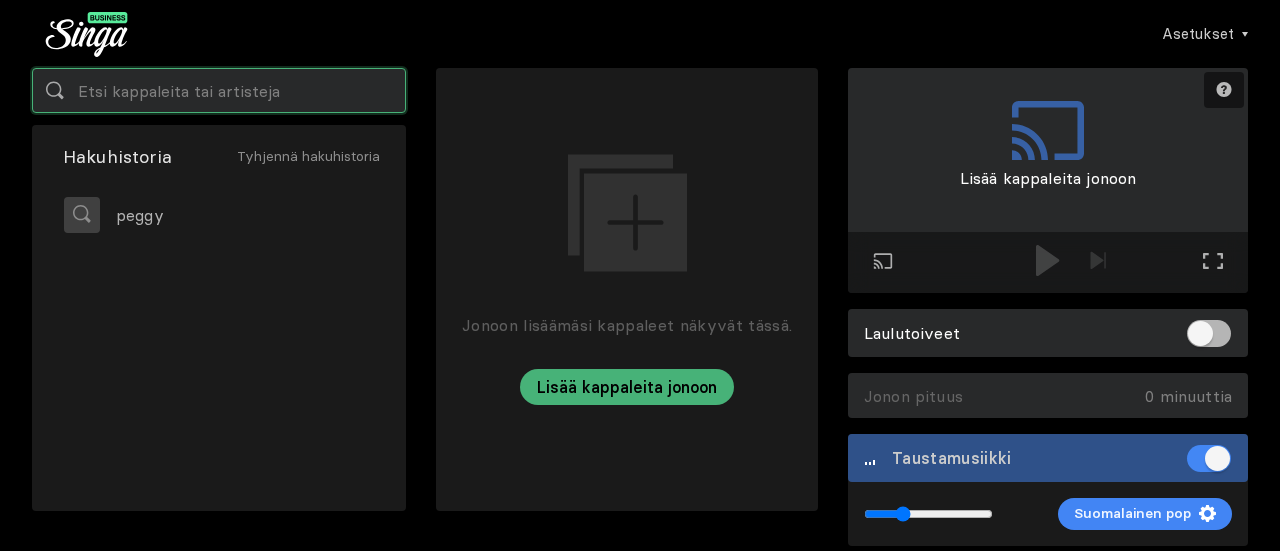 click at bounding box center (219, 90) 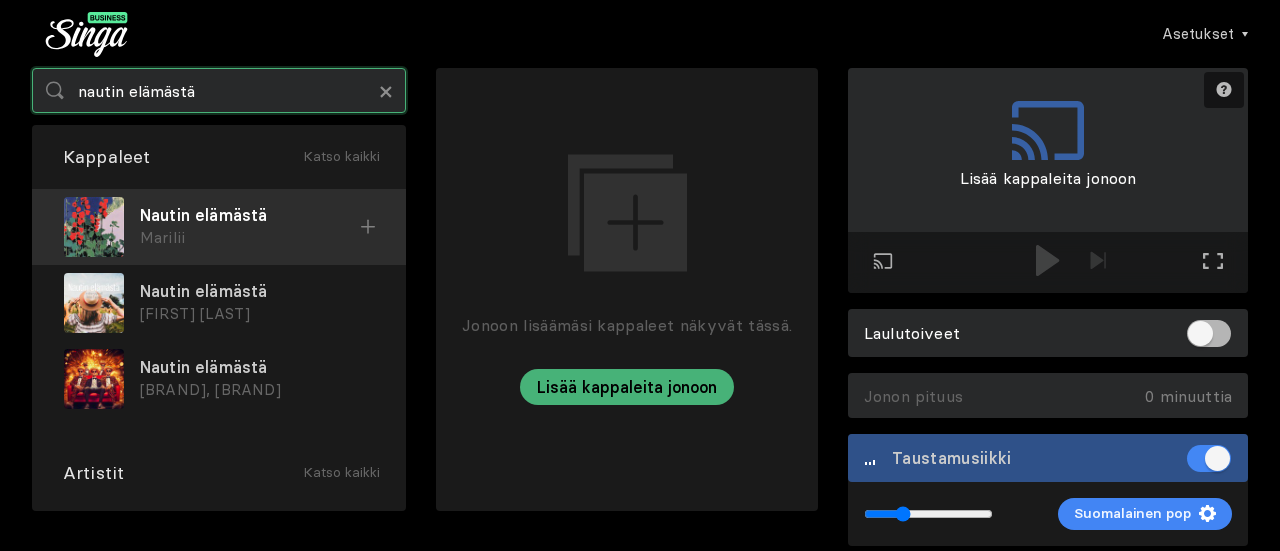 type on "nautin elämästä" 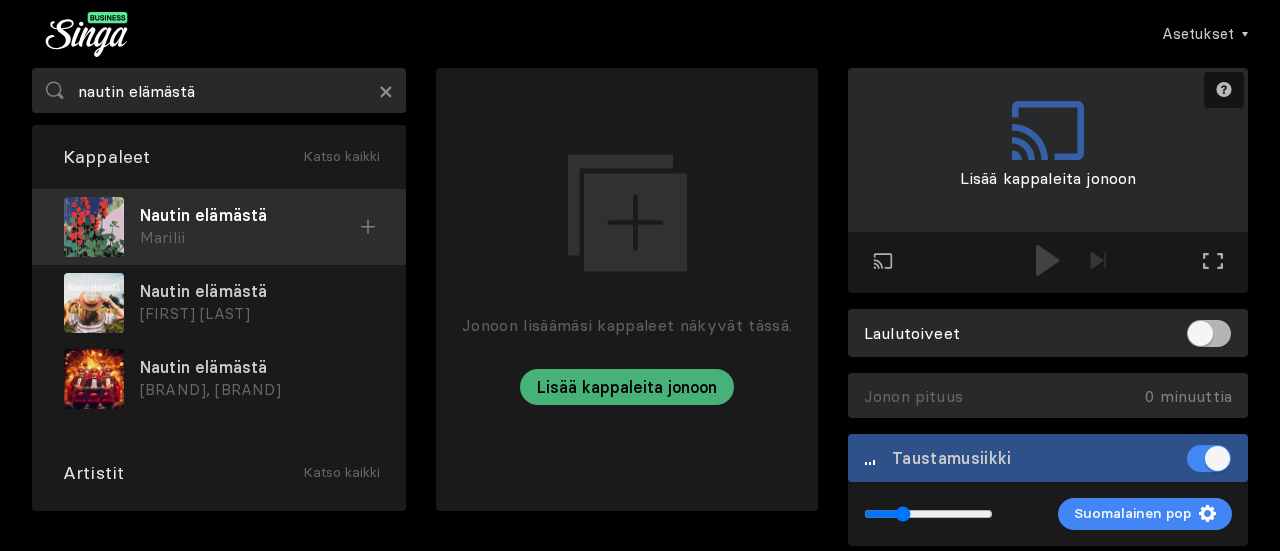 click at bounding box center (368, 227) 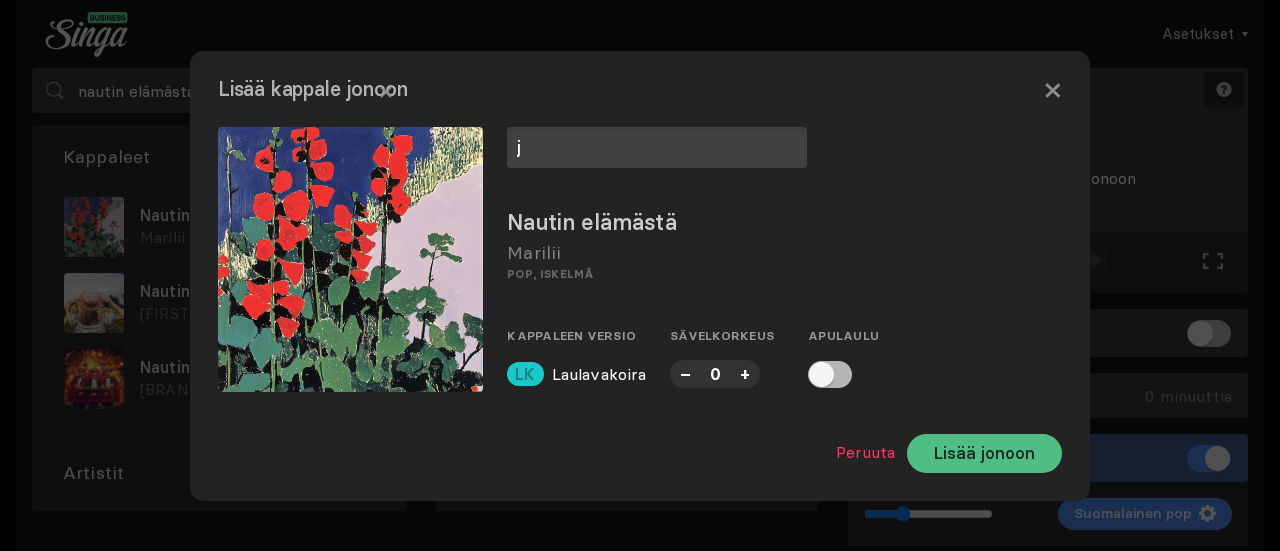 type on "j" 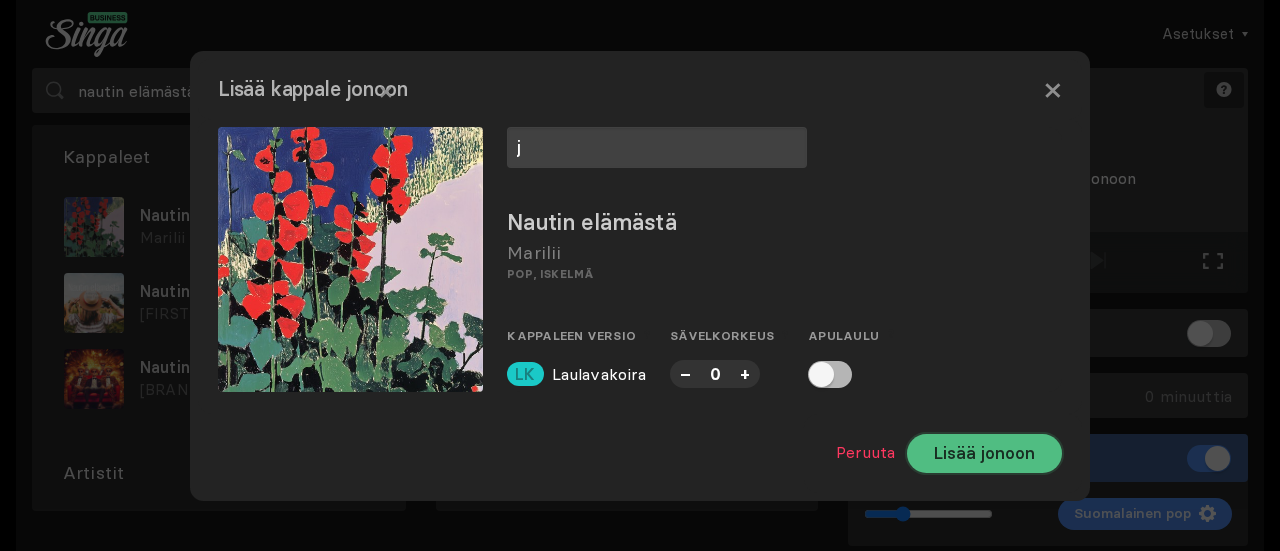 click on "Lisää jonoon" at bounding box center (984, 453) 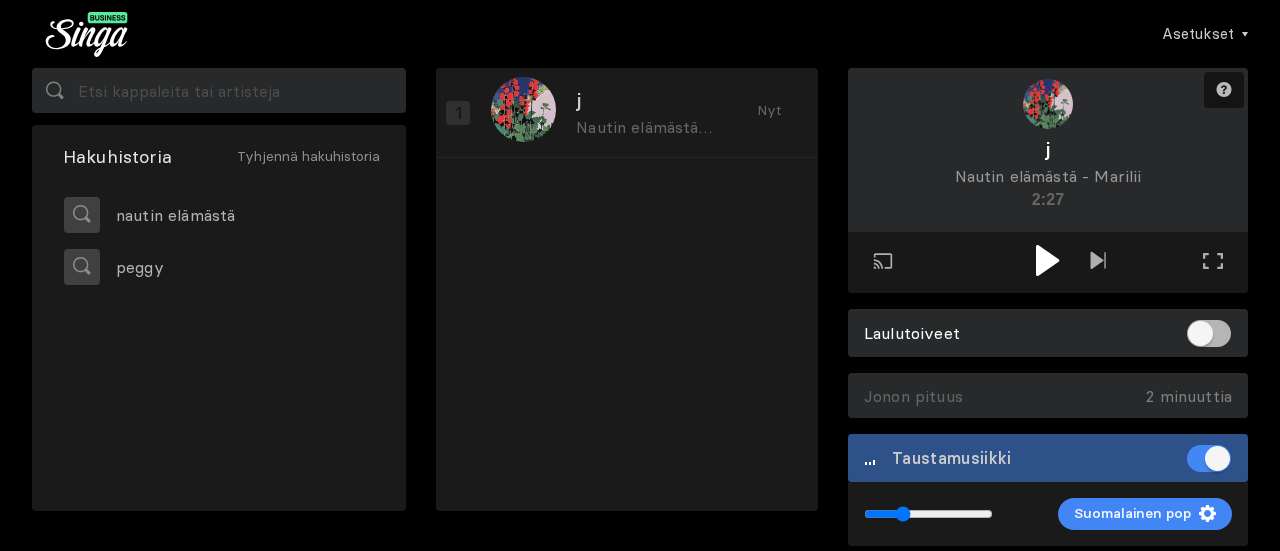 click at bounding box center [1047, 260] 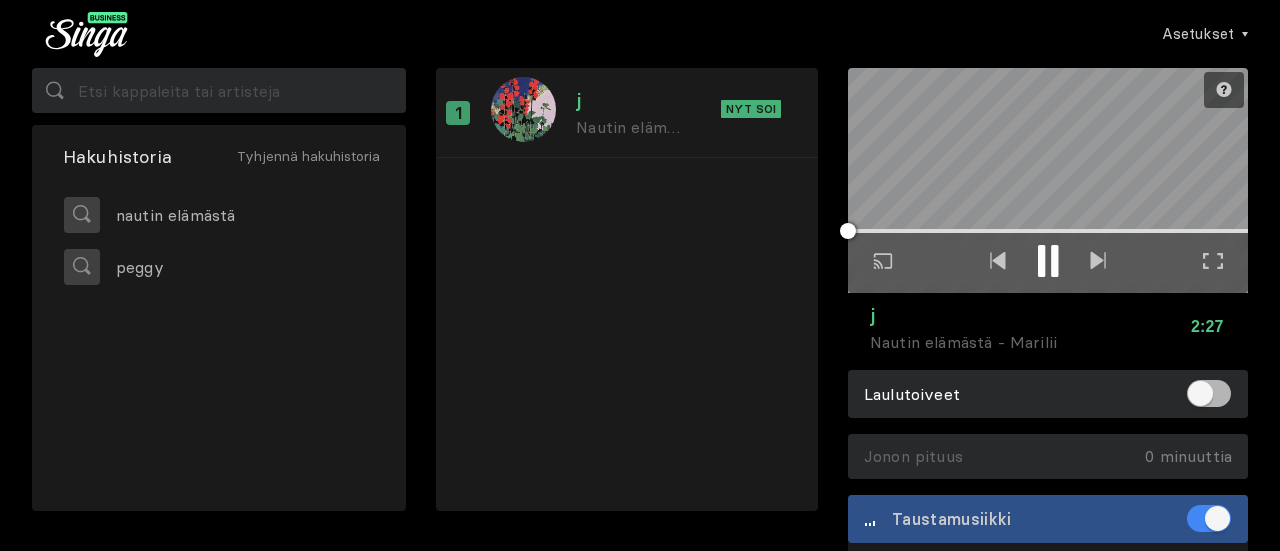 click on "Koko näytön tila Poistu koko näytön tilasta" at bounding box center [1213, 263] 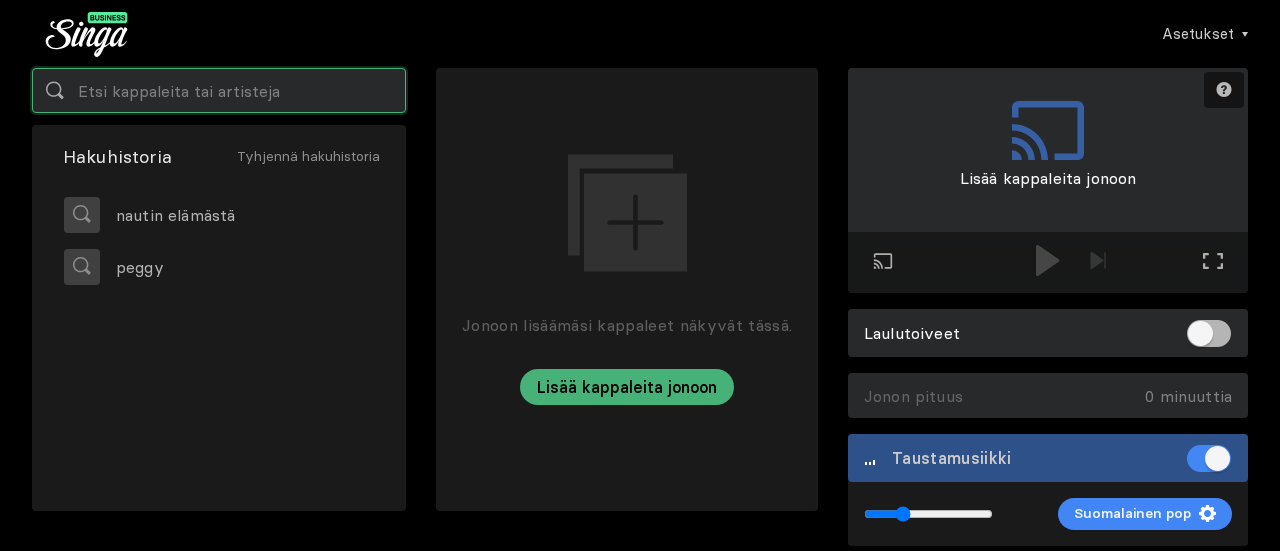 click at bounding box center (219, 90) 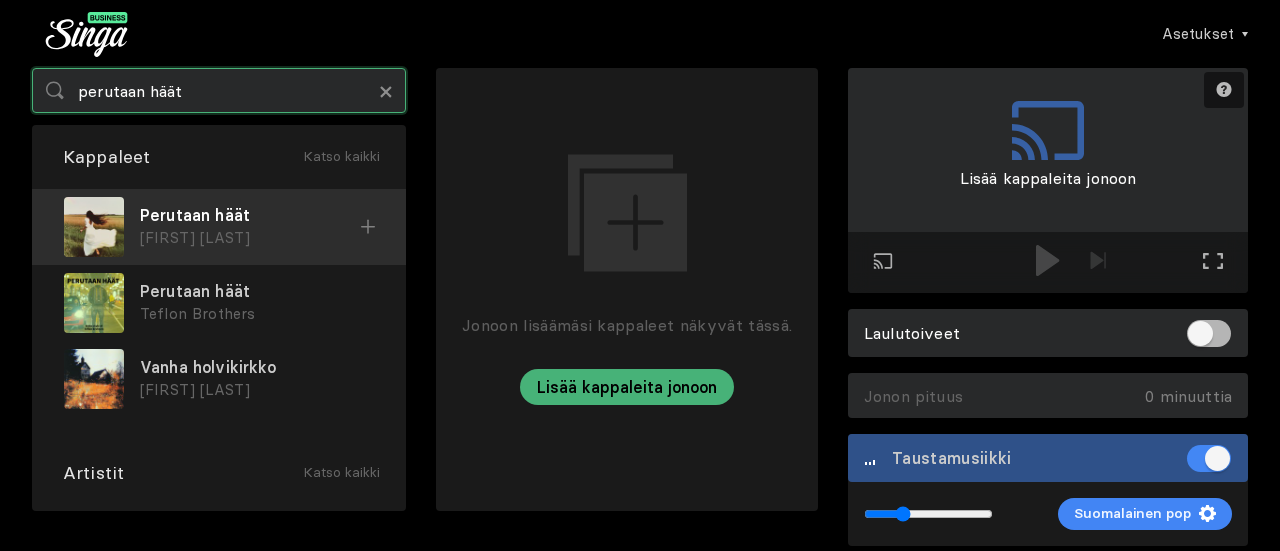 type on "perutaan häät" 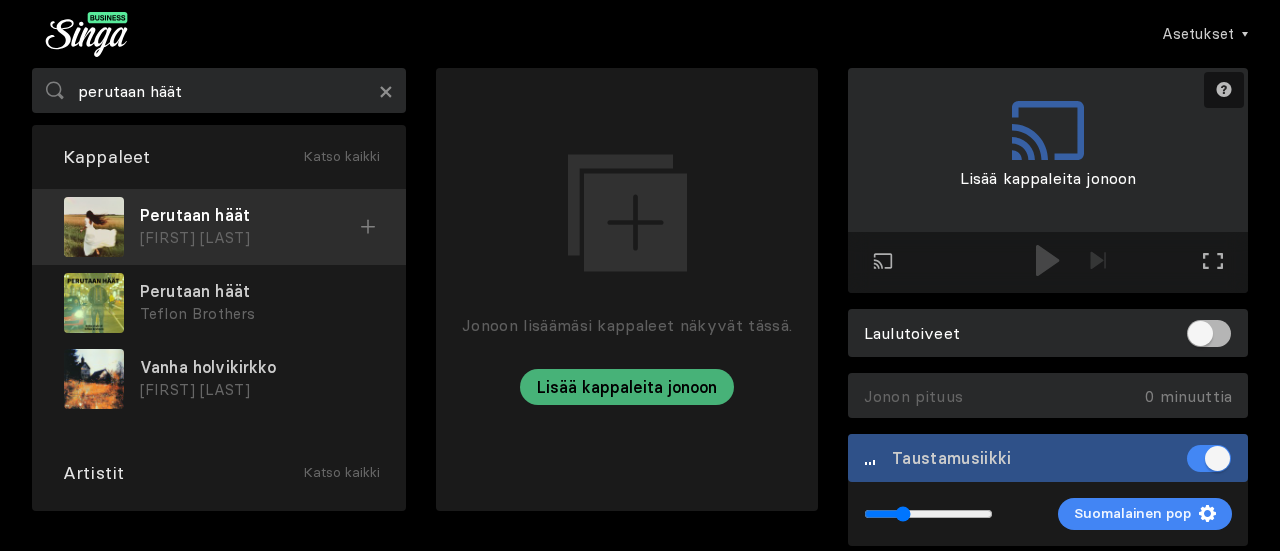 click at bounding box center [368, 227] 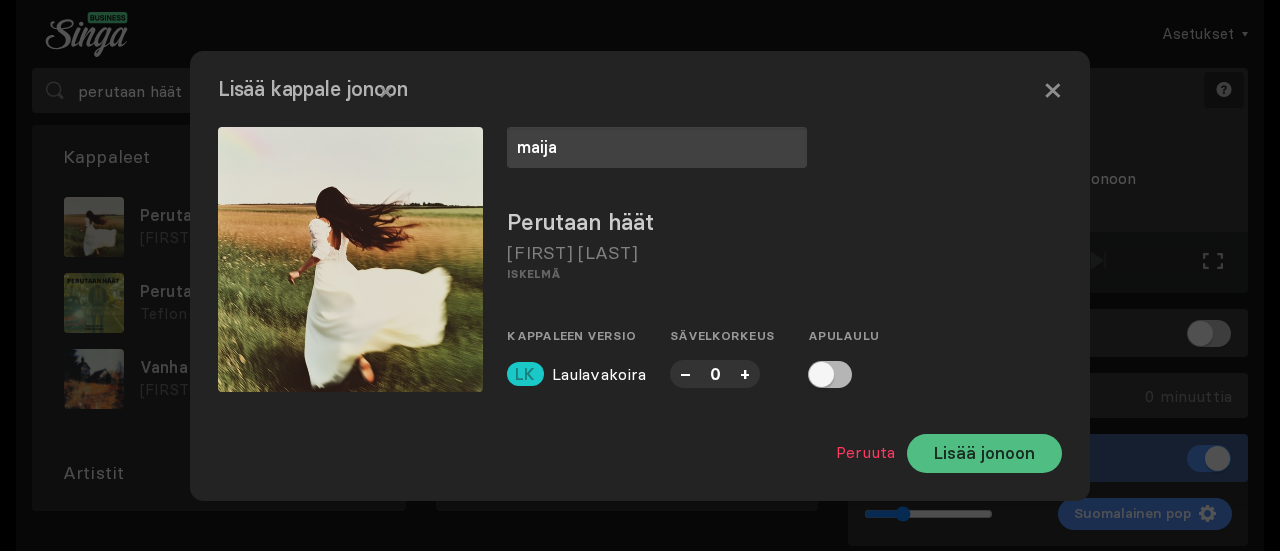 type on "maija" 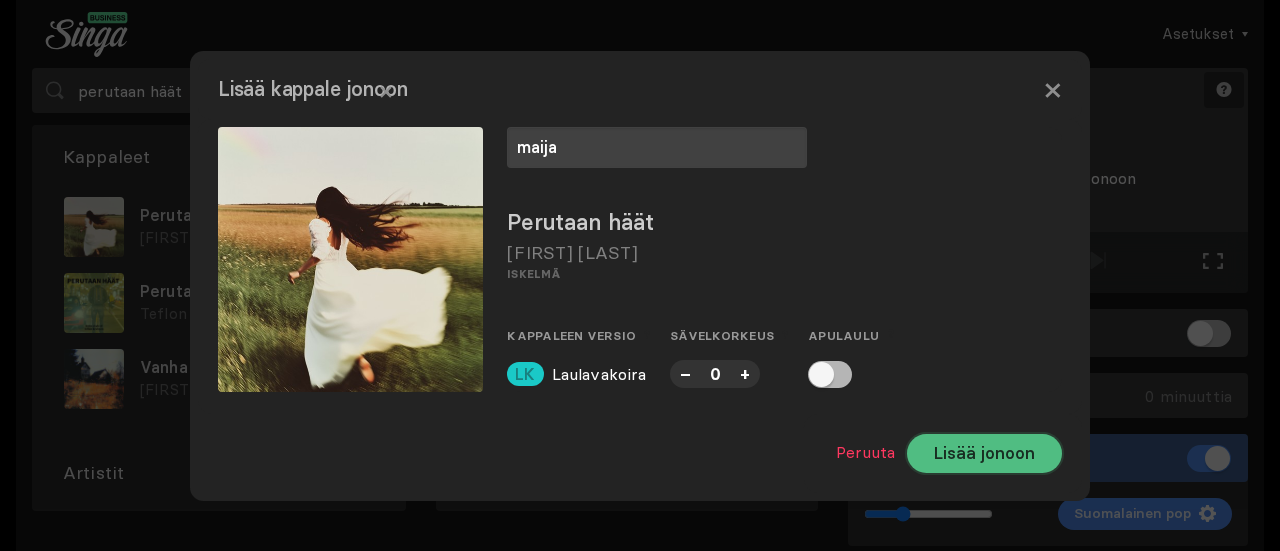 click on "Lisää jonoon" at bounding box center (984, 453) 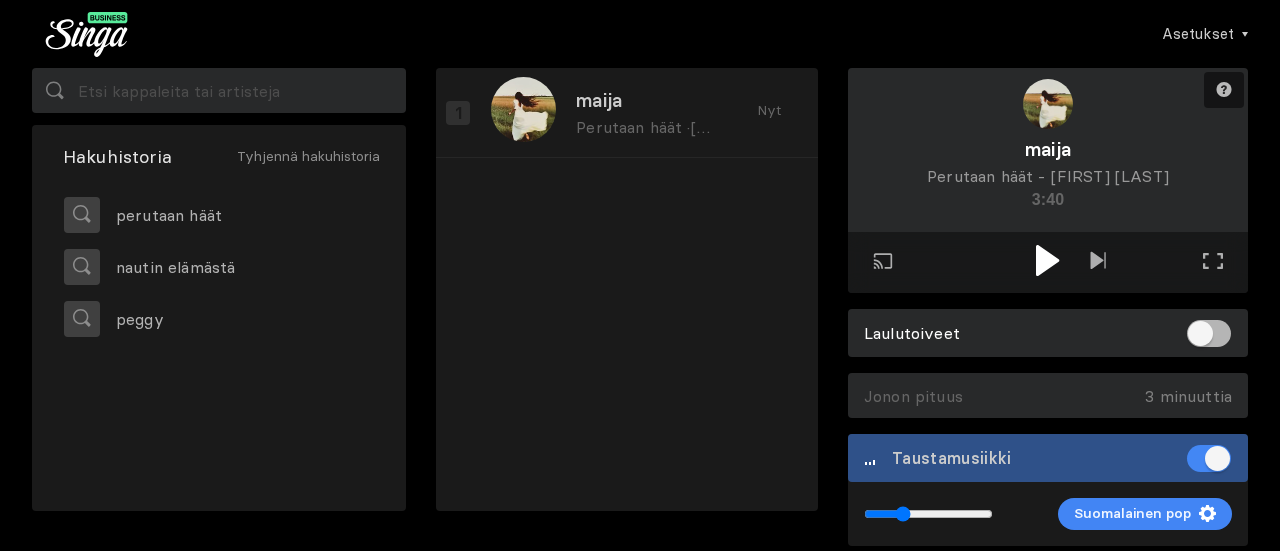 click at bounding box center (1047, 260) 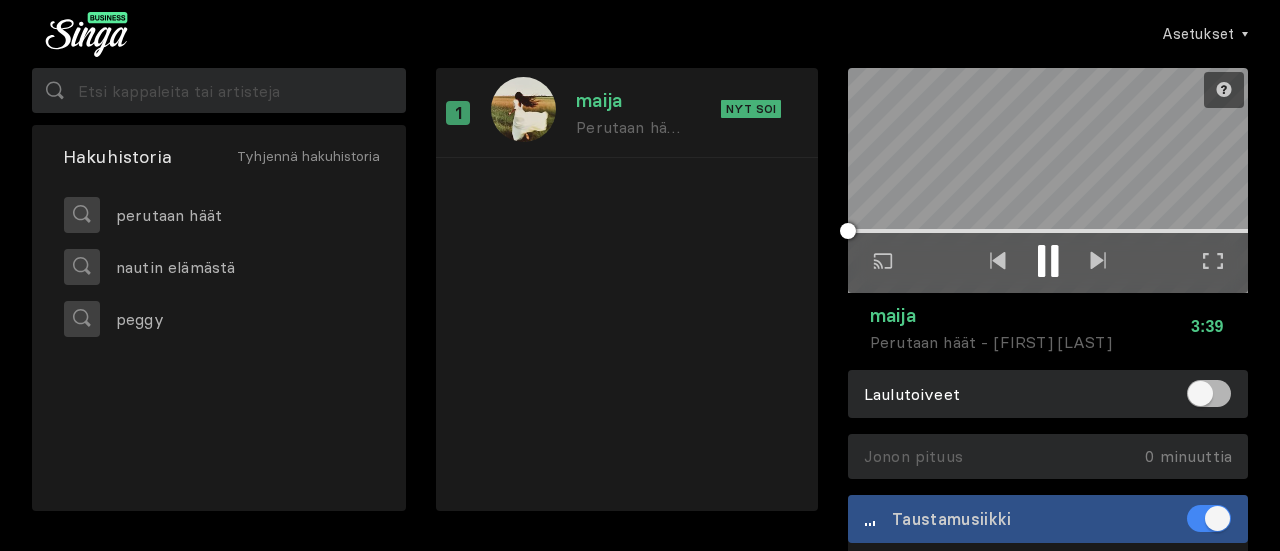click at bounding box center [1213, 261] 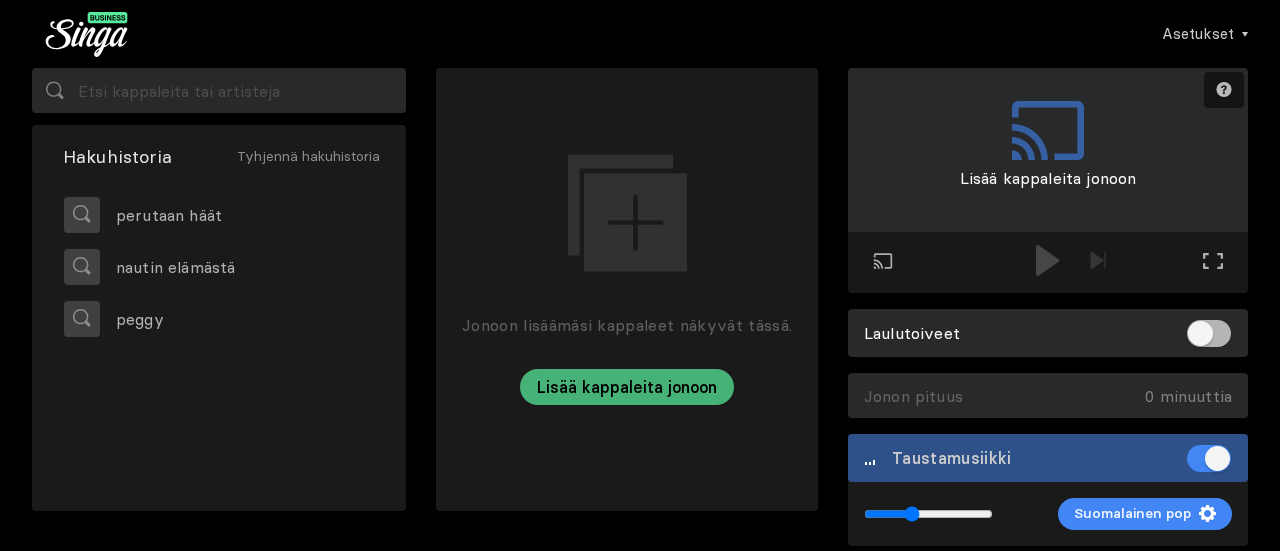 type on "0.35" 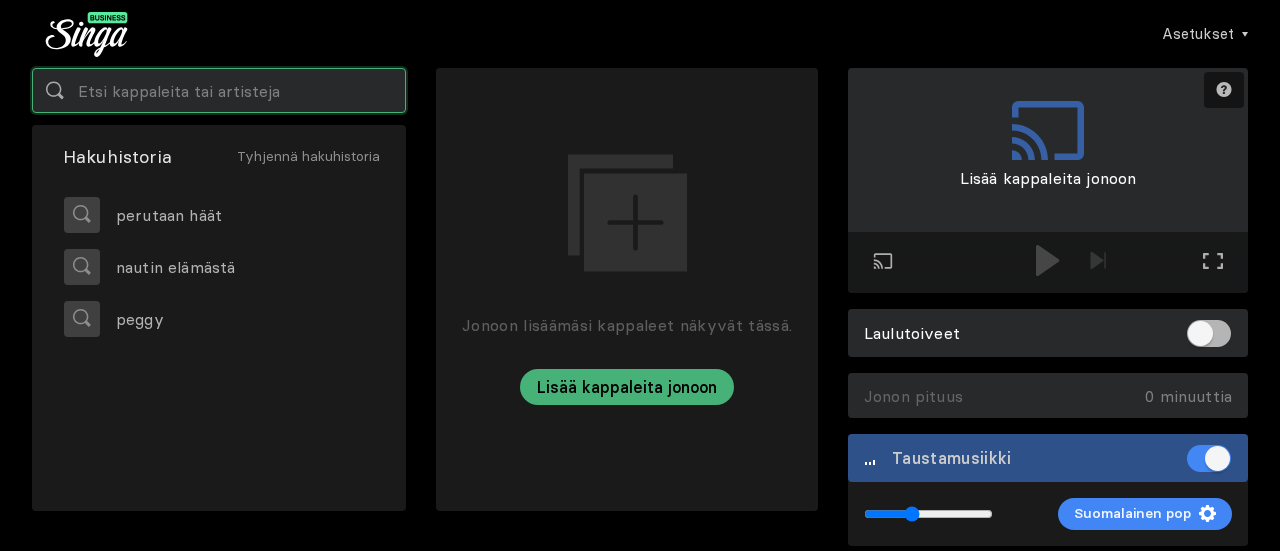 click at bounding box center (219, 90) 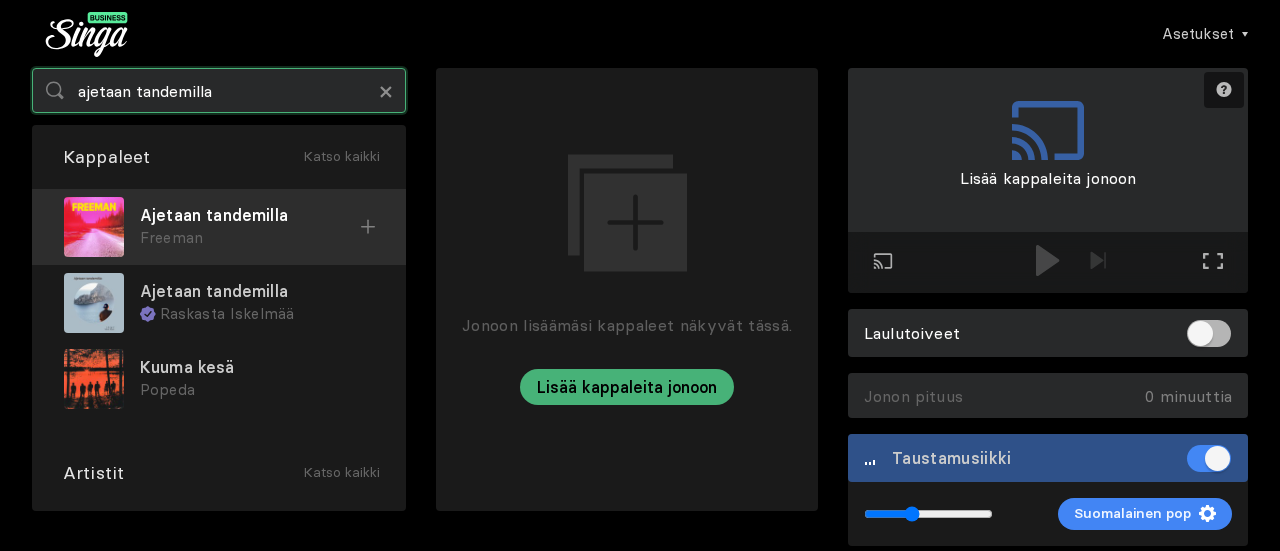 type on "ajetaan tandemilla" 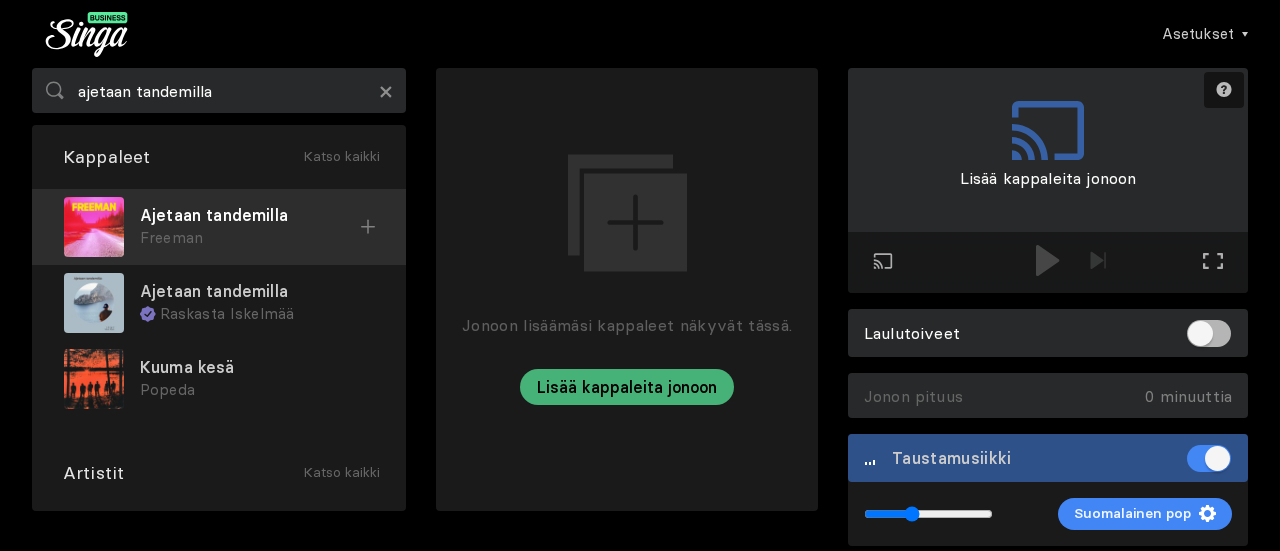 click on "Ajetaan tandemilla Freeman" at bounding box center (219, 227) 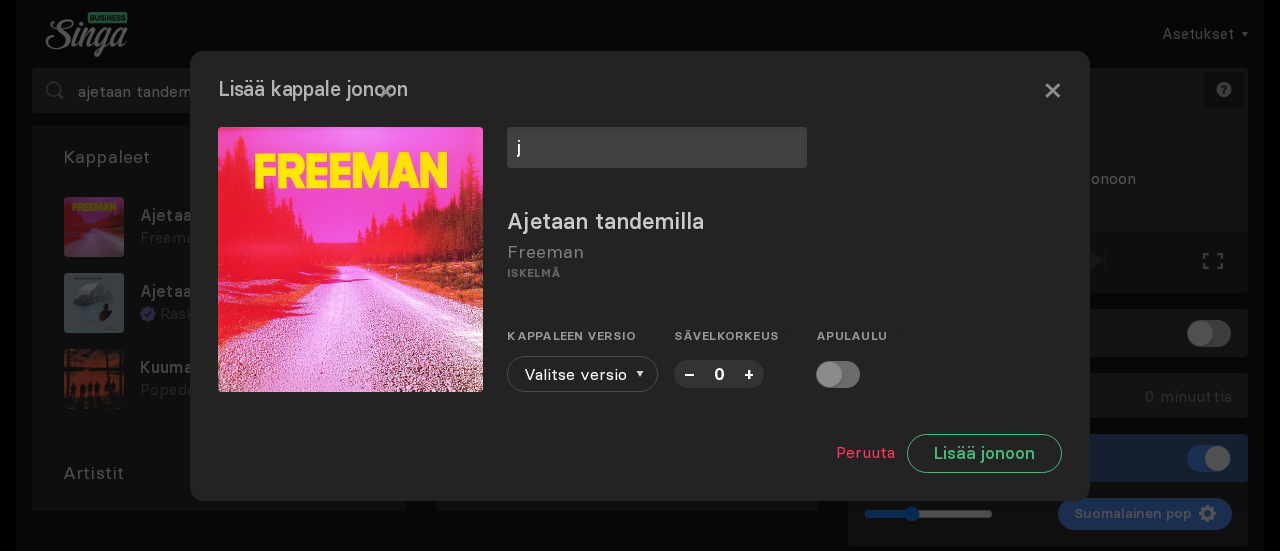 type on "j" 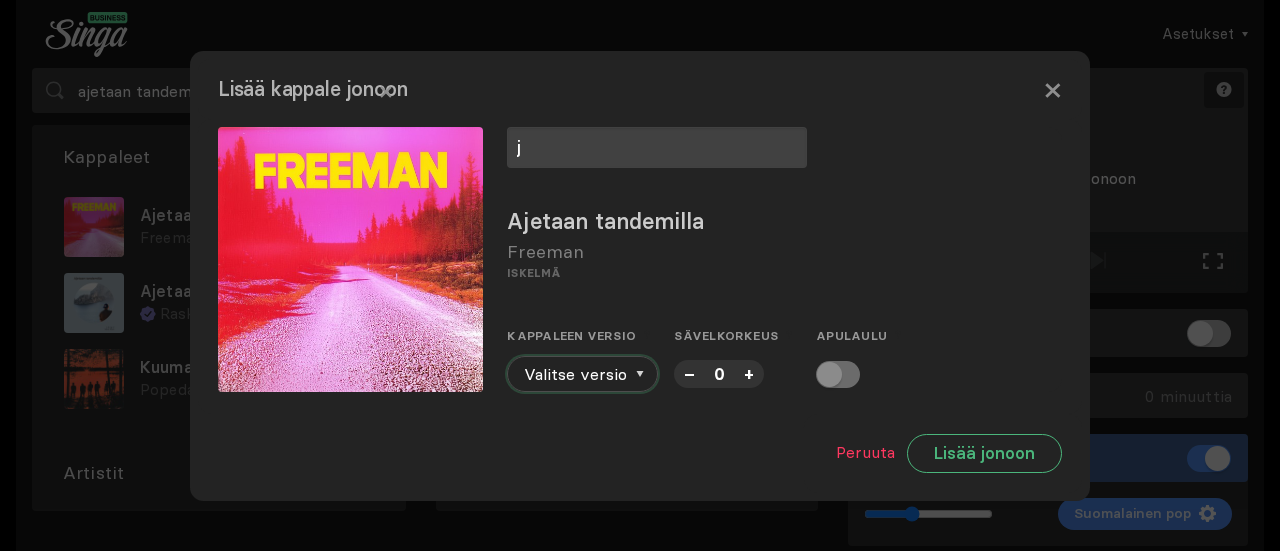 click on "Valitse versio" at bounding box center (582, 374) 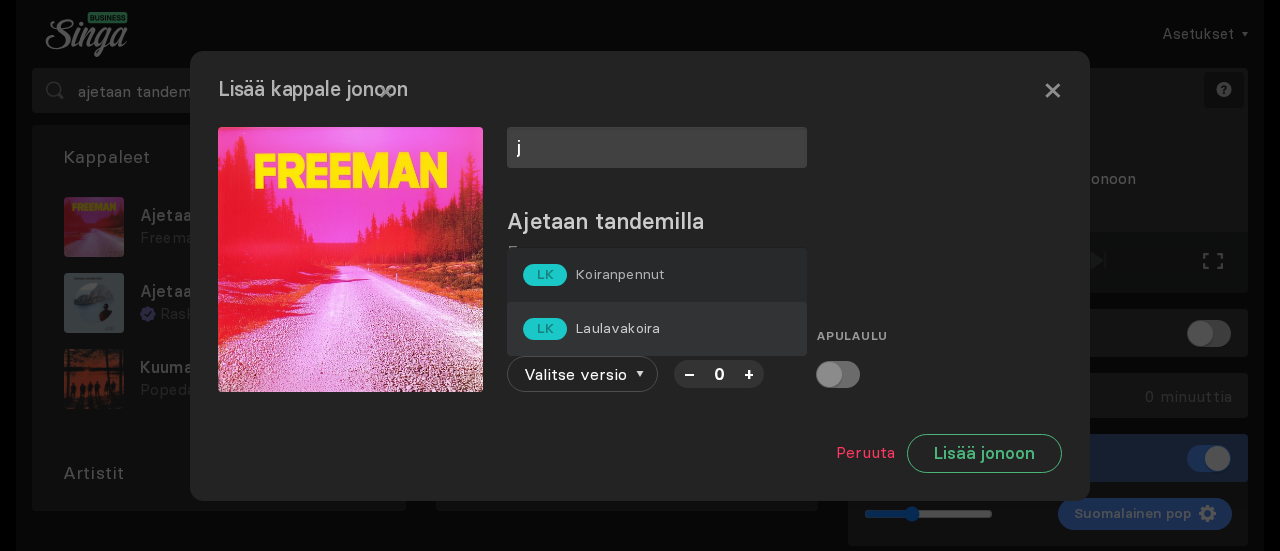 click on "LK Laulavakoira" at bounding box center (593, 275) 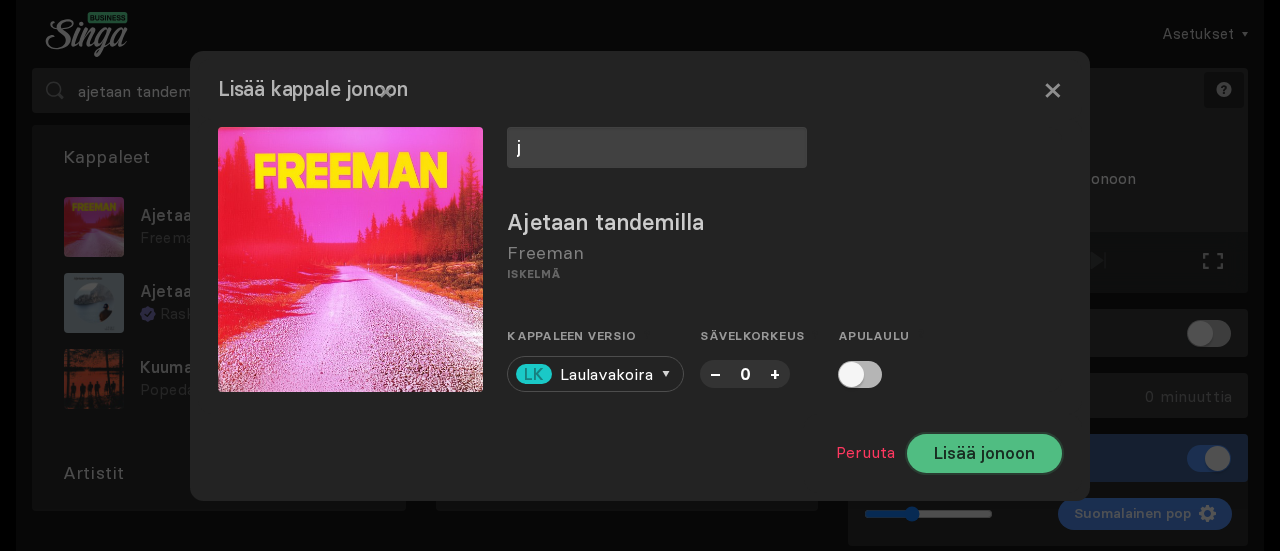 click on "Lisää jonoon" at bounding box center (984, 453) 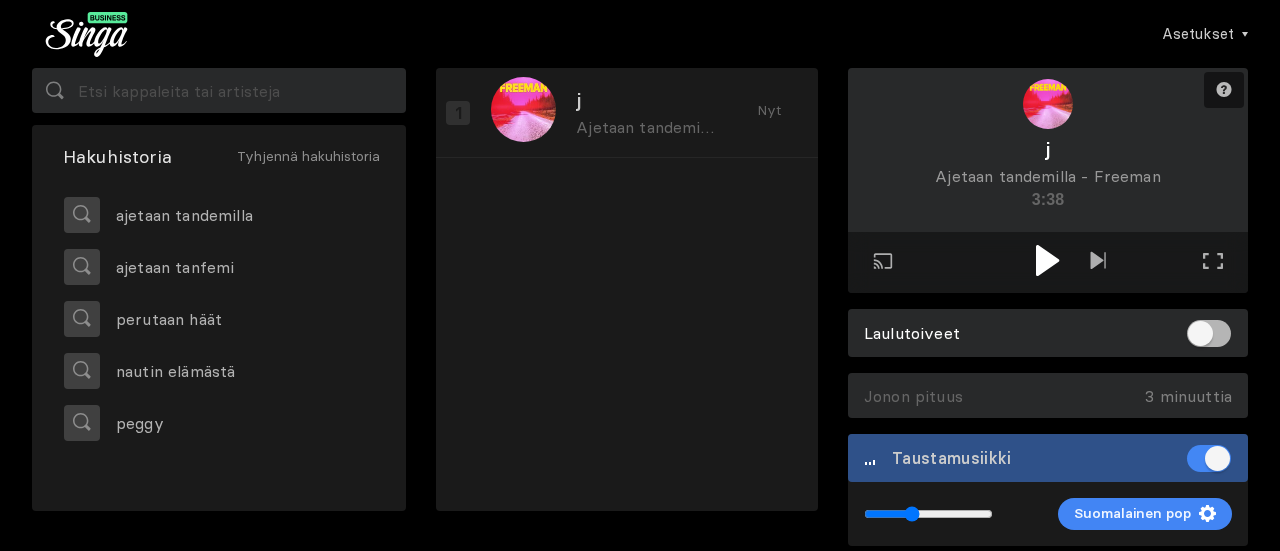 click at bounding box center (1047, 260) 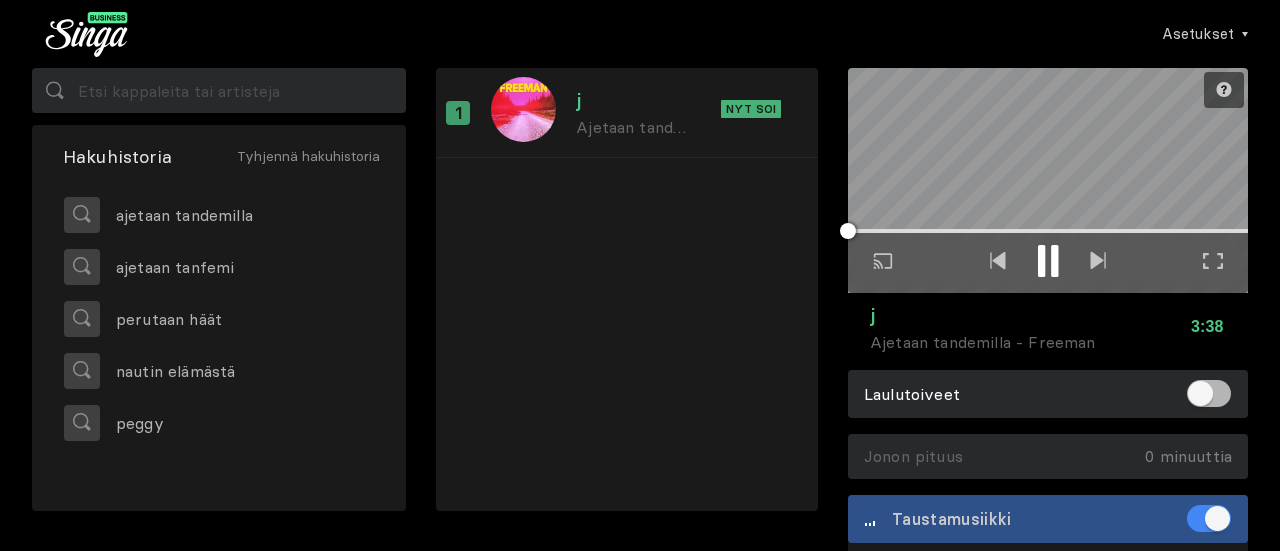 click at bounding box center [1213, 261] 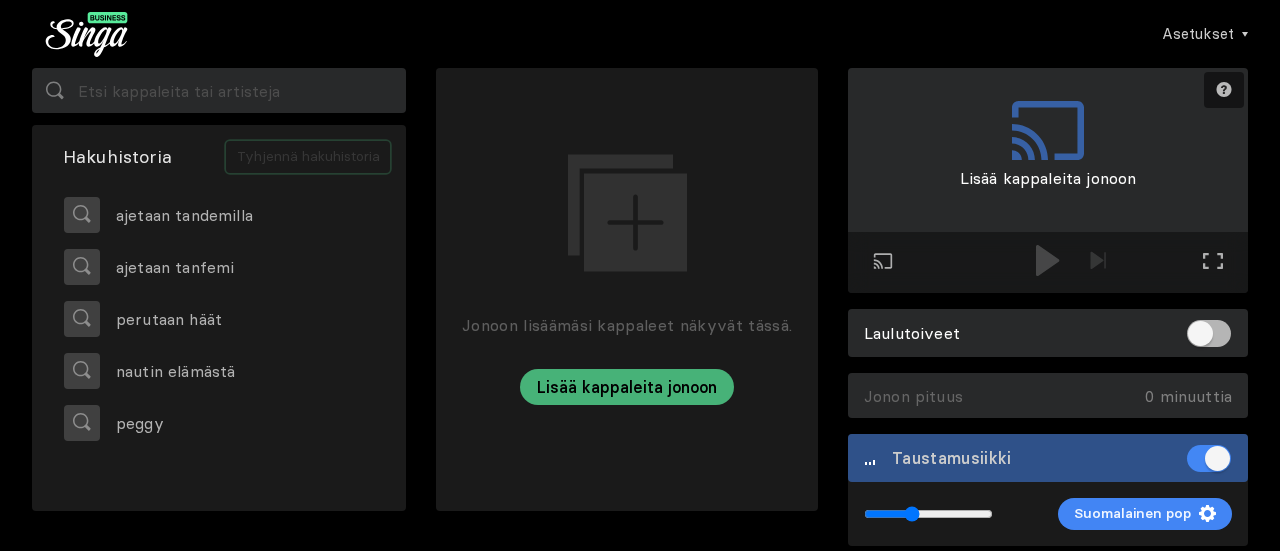 click on "Tyhjennä hakuhistoria" at bounding box center (308, 157) 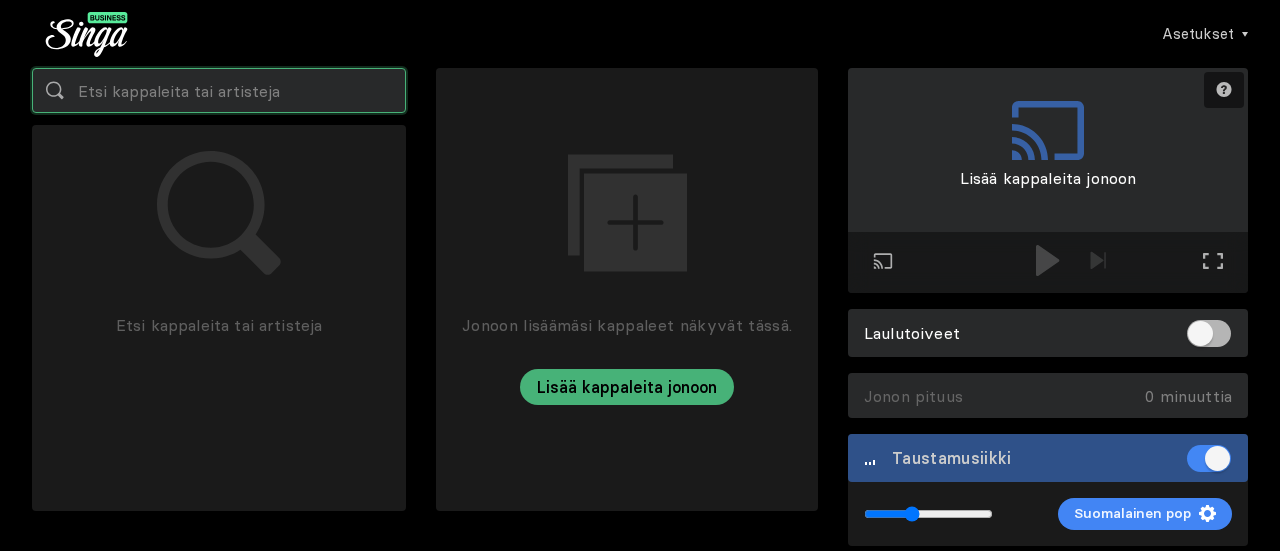 click at bounding box center [219, 90] 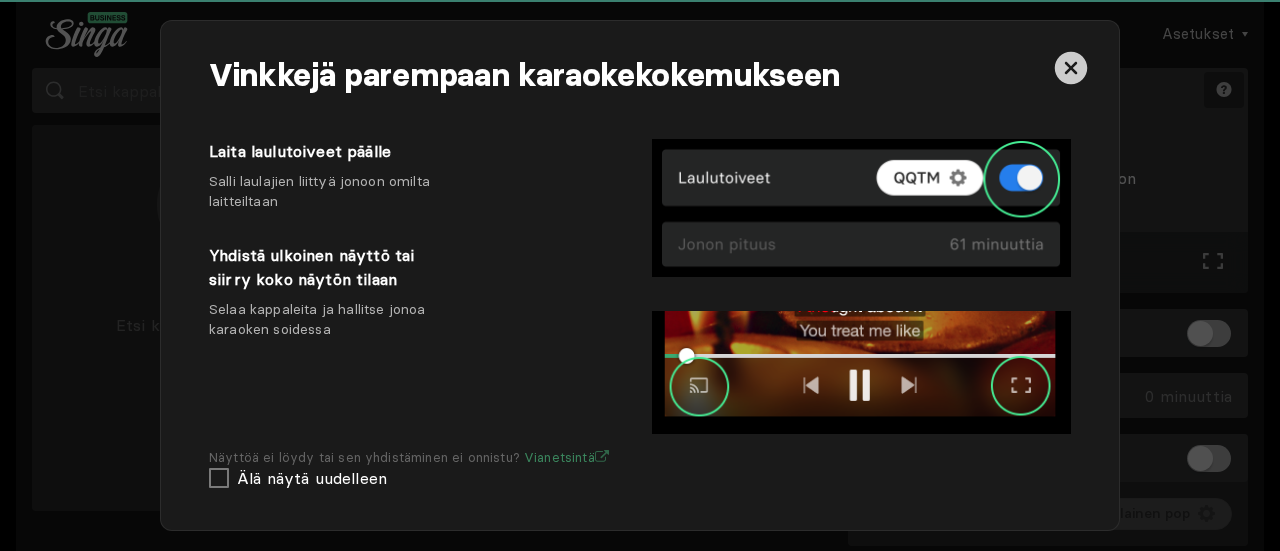 scroll, scrollTop: 0, scrollLeft: 0, axis: both 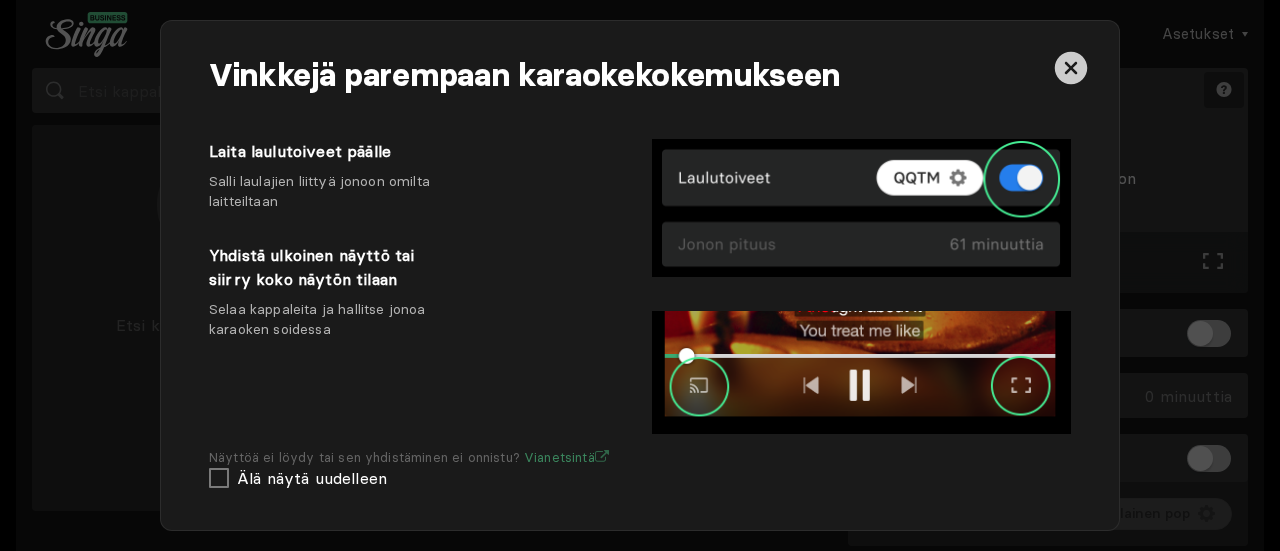 click at bounding box center (1048, 76) 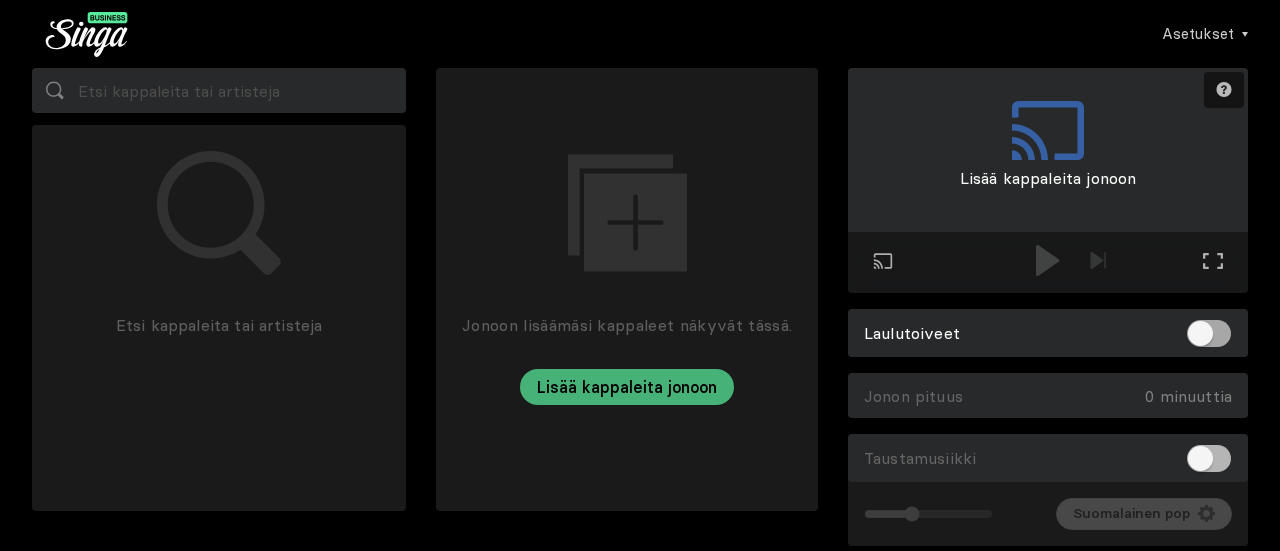 click at bounding box center [1209, 333] 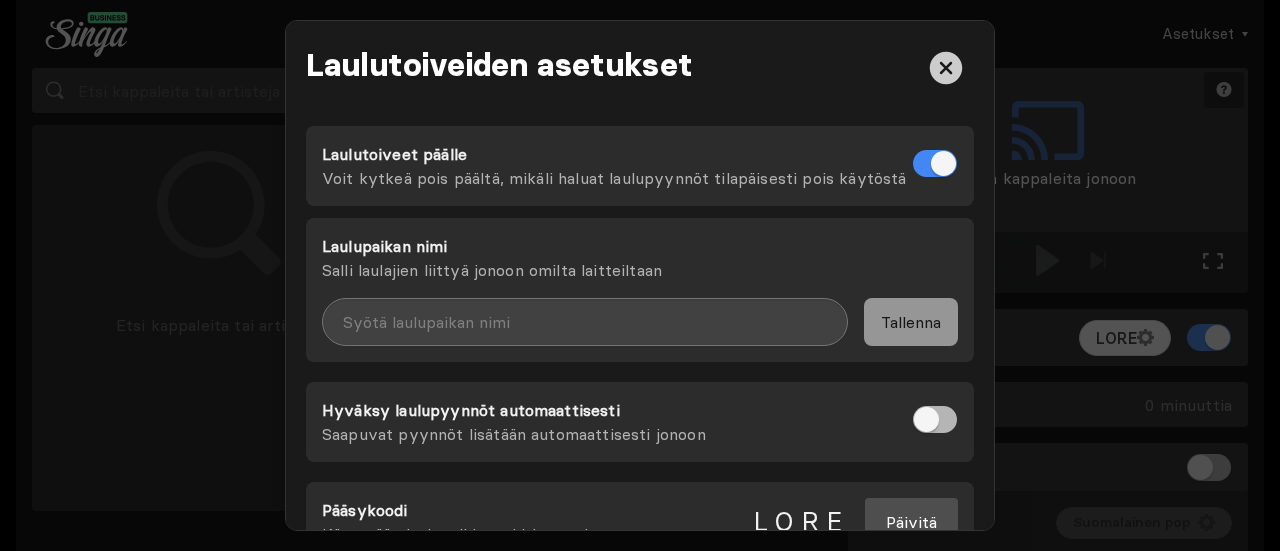 click at bounding box center [946, 68] 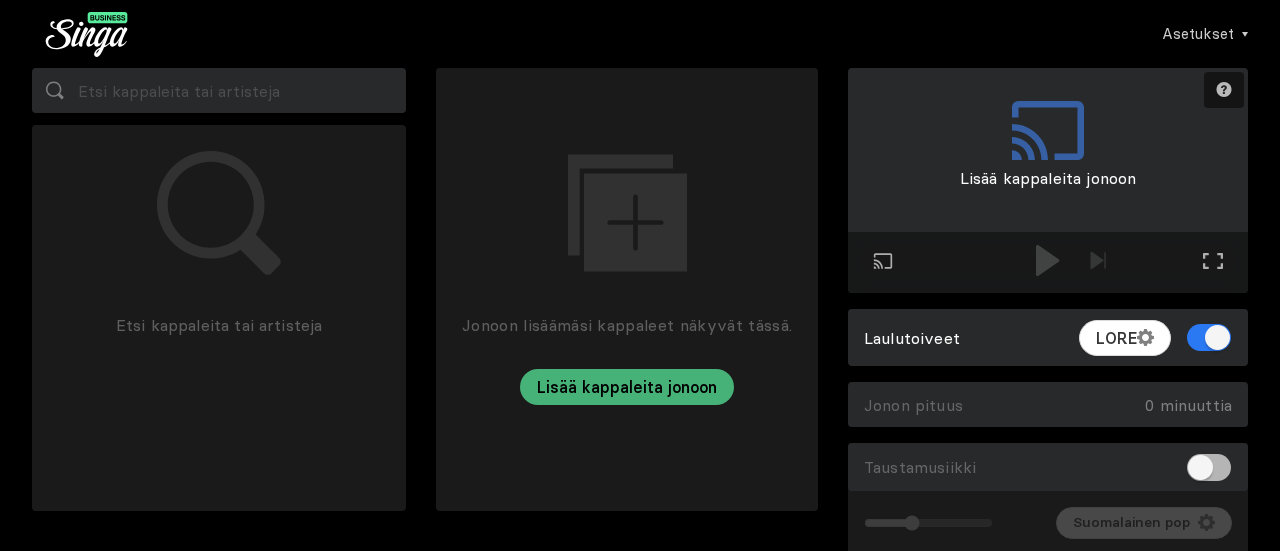 click at bounding box center (1209, 337) 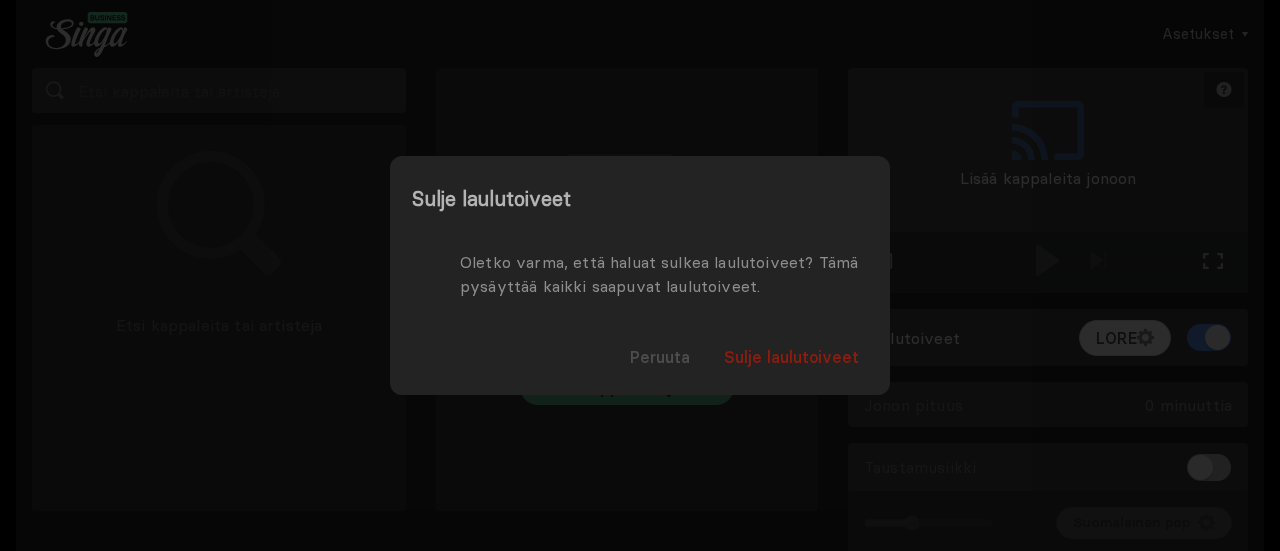 click on "Sulje laulutoiveet" at bounding box center [791, 357] 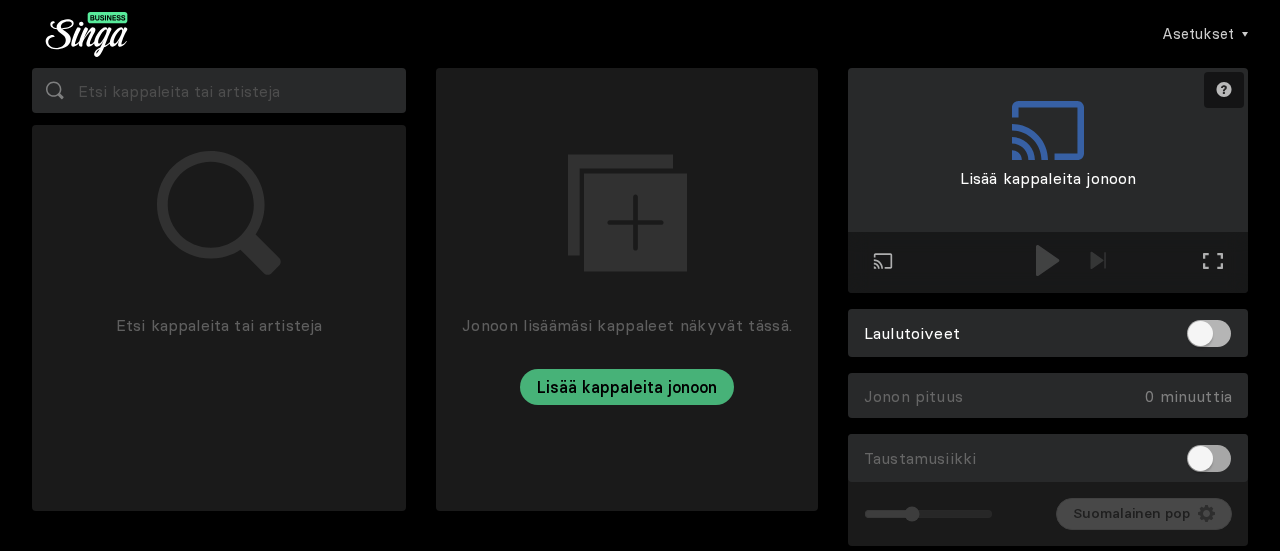 click at bounding box center [1209, 458] 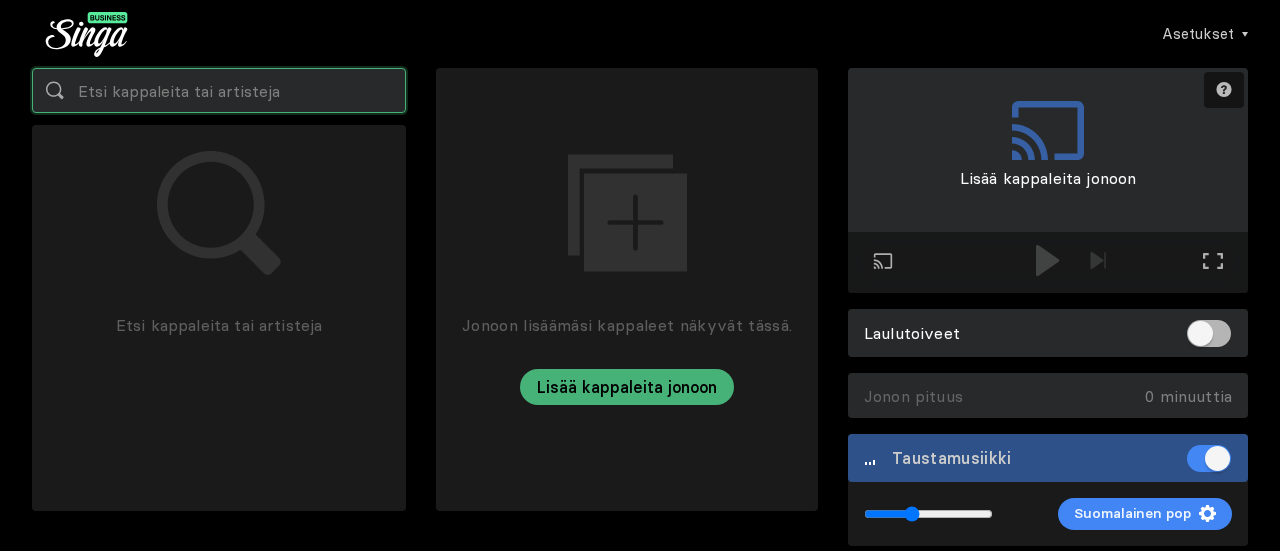 click at bounding box center [219, 90] 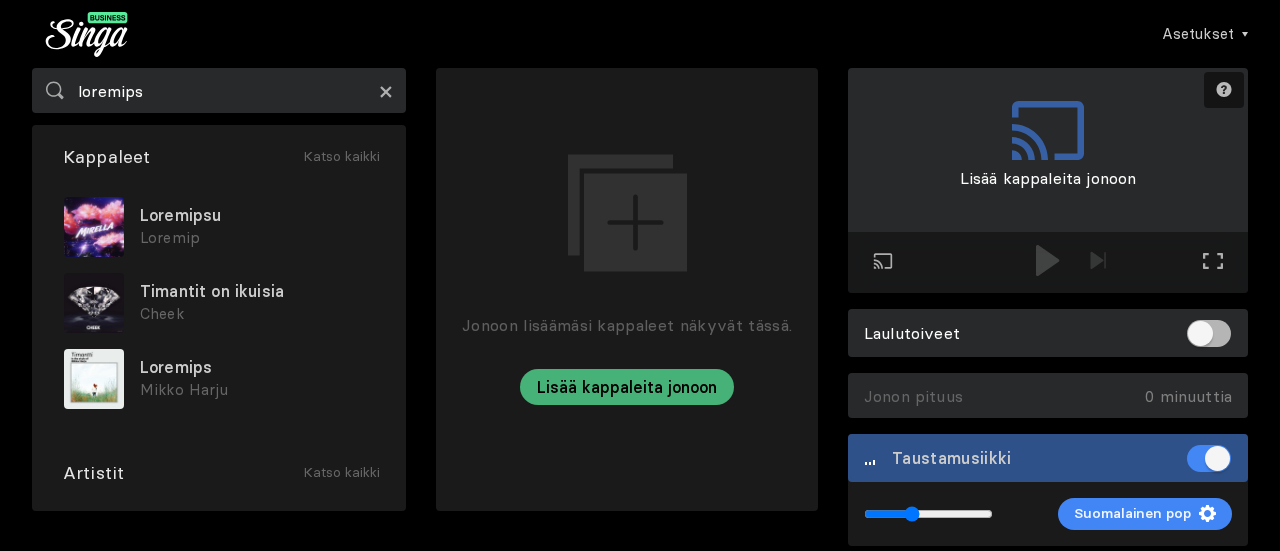click on "×" at bounding box center (386, 91) 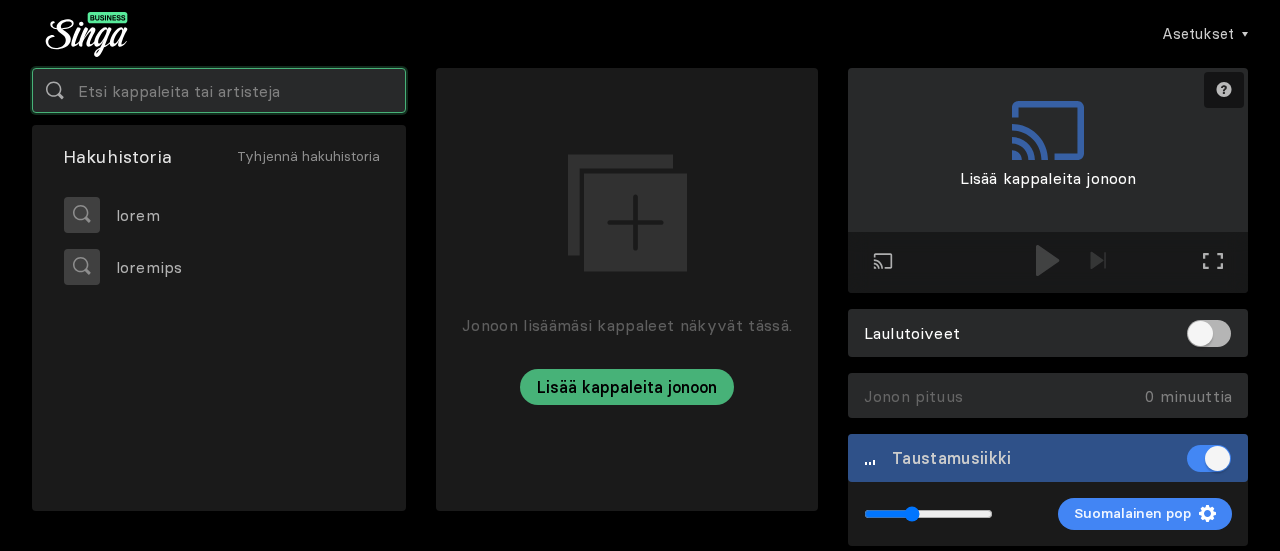 click at bounding box center [219, 90] 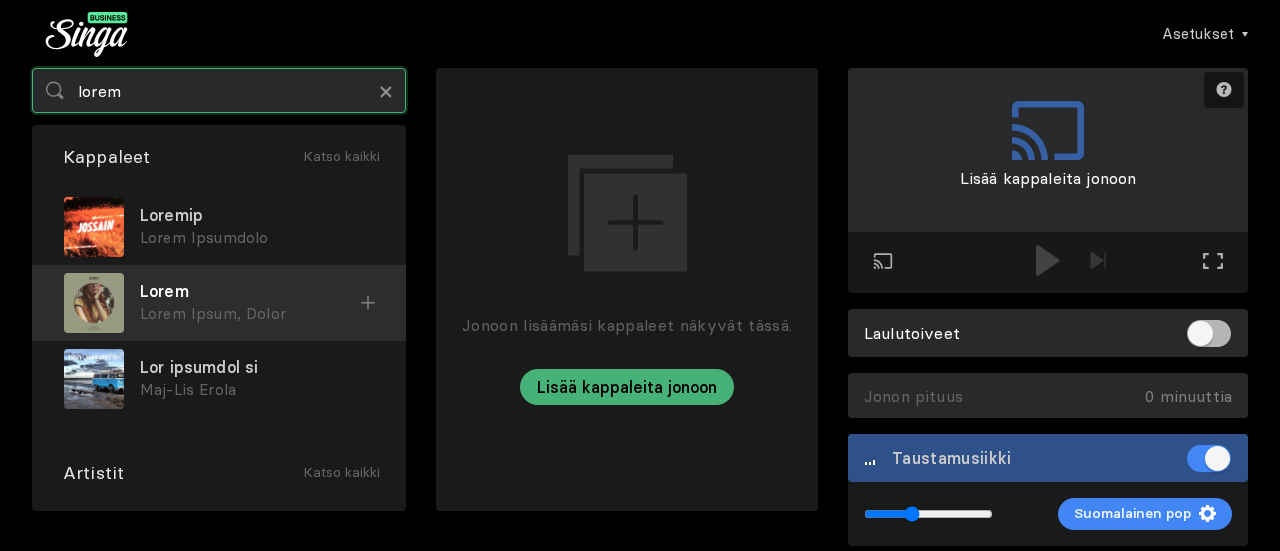 type on "lorem" 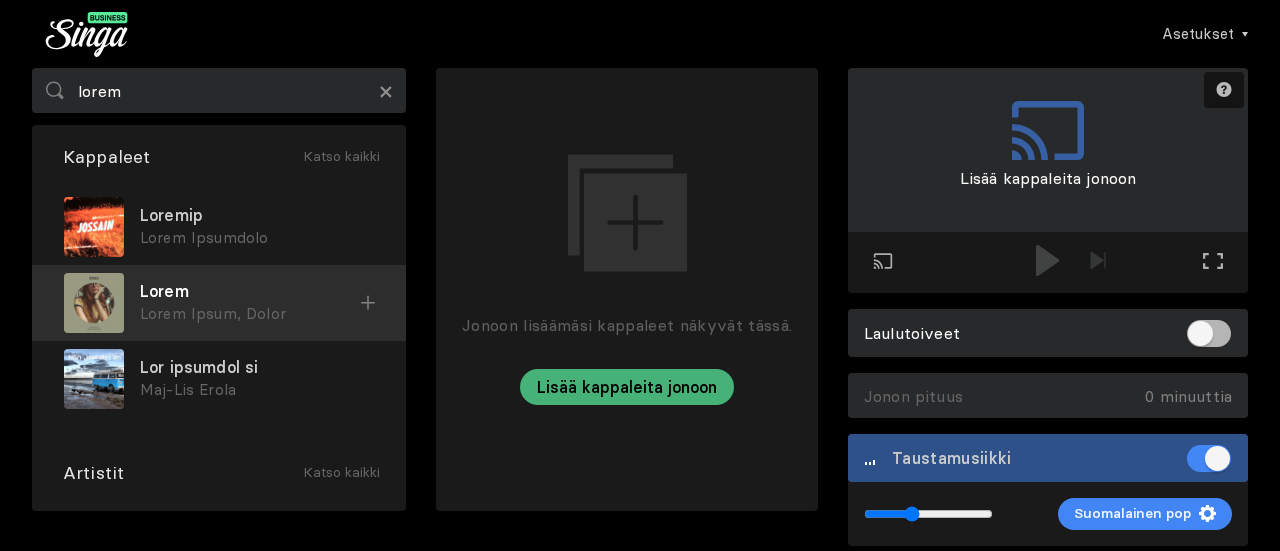 click at bounding box center (0, 0) 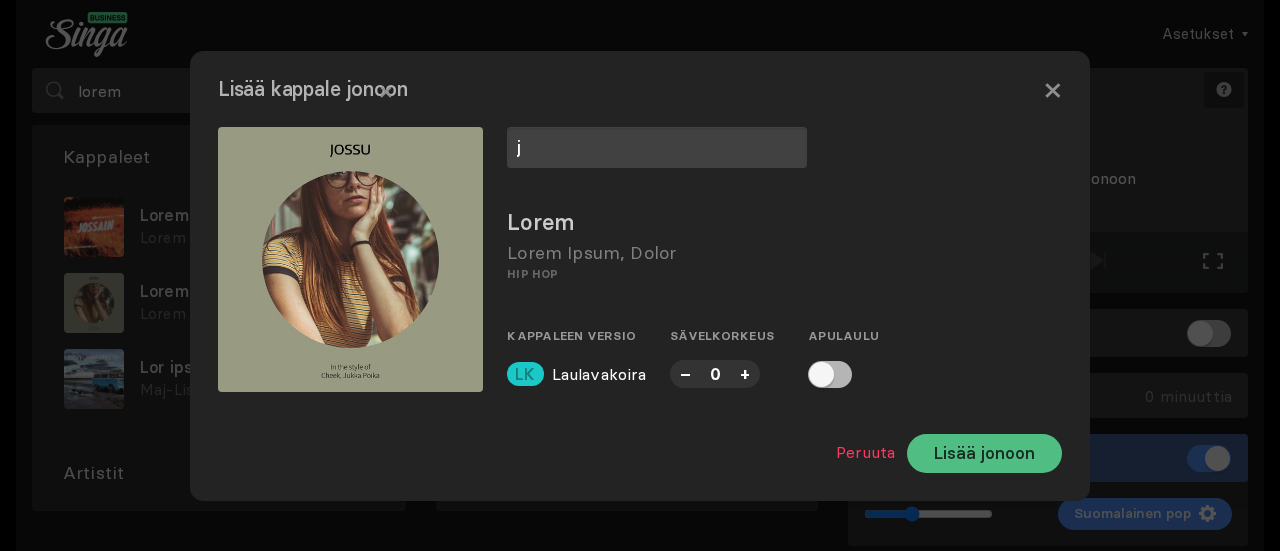 type on "j" 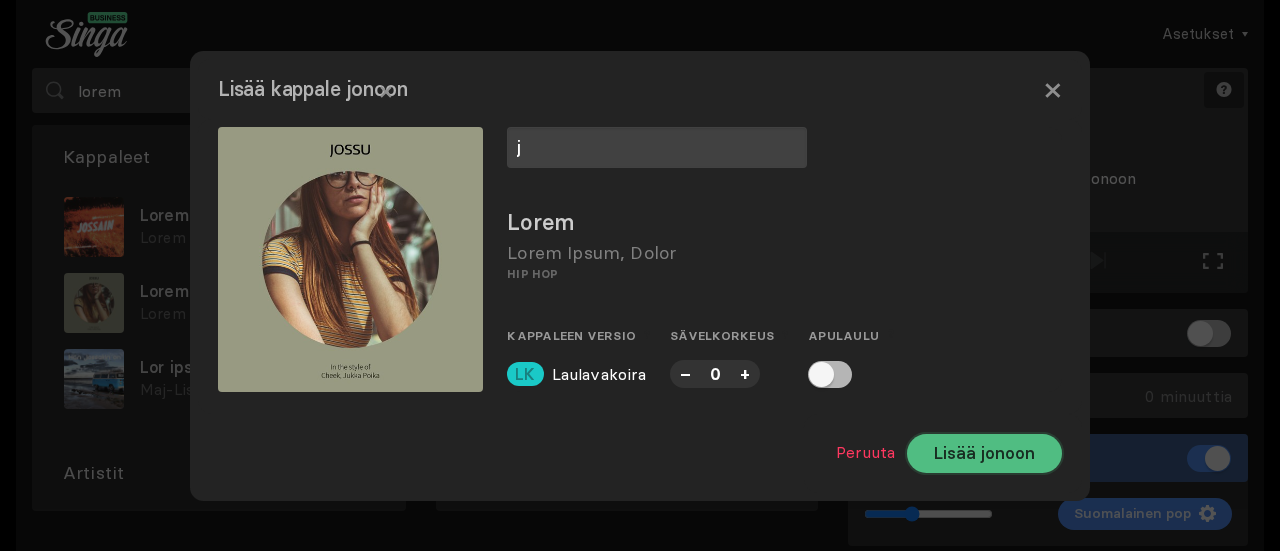 click on "Lisää jonoon" at bounding box center (984, 453) 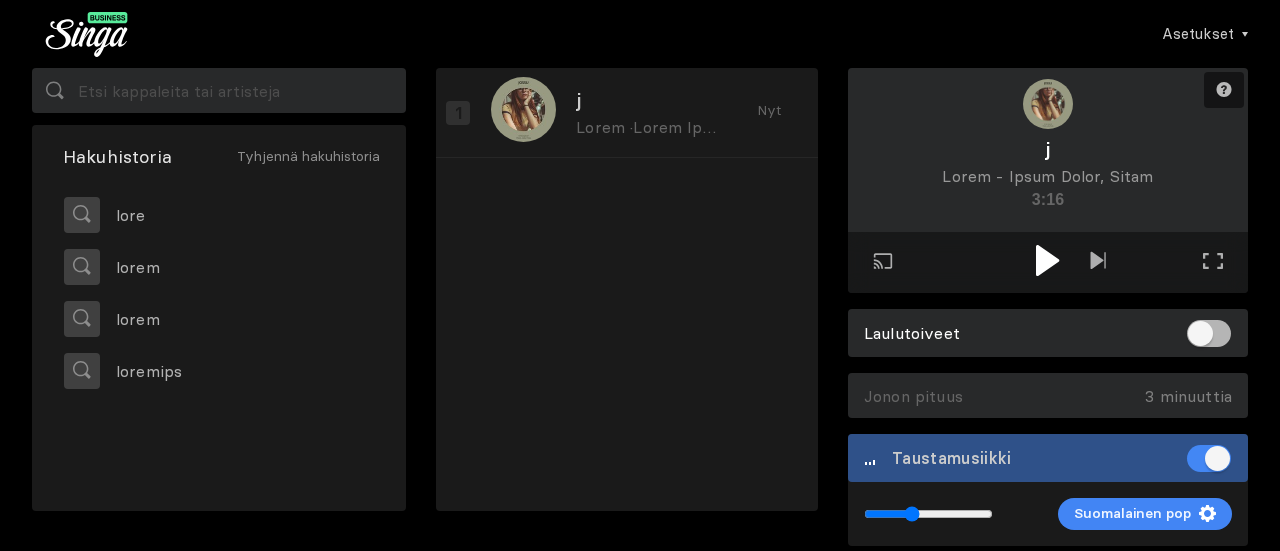 click at bounding box center [1047, 260] 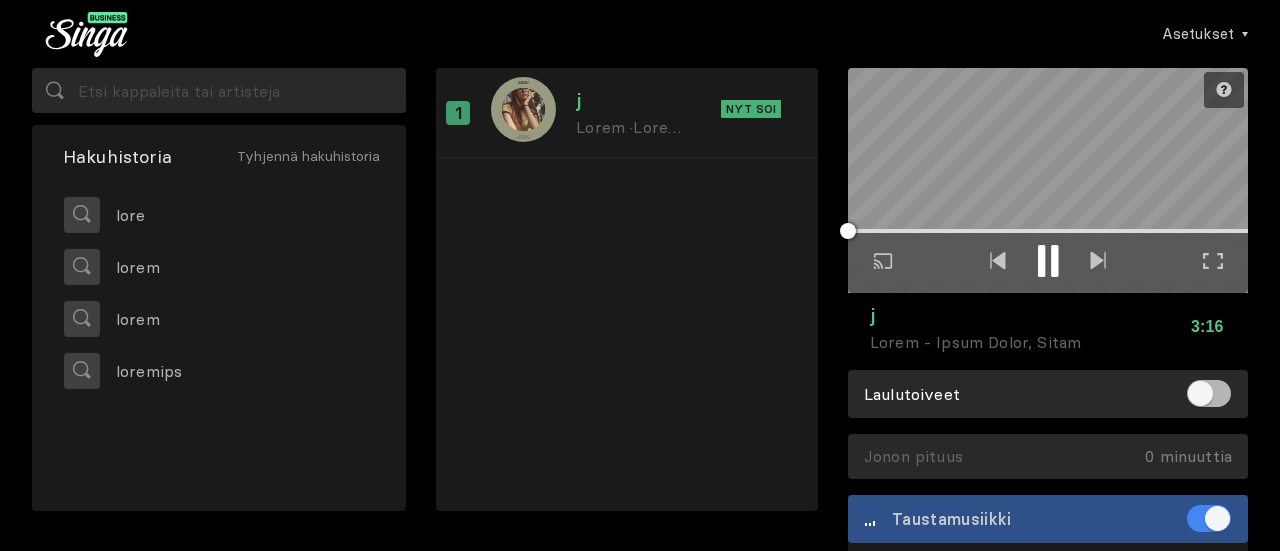 click at bounding box center (1213, 261) 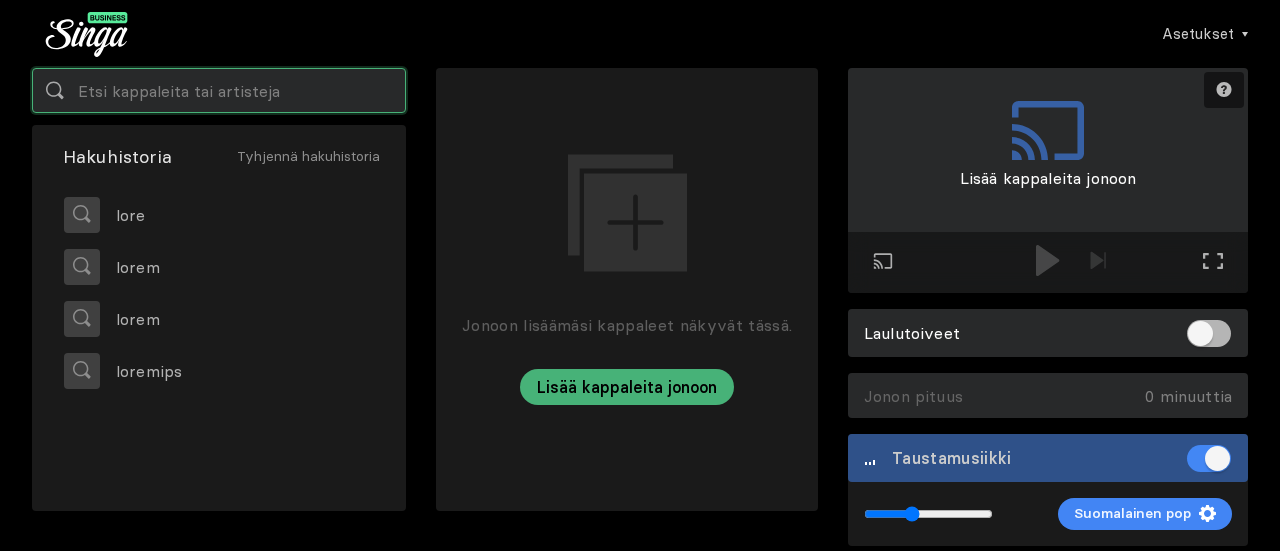 click at bounding box center (219, 90) 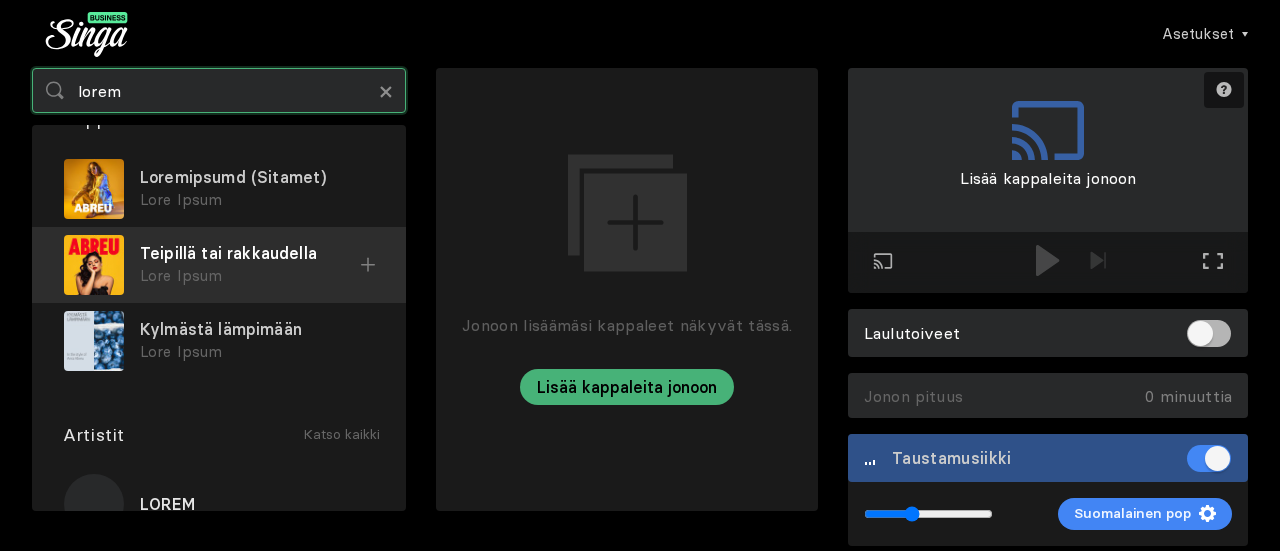 scroll, scrollTop: 0, scrollLeft: 0, axis: both 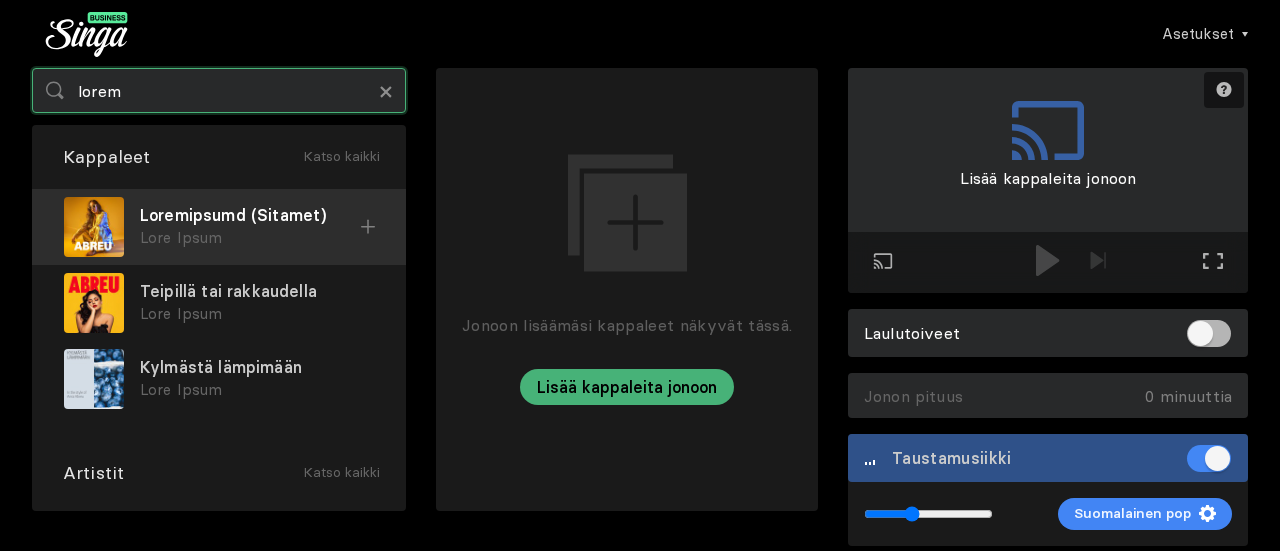 type on "lorem" 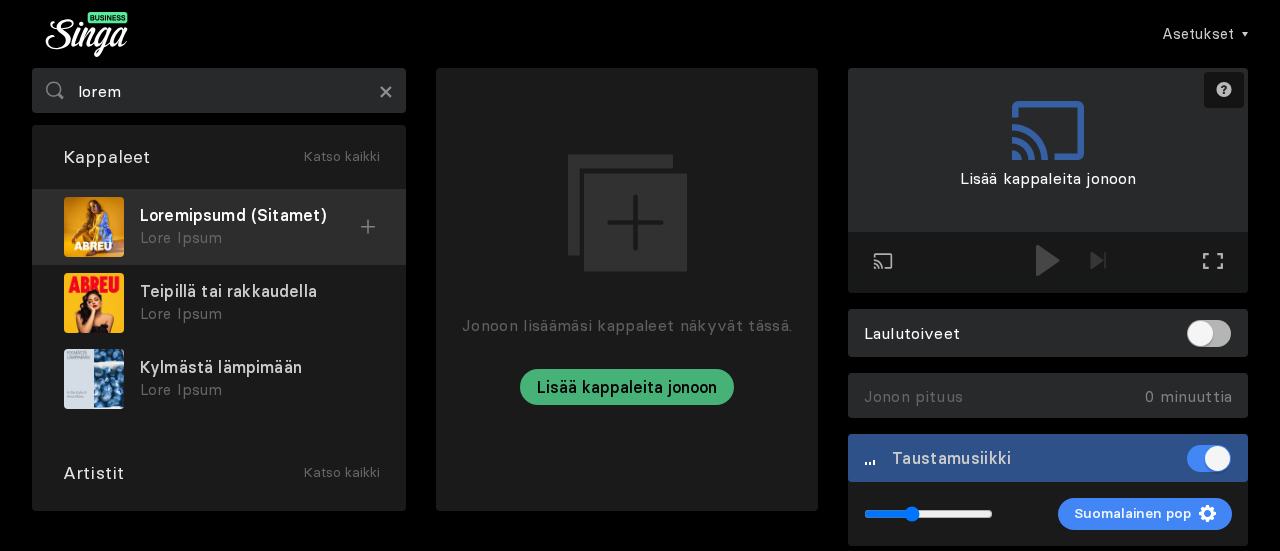 click at bounding box center [368, 227] 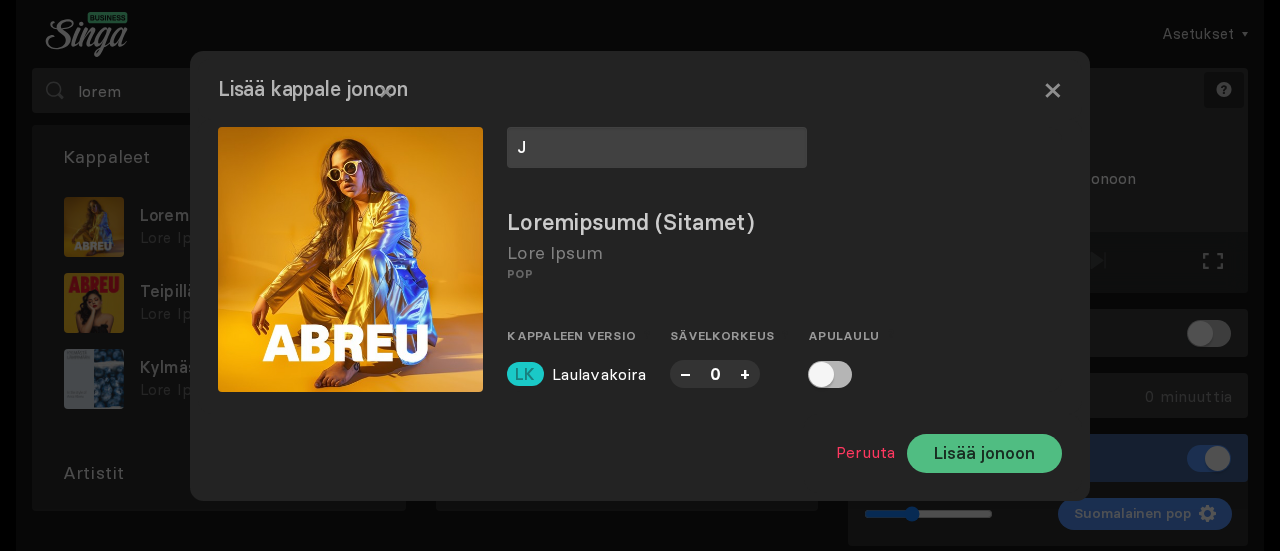 type on "J" 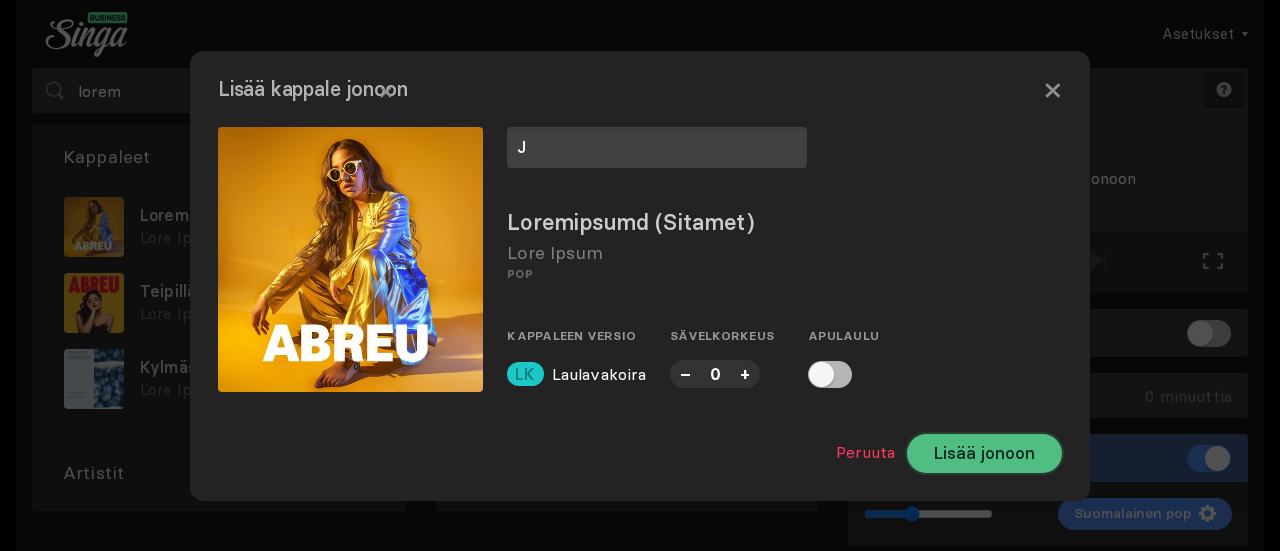 click on "Lisää jonoon" at bounding box center [984, 453] 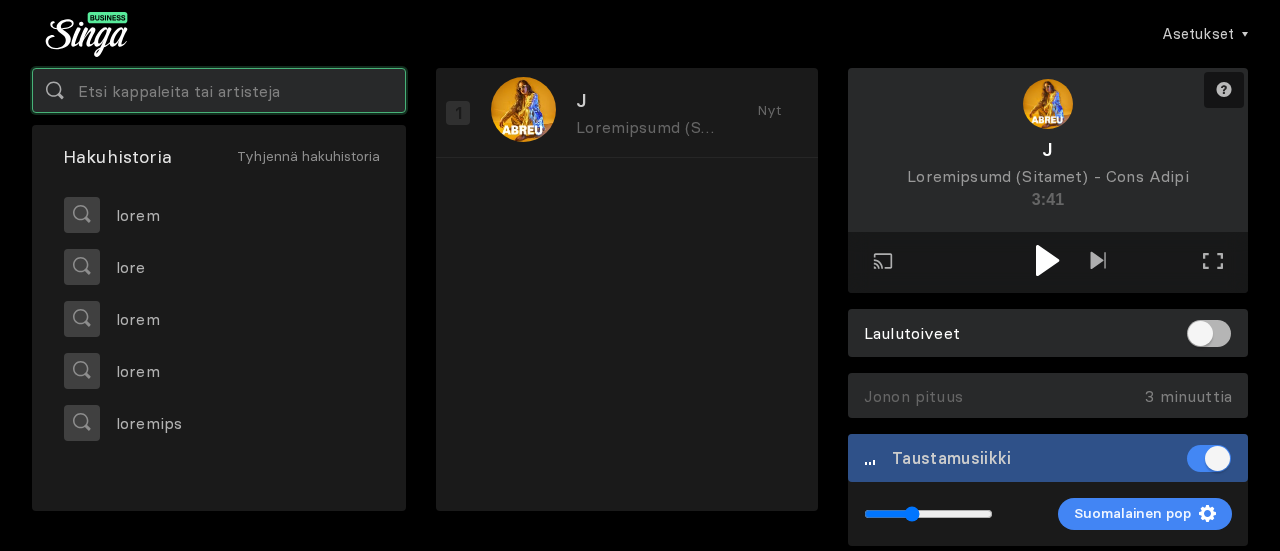 click at bounding box center (219, 90) 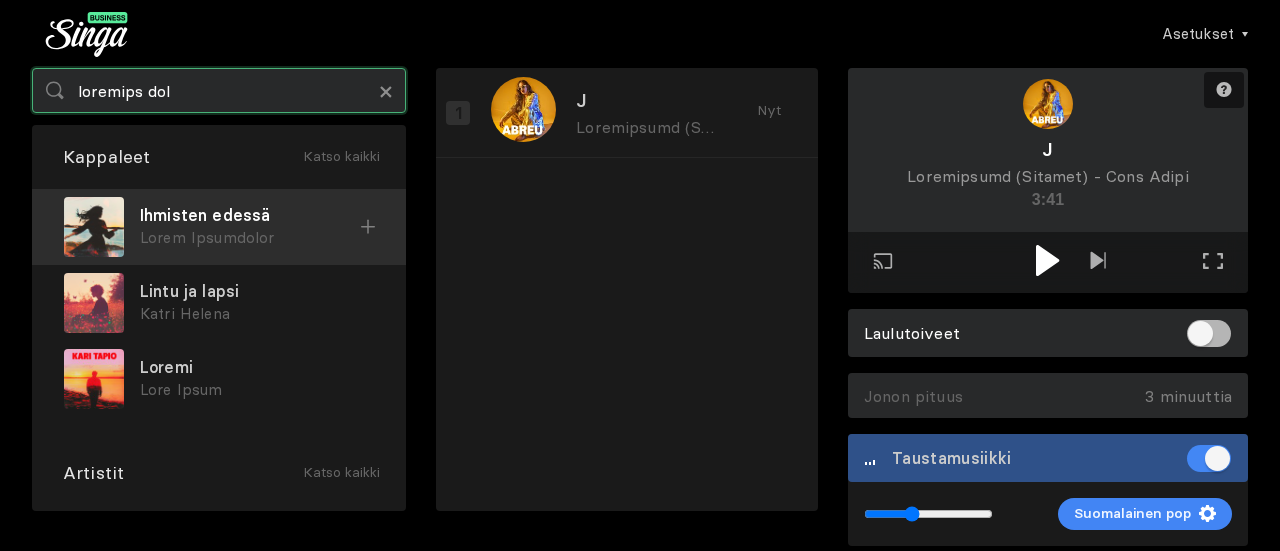 type on "loremips dol" 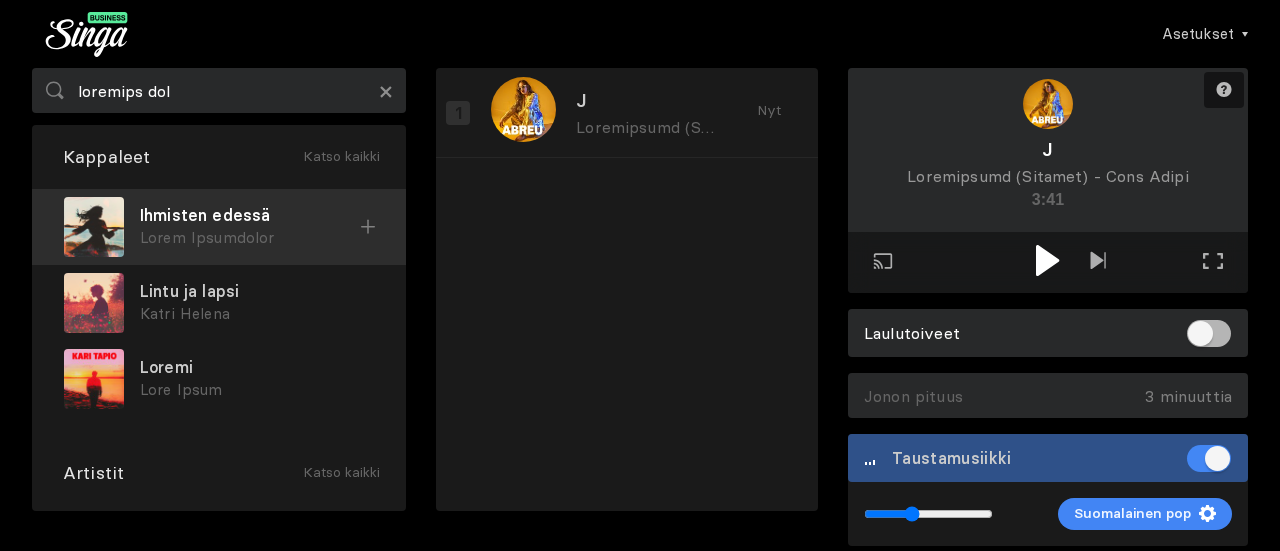 click at bounding box center [368, 227] 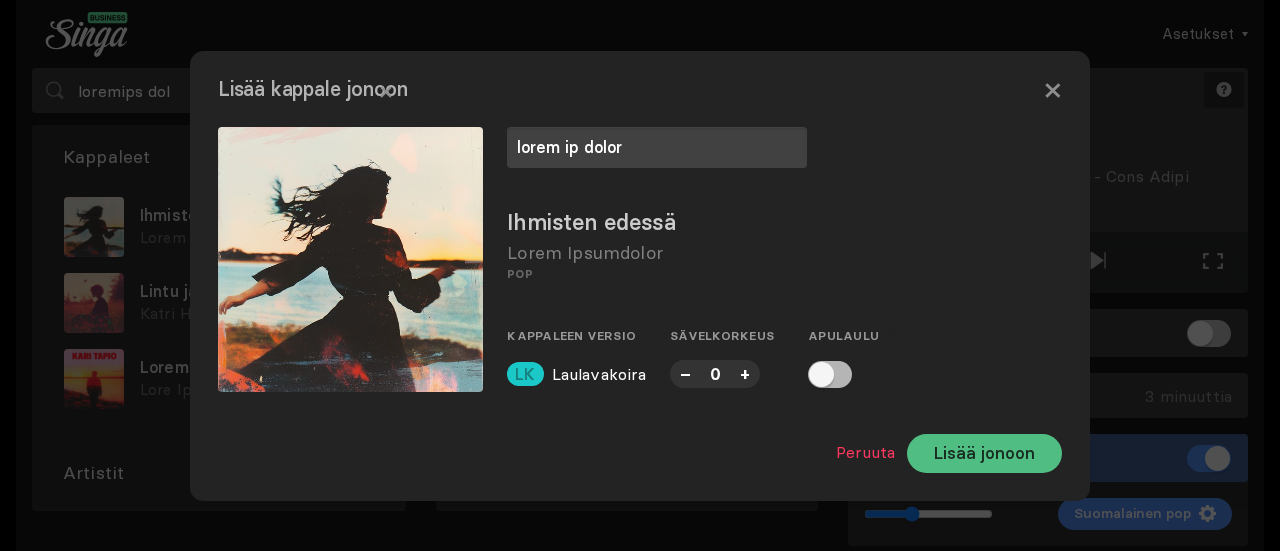 type on "lorem ip dolor" 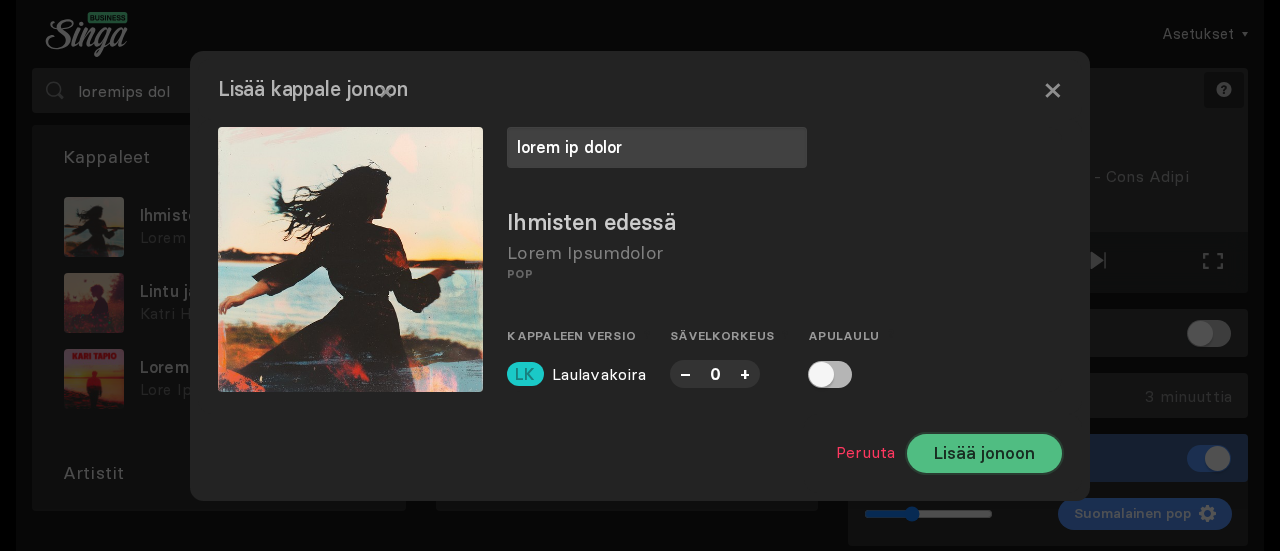 click on "Lisää jonoon" at bounding box center [984, 453] 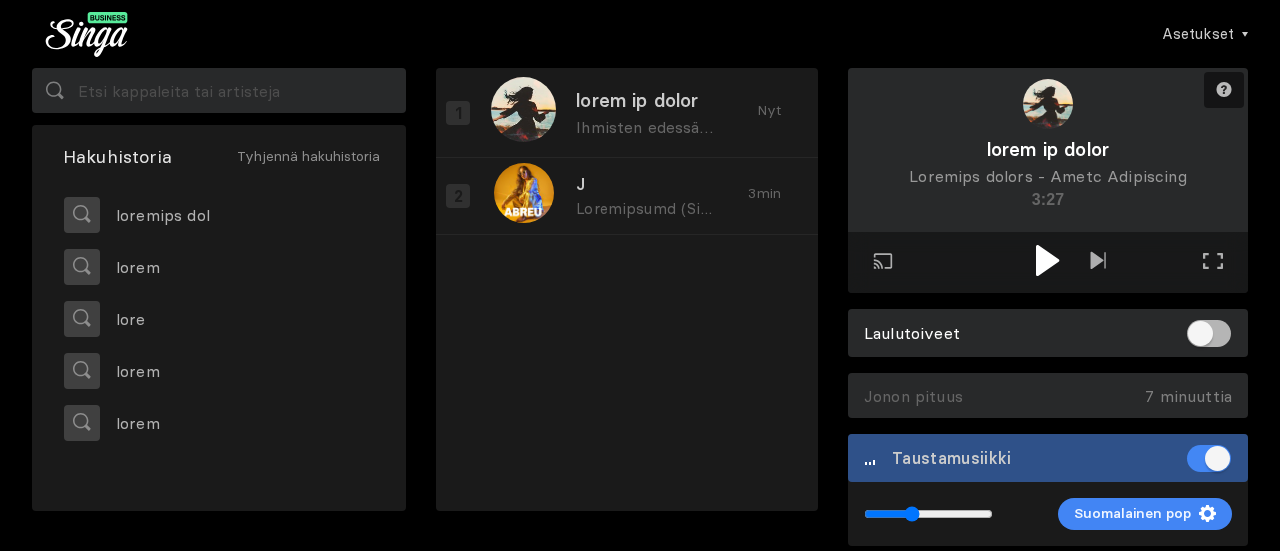 click at bounding box center (1048, 262) 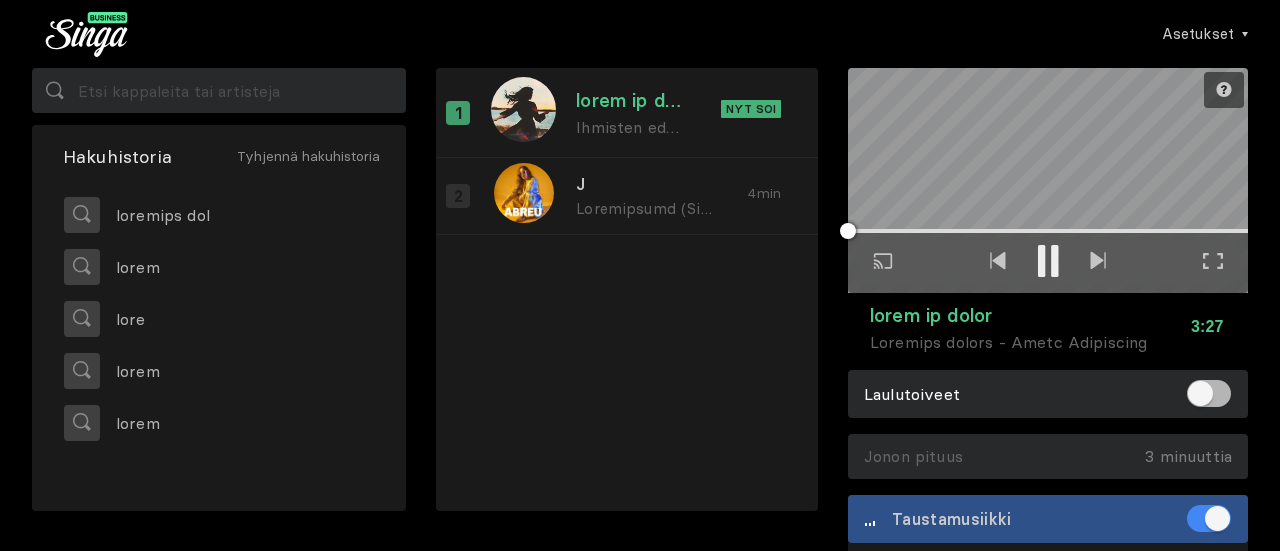 click on "Koko näytön tila Poistu koko näytön tilasta" at bounding box center (1213, 263) 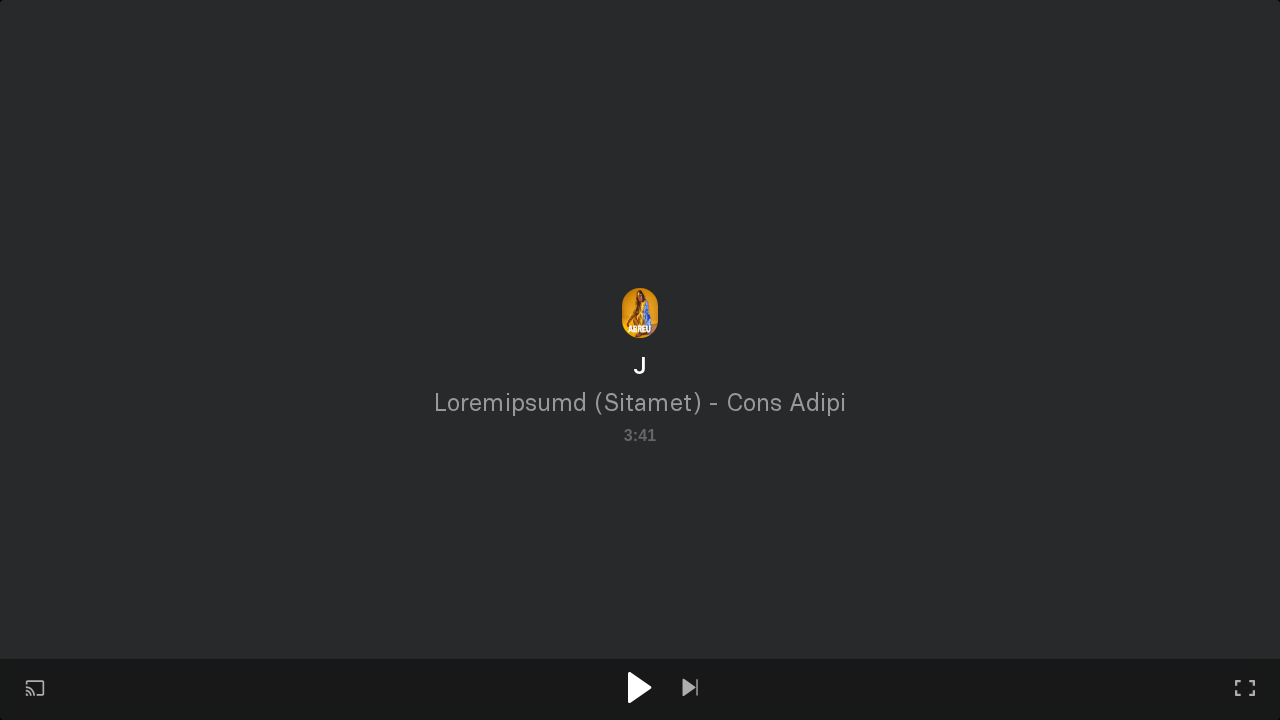 click at bounding box center (639, 687) 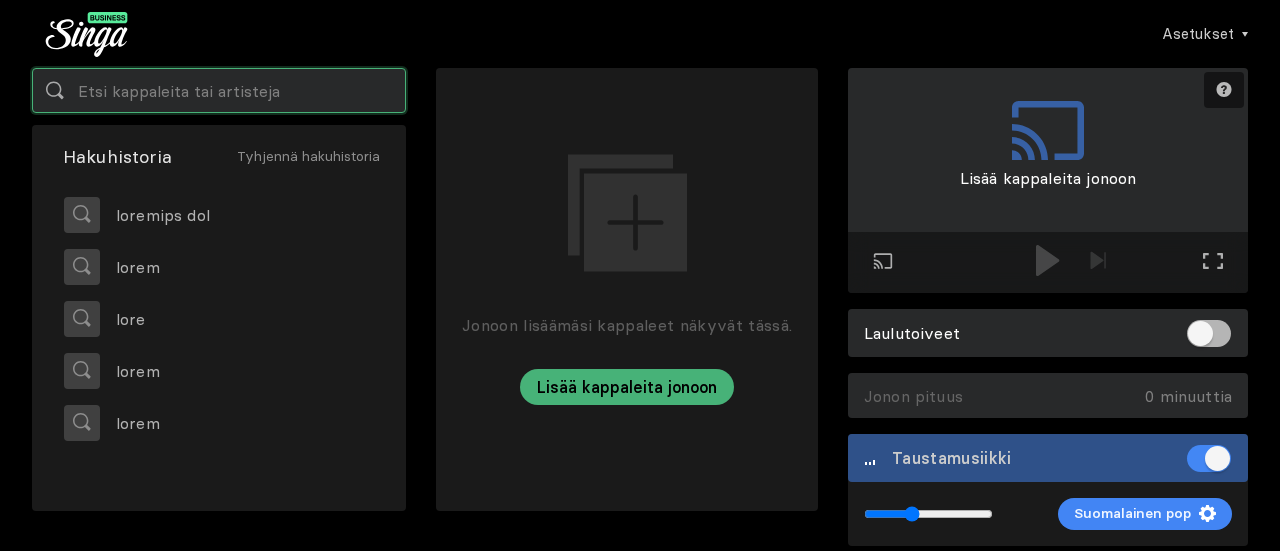 click at bounding box center [219, 90] 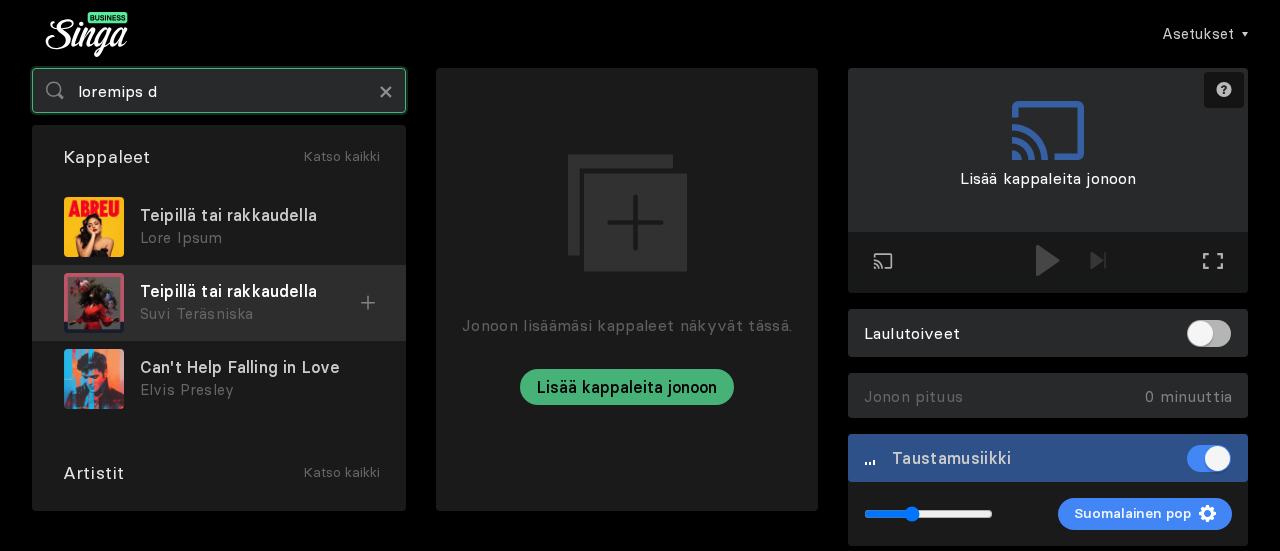 type on "loremips d" 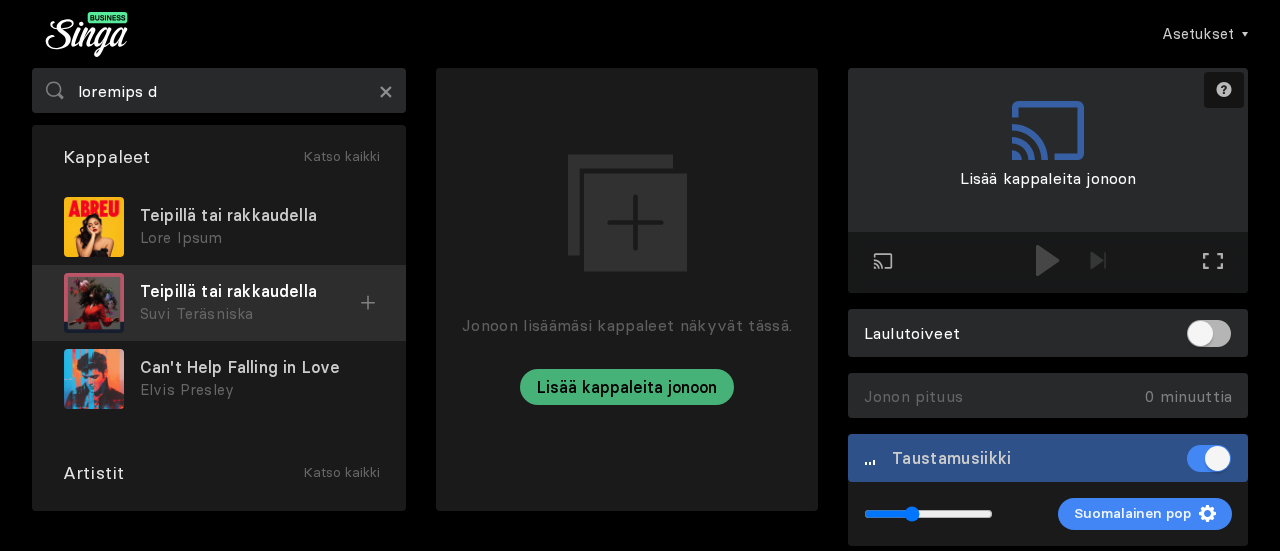 click at bounding box center [0, 0] 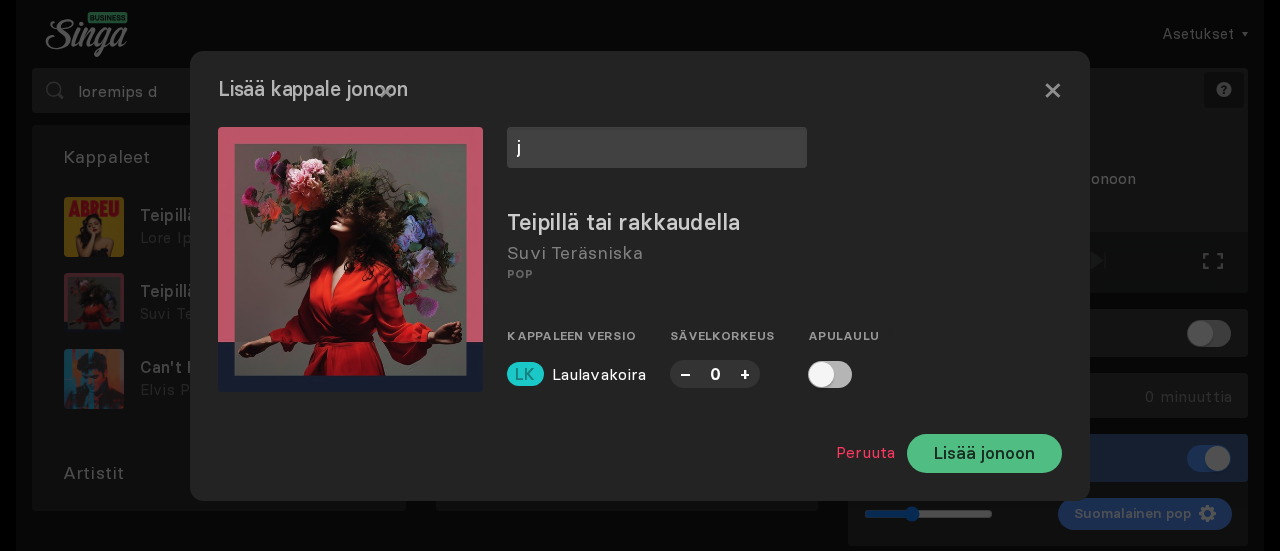 type on "j" 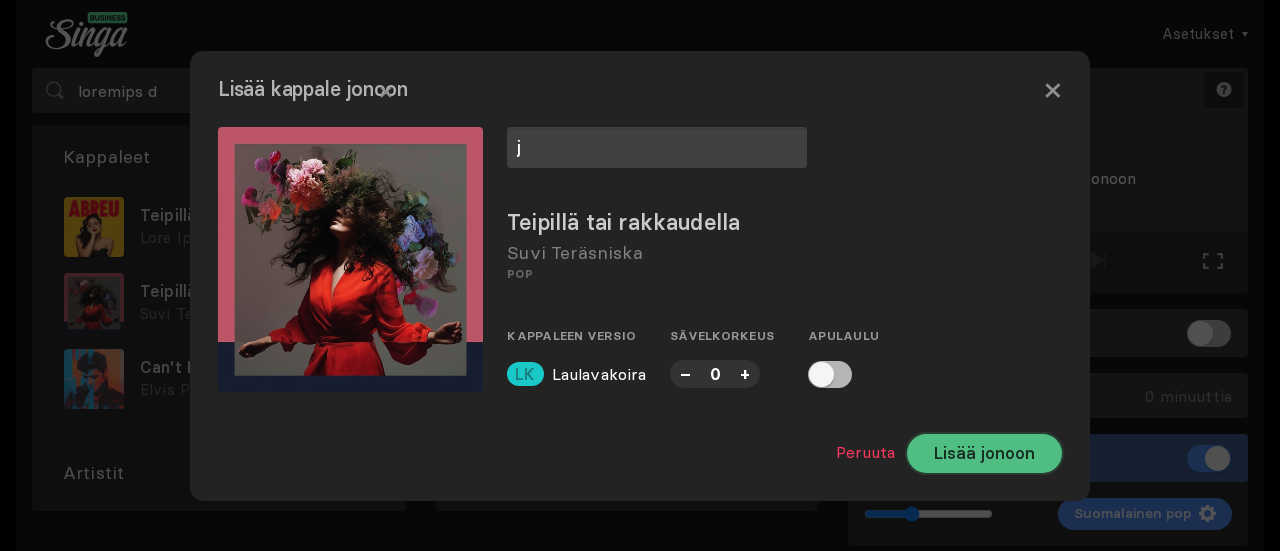 click on "Lisää jonoon" at bounding box center [984, 453] 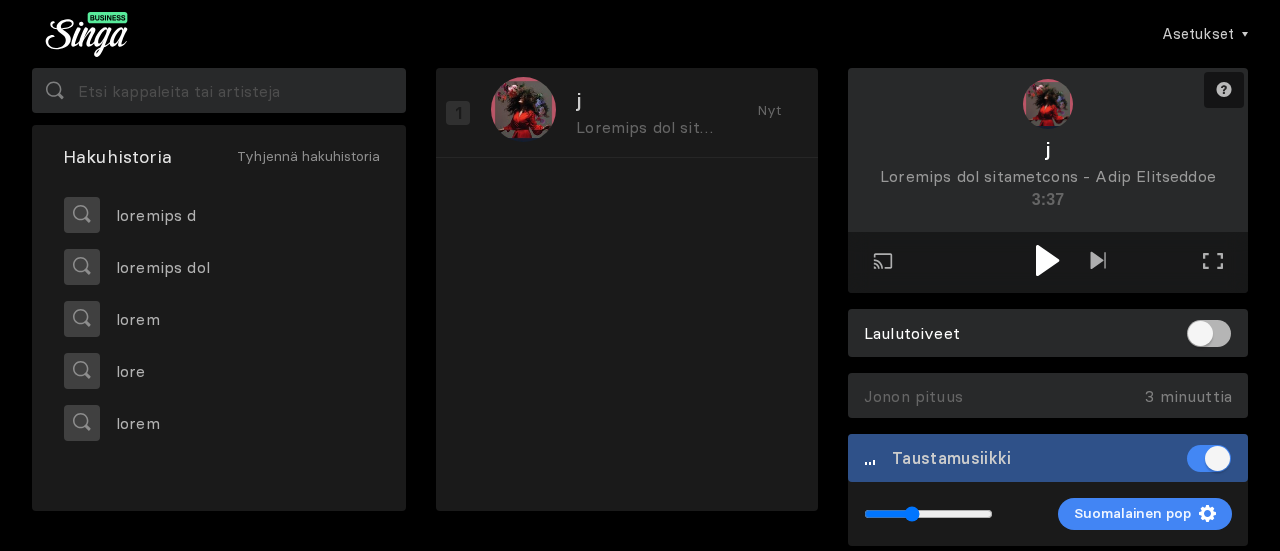 click at bounding box center (1047, 260) 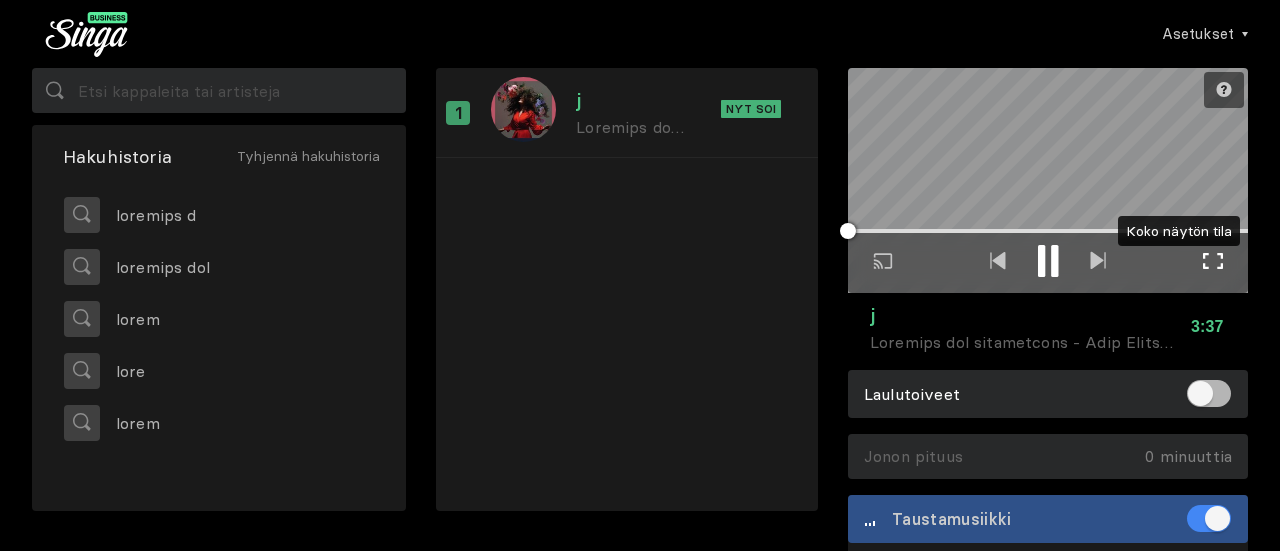 click at bounding box center [1213, 261] 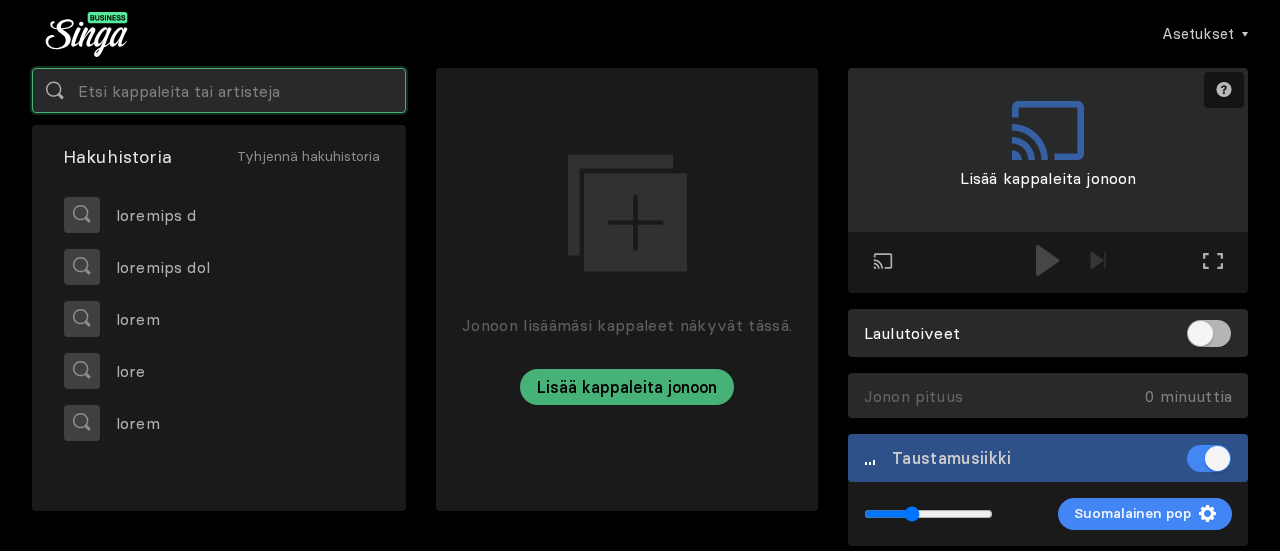 click at bounding box center [219, 90] 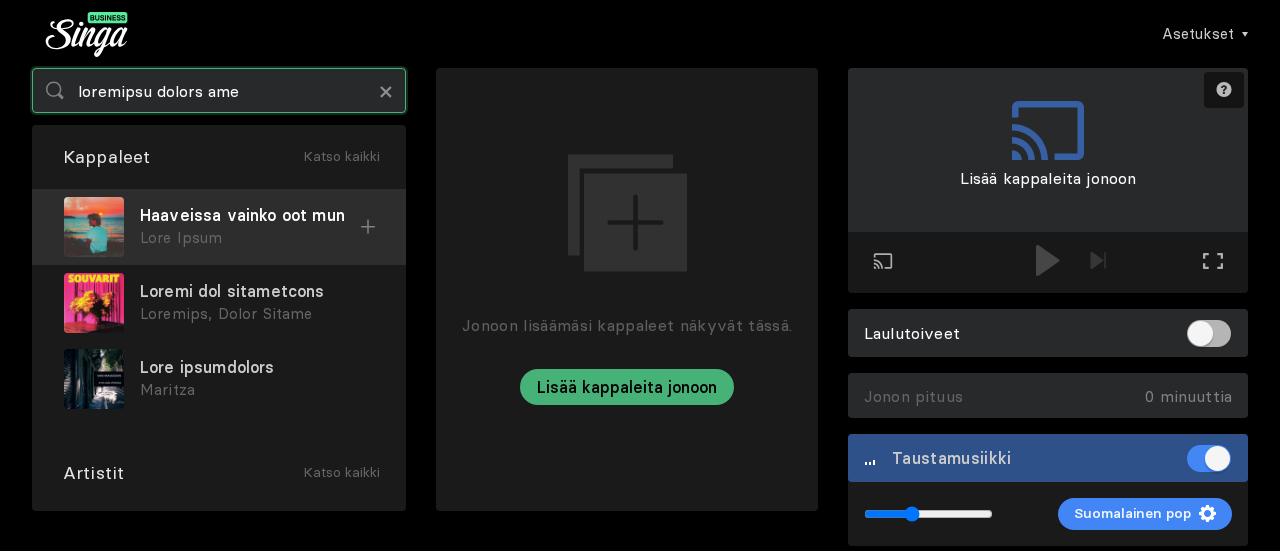 type on "loremipsu dolors ame" 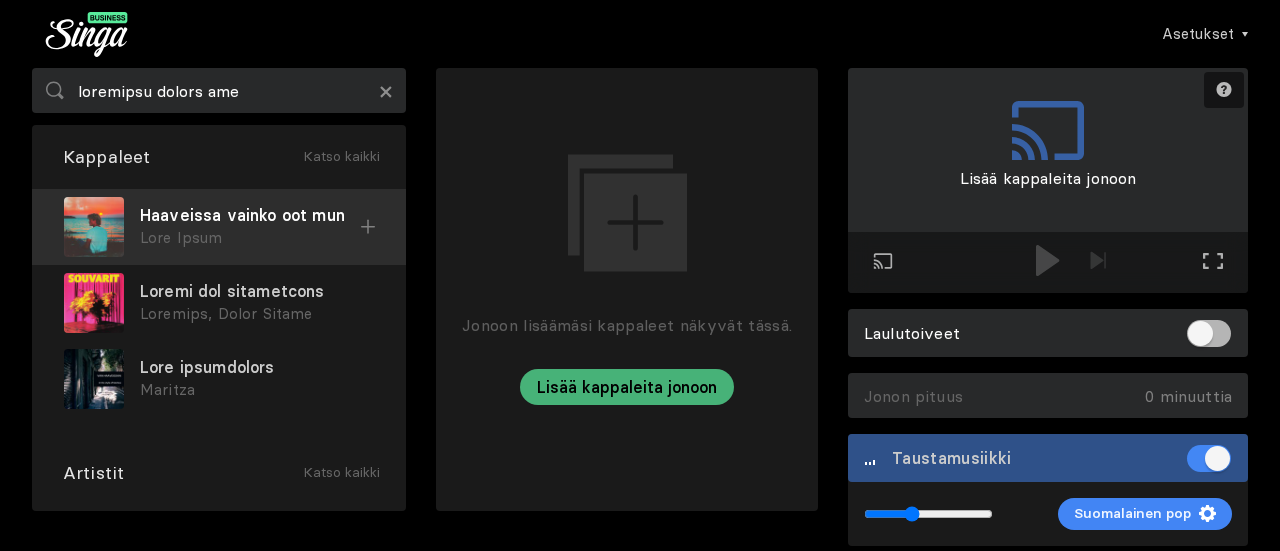 click at bounding box center [368, 226] 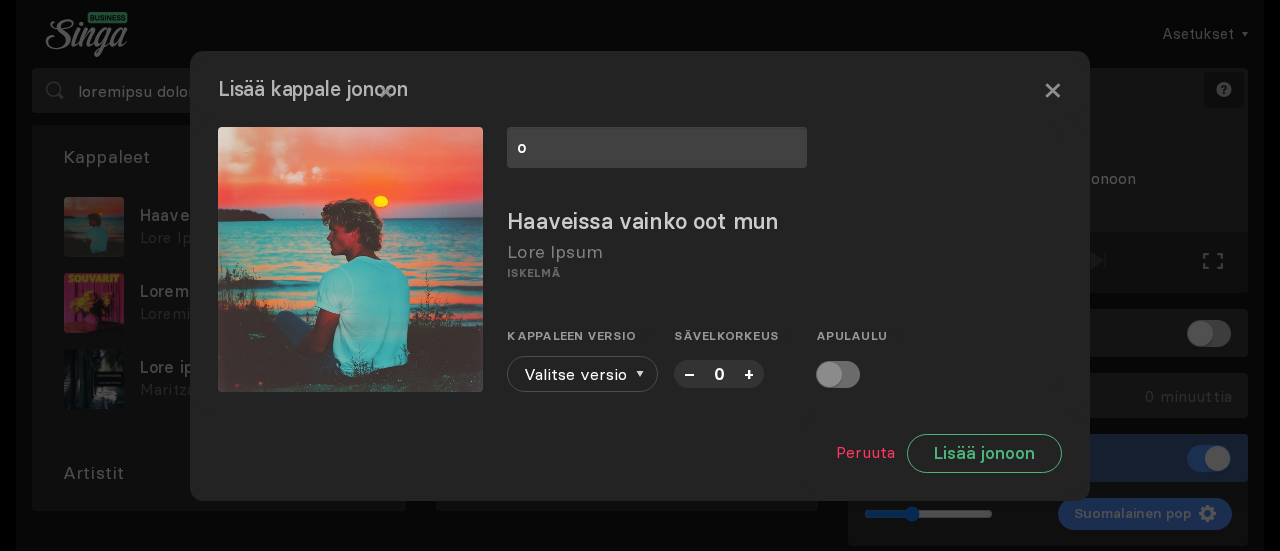 type on "o" 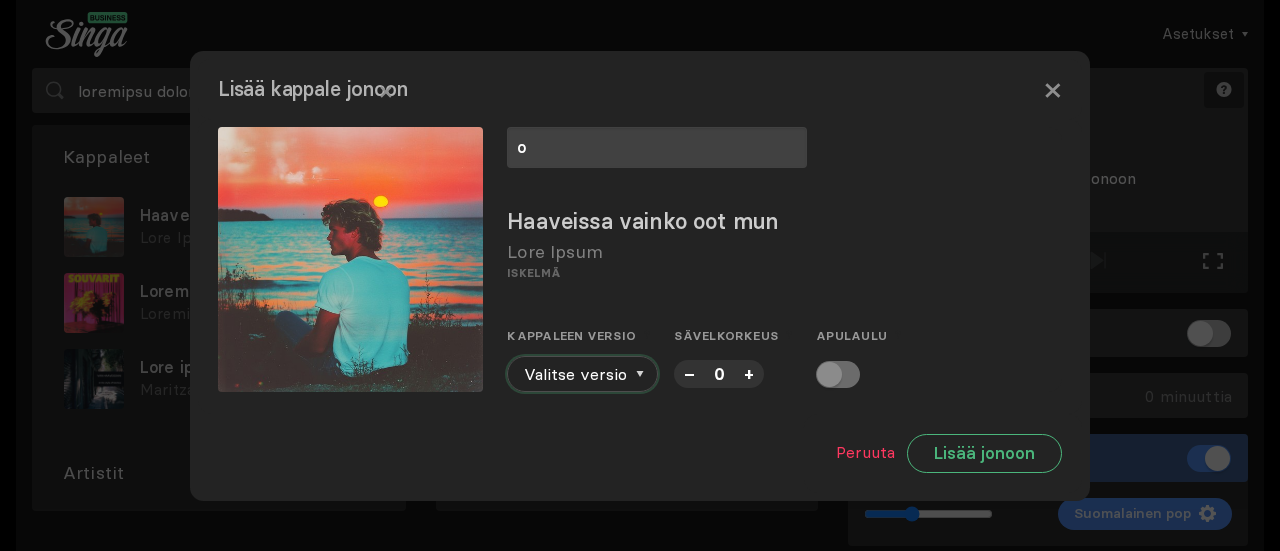 click at bounding box center [640, 374] 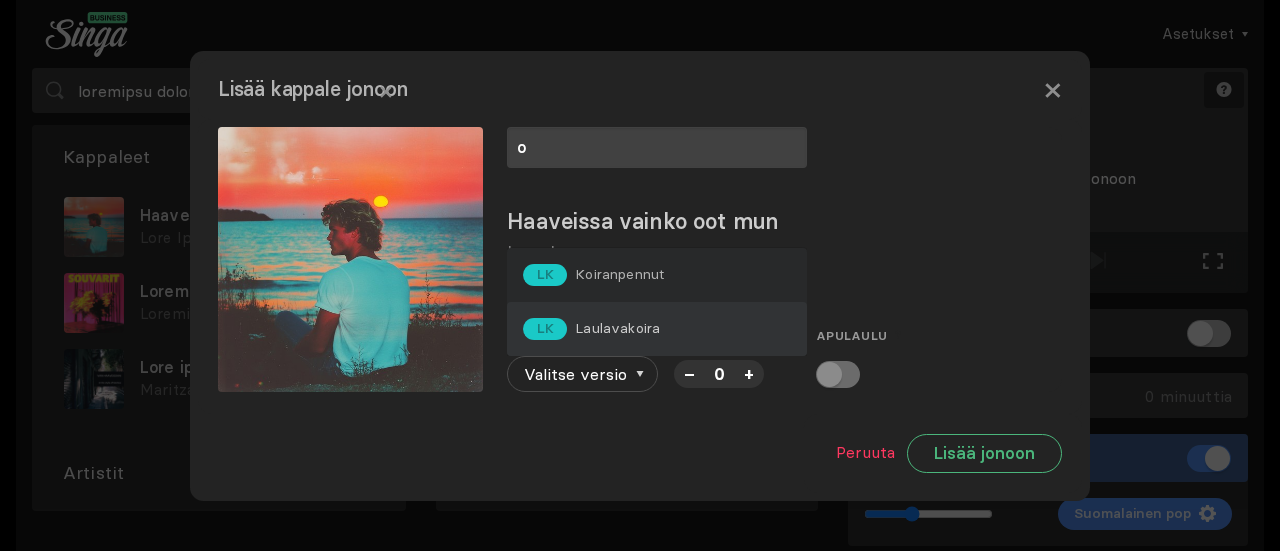 click on "Laulavakoira" at bounding box center (619, 274) 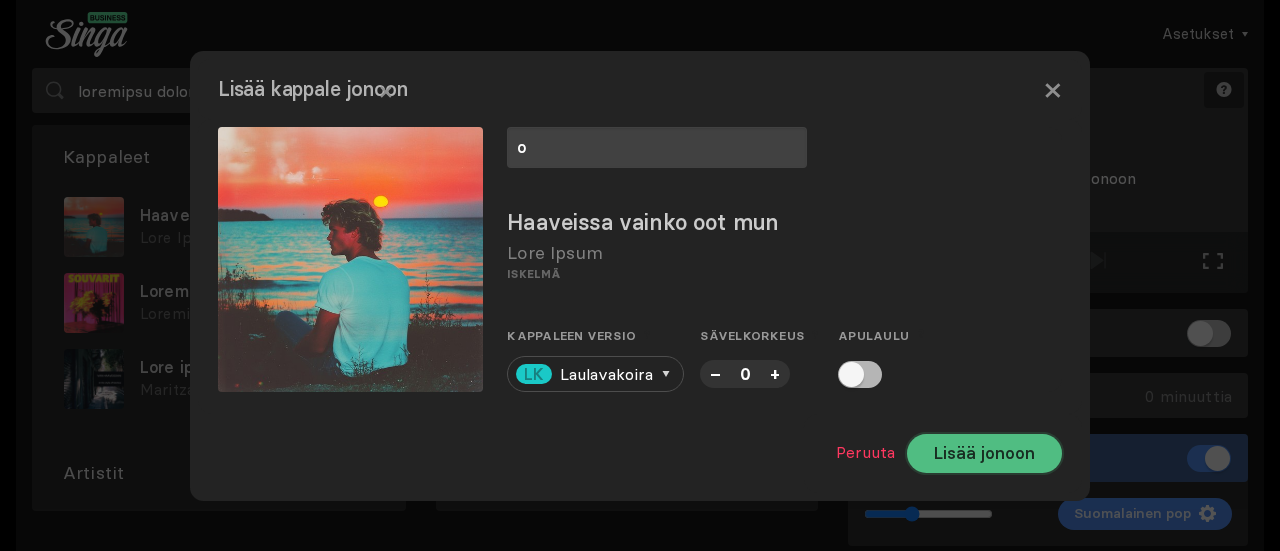 click on "Lisää jonoon" at bounding box center (984, 453) 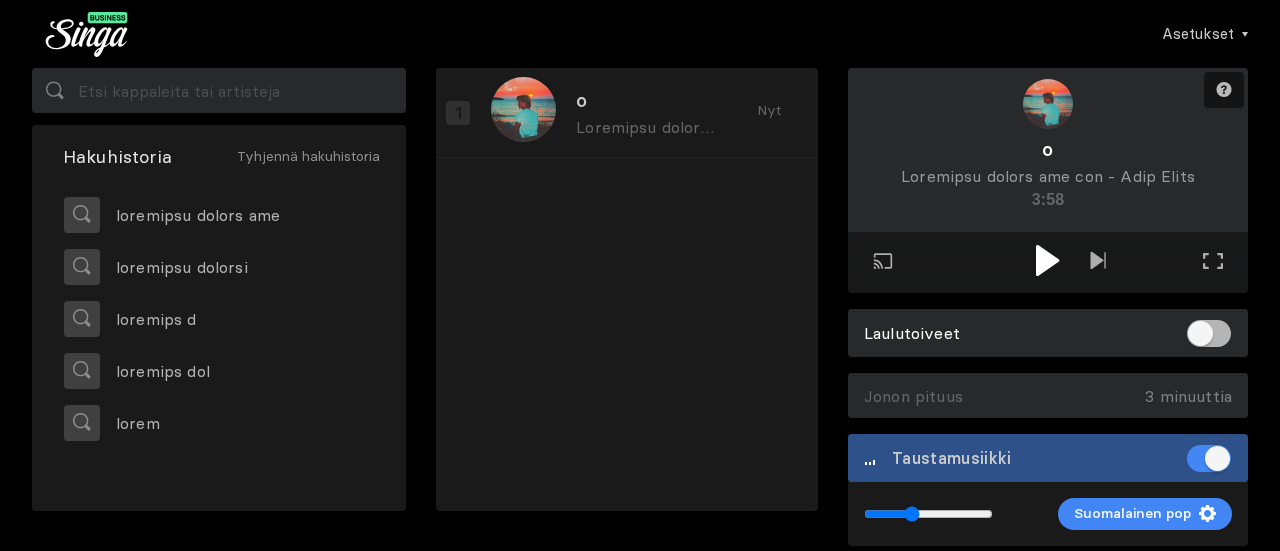 click at bounding box center (1047, 260) 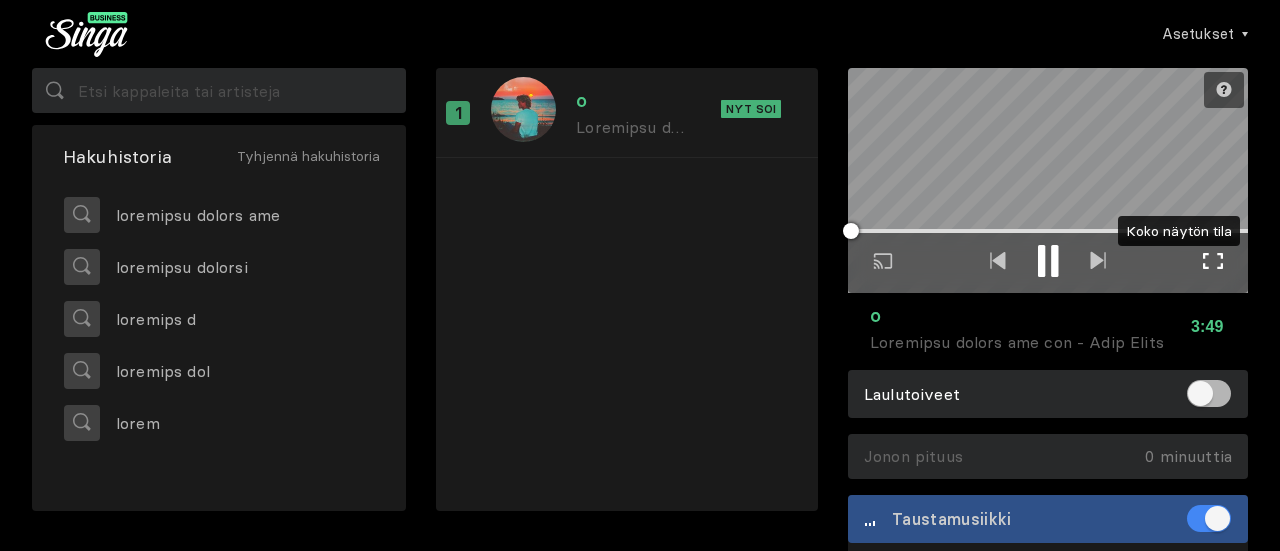 click on "Koko näytön tila Poistu koko näytön tilasta" at bounding box center (1213, 263) 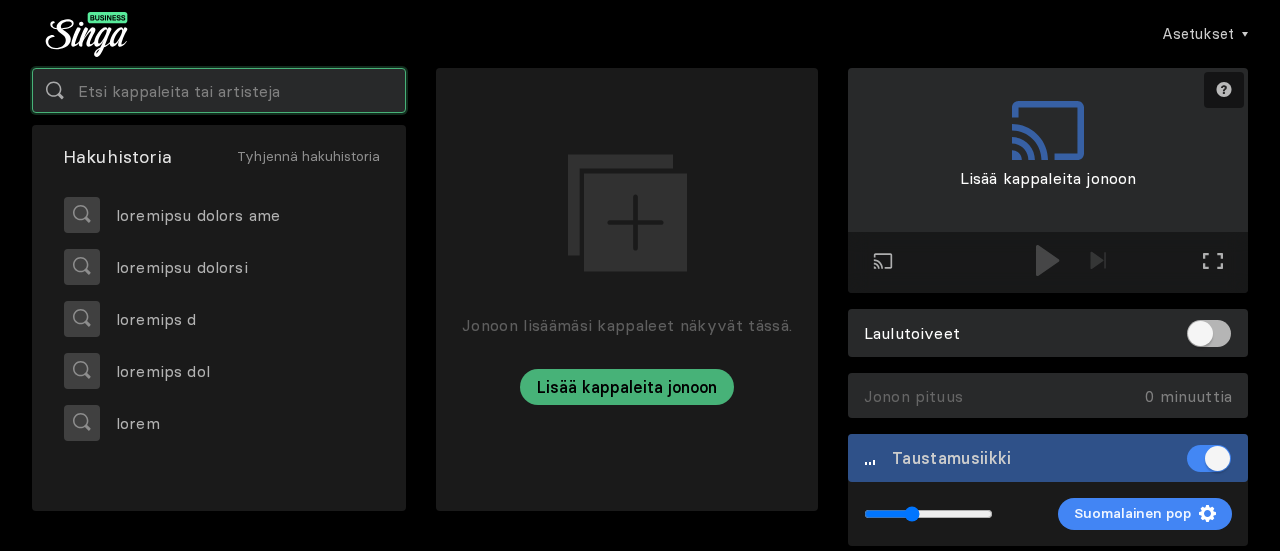 click at bounding box center [219, 90] 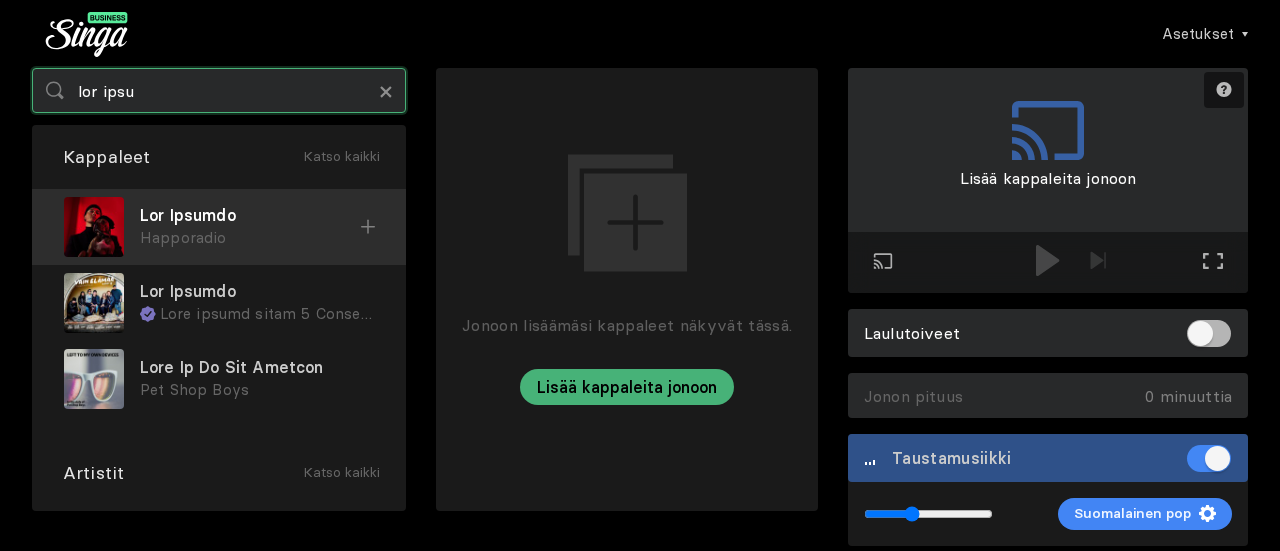 type on "lor ipsu" 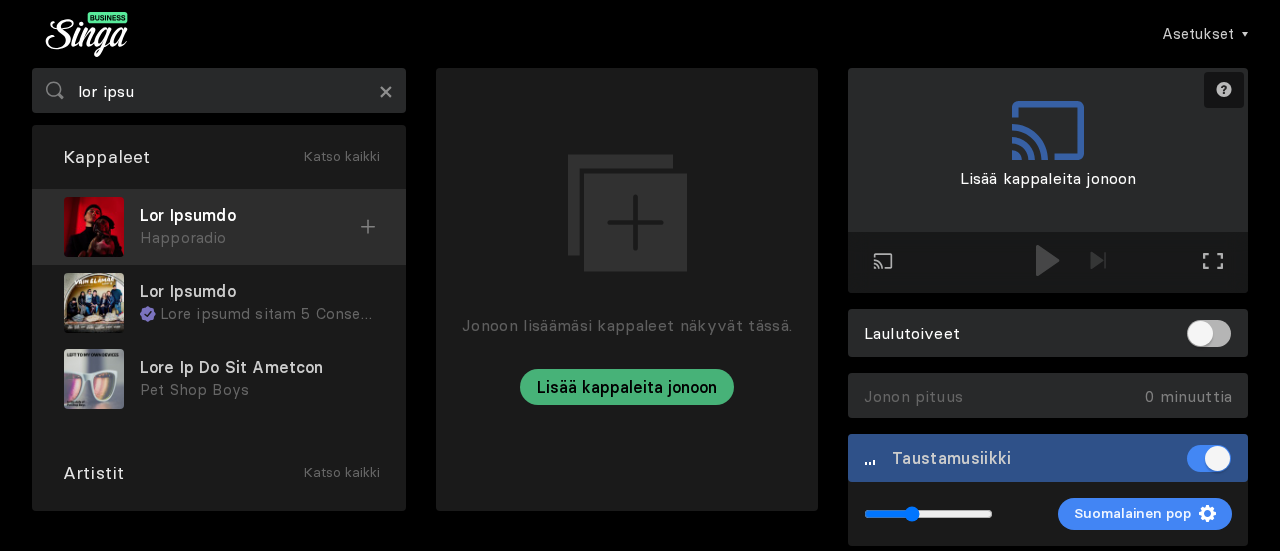 click at bounding box center [368, 227] 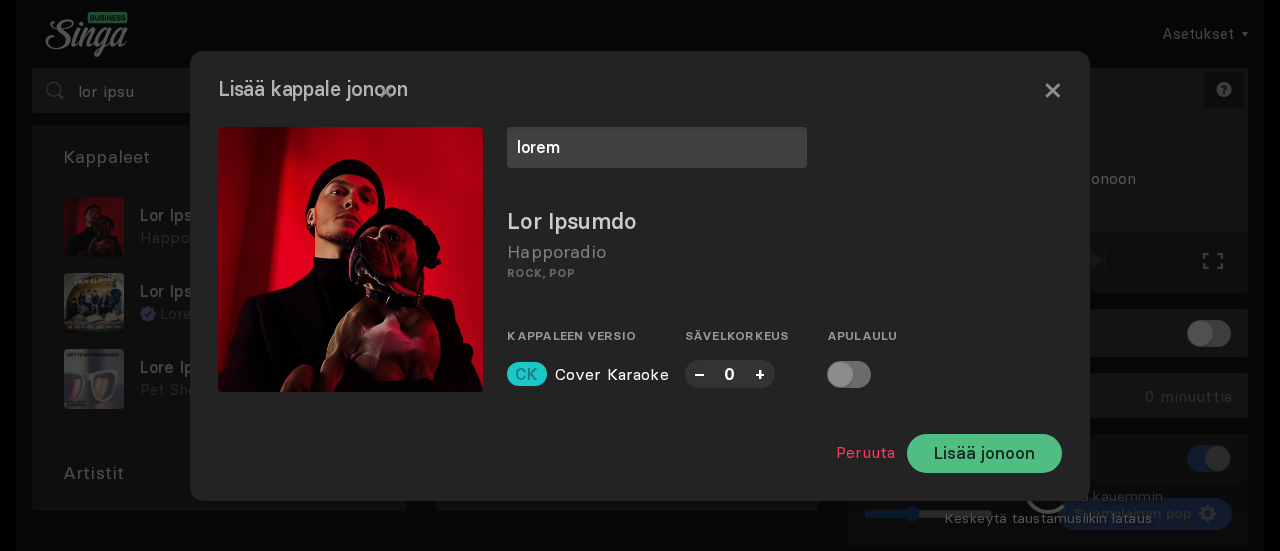 type on "lorem" 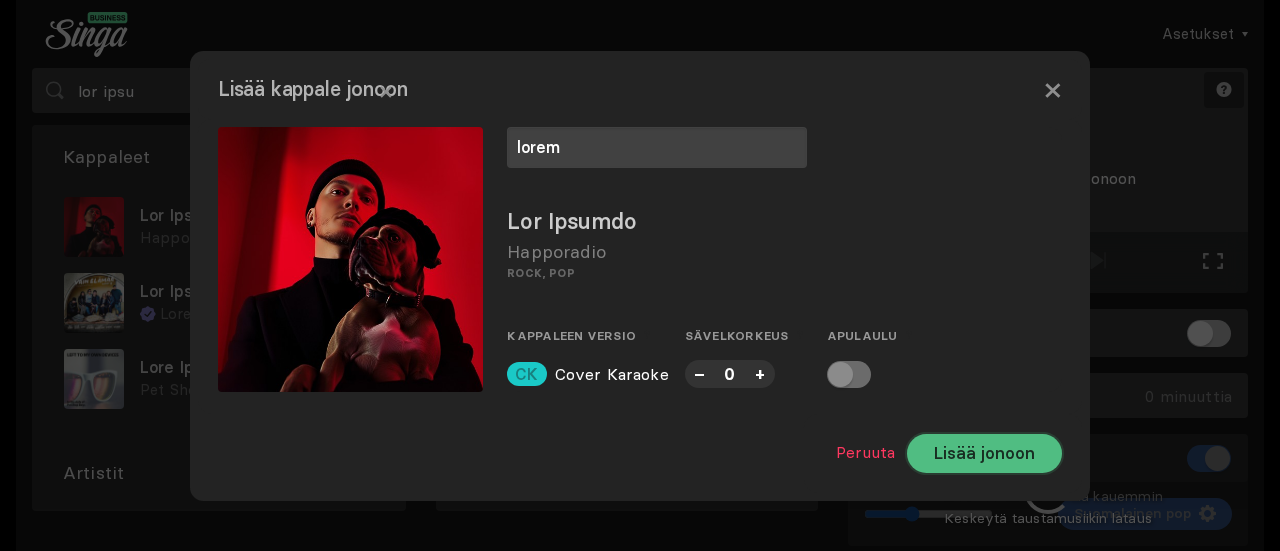 click on "Lisää jonoon" at bounding box center (984, 453) 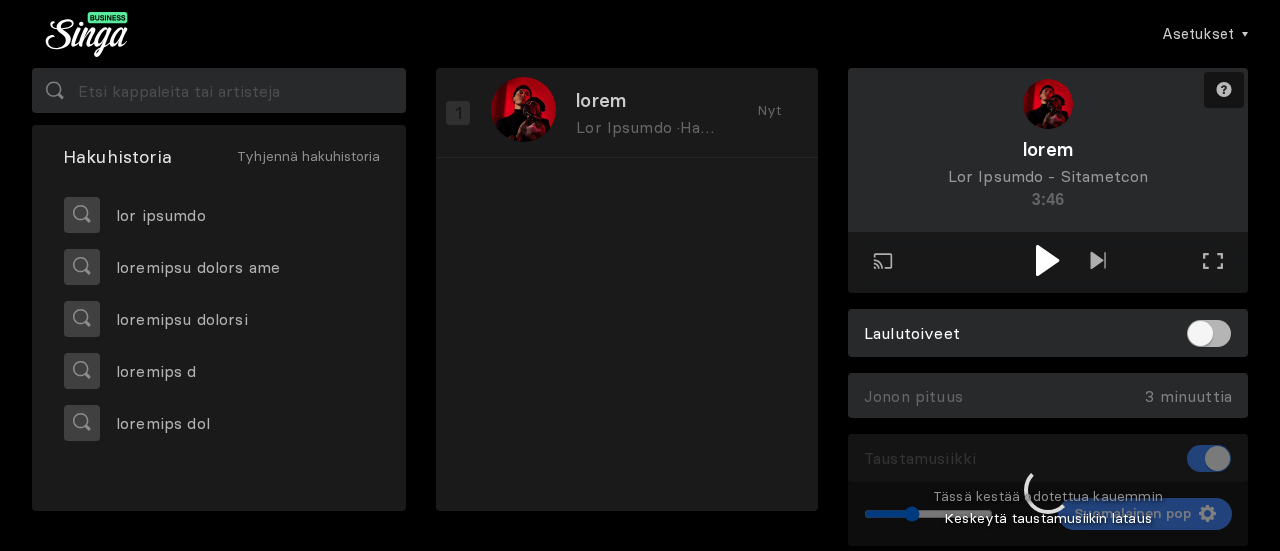 click at bounding box center (1047, 260) 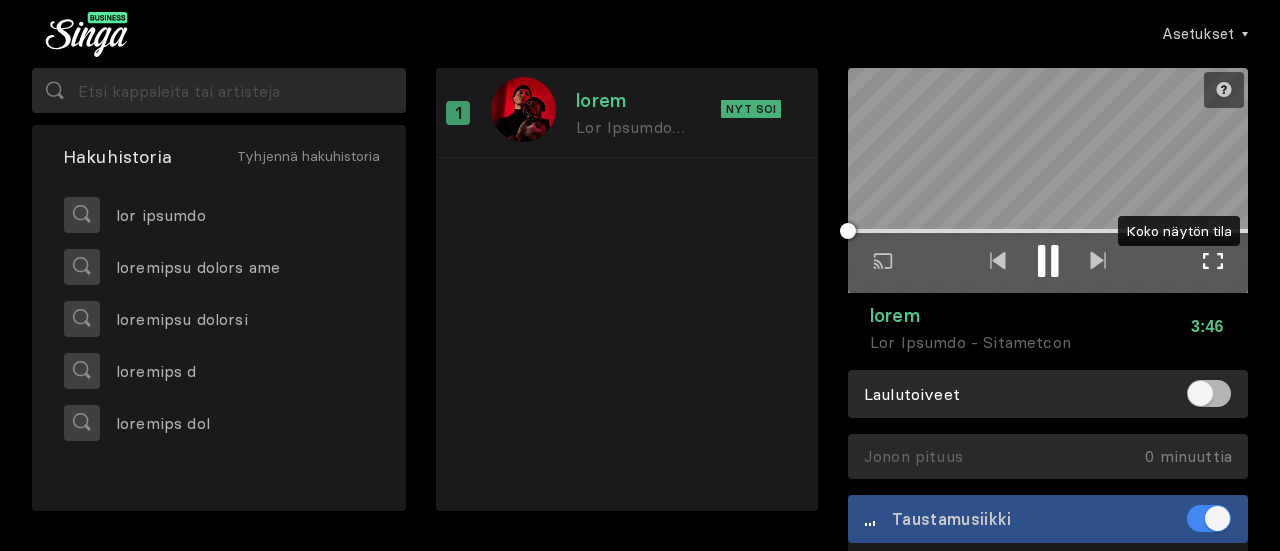 click at bounding box center [1213, 261] 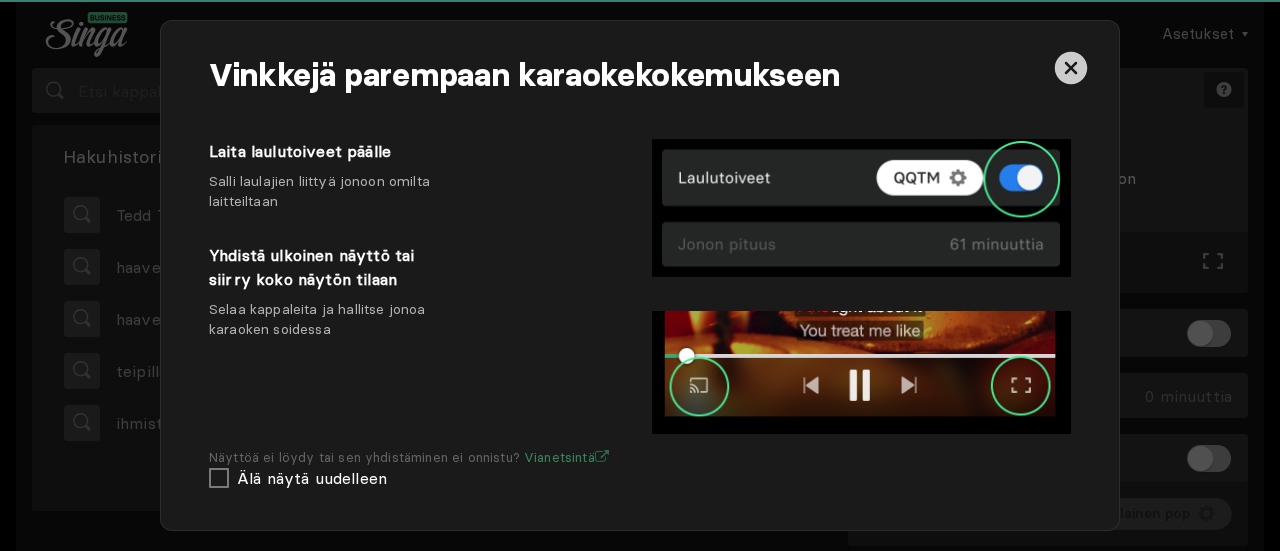 scroll, scrollTop: 0, scrollLeft: 0, axis: both 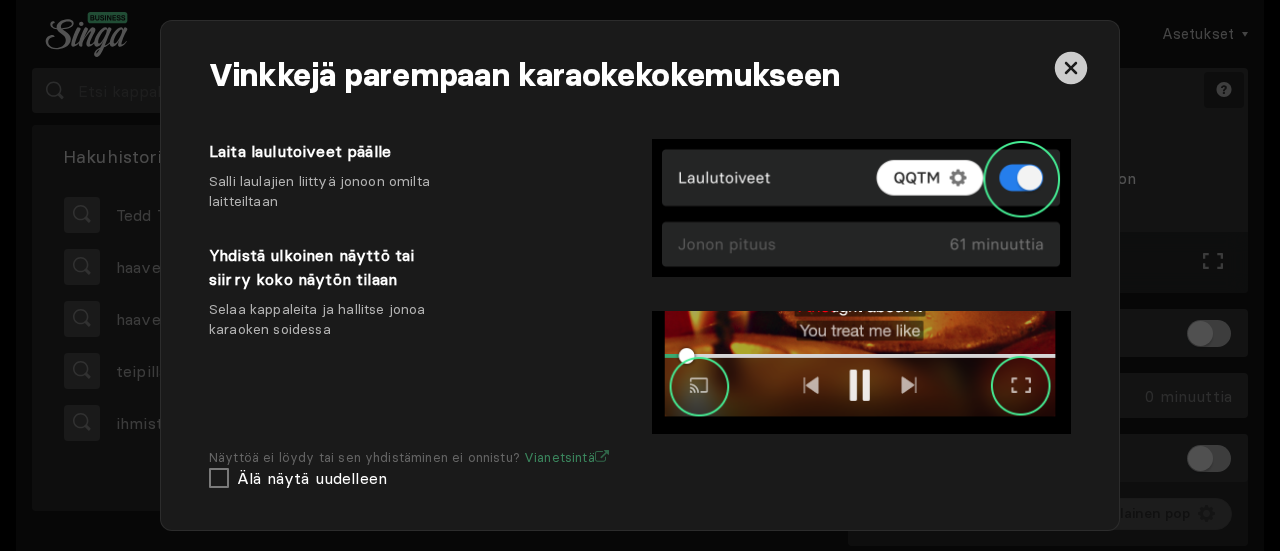 click at bounding box center (1048, 76) 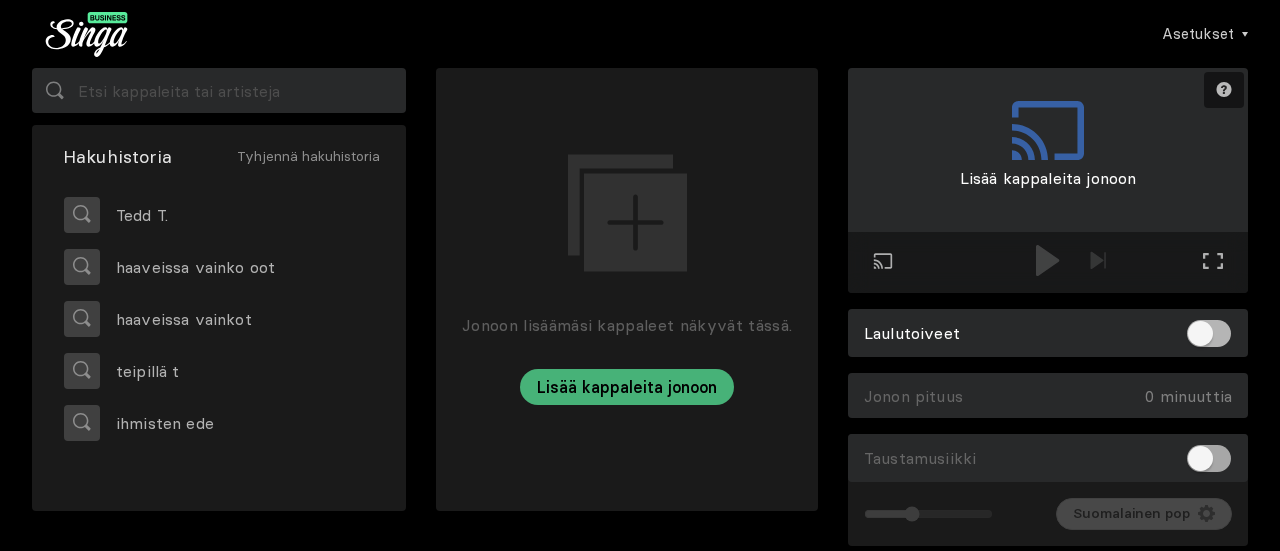 click at bounding box center (1209, 458) 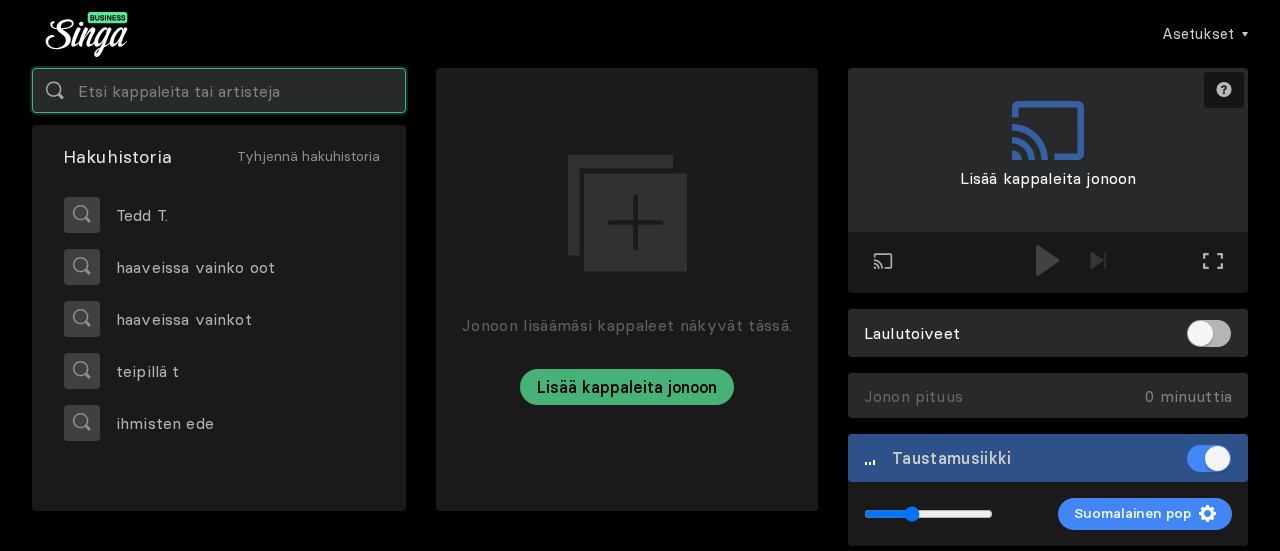 click at bounding box center [219, 90] 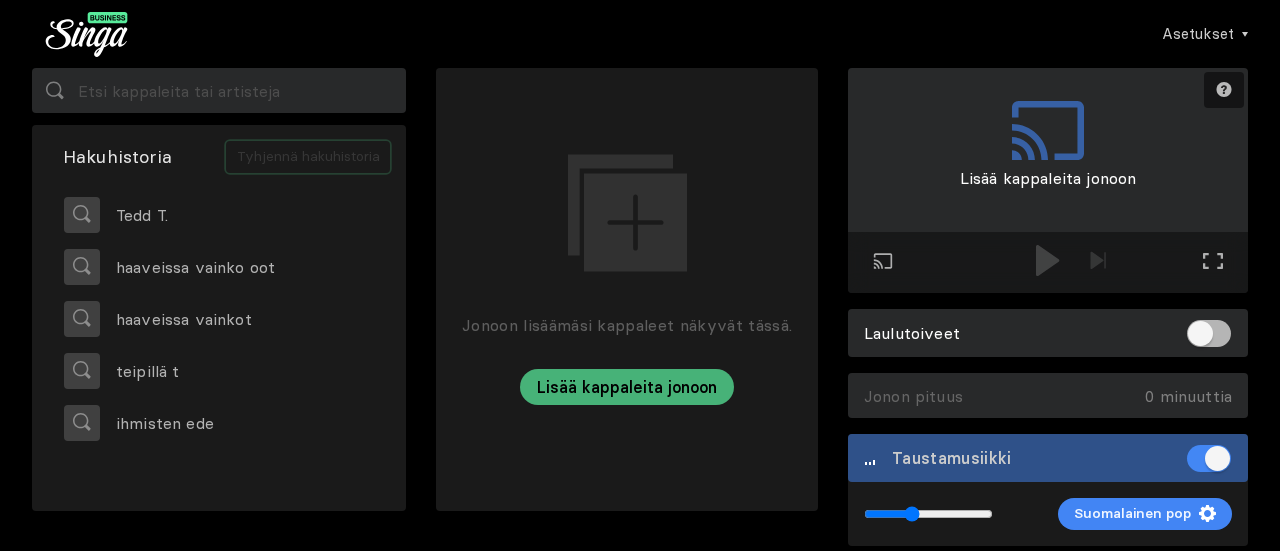 click on "Tyhjennä hakuhistoria" at bounding box center [308, 157] 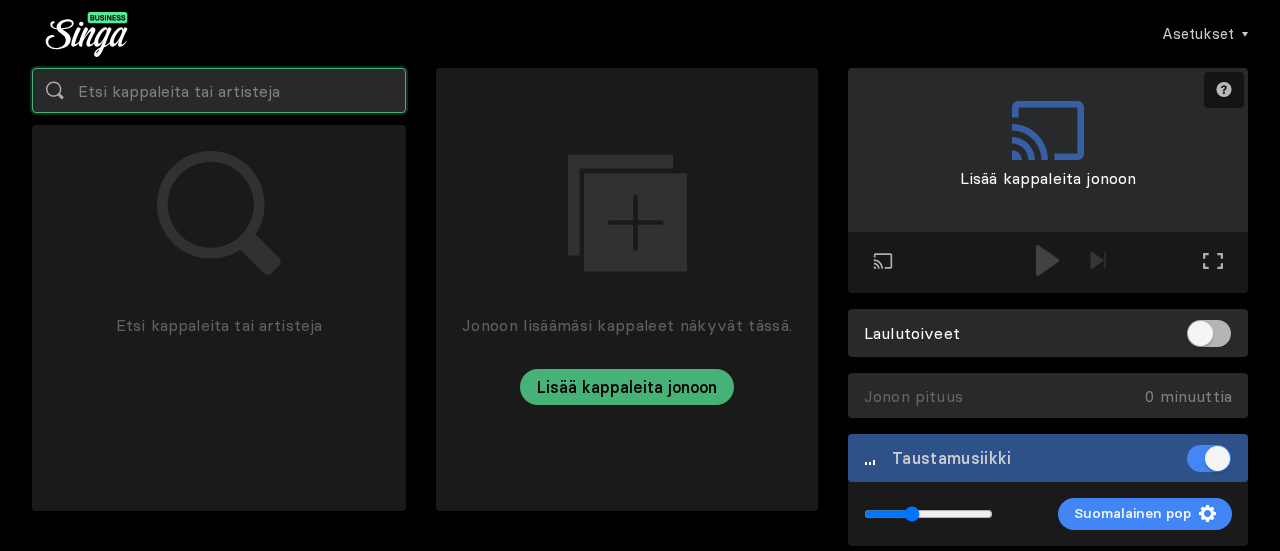 click at bounding box center [219, 90] 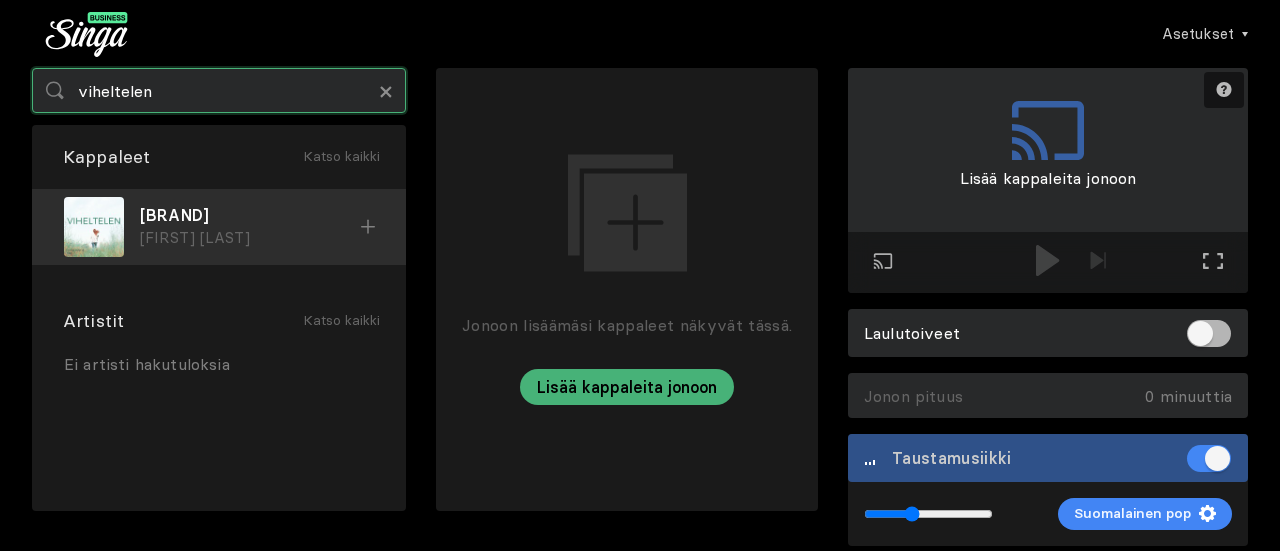 type on "viheltelen" 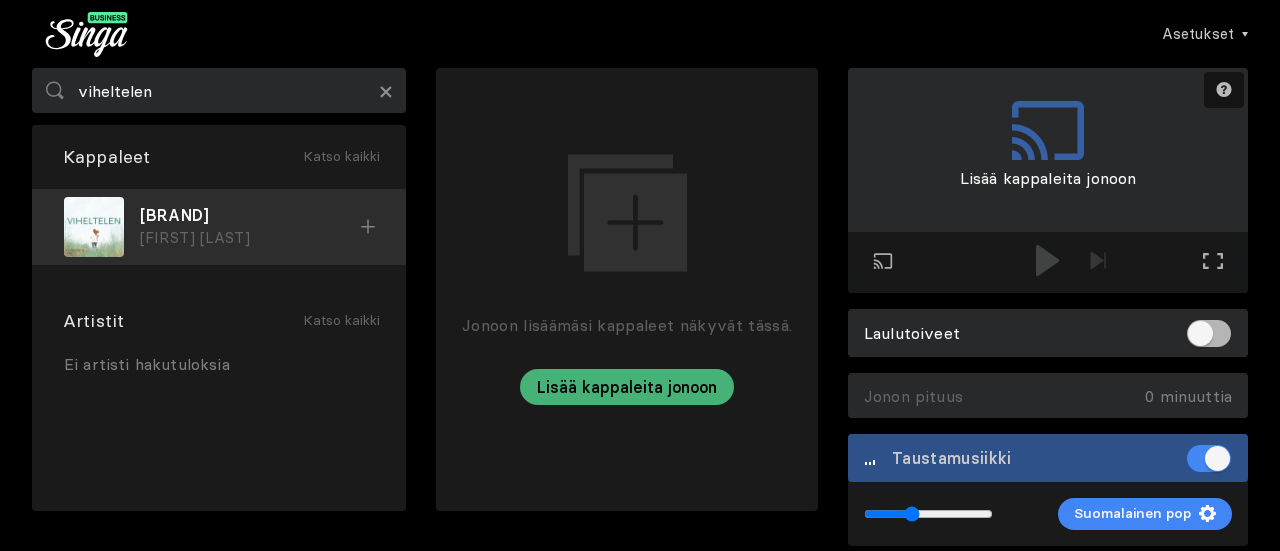 click at bounding box center [368, 227] 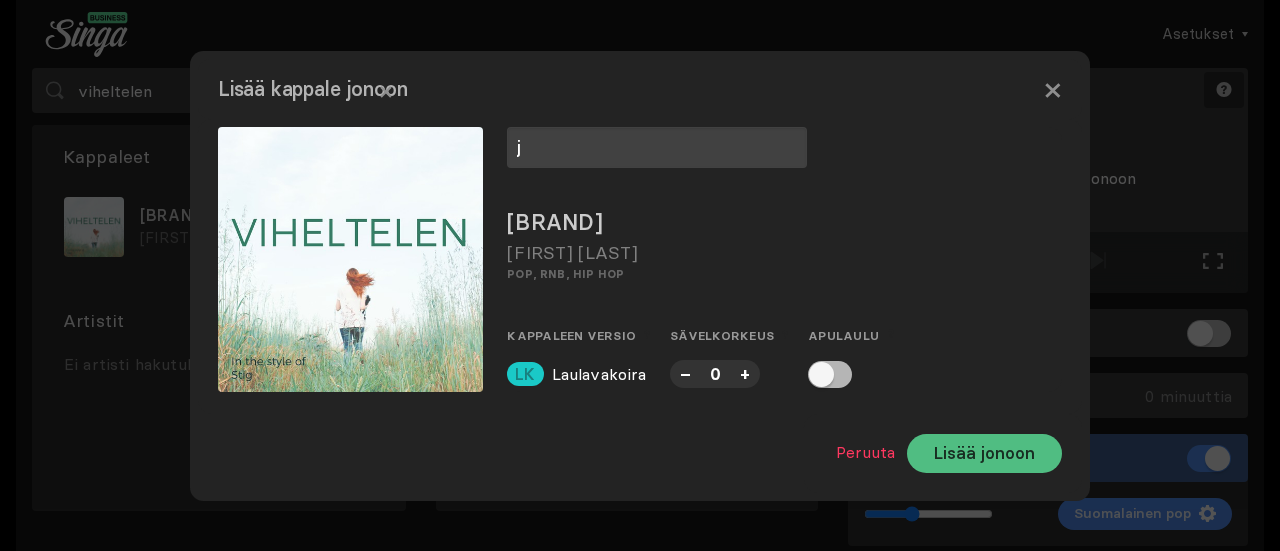 type on "j" 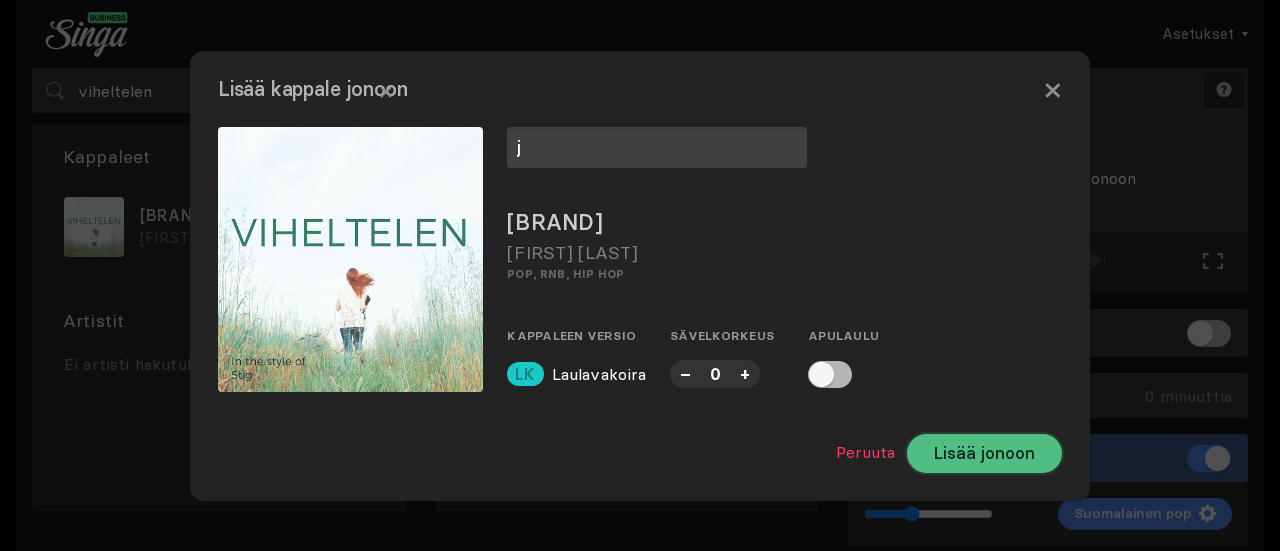 click on "Lisää jonoon" at bounding box center [984, 453] 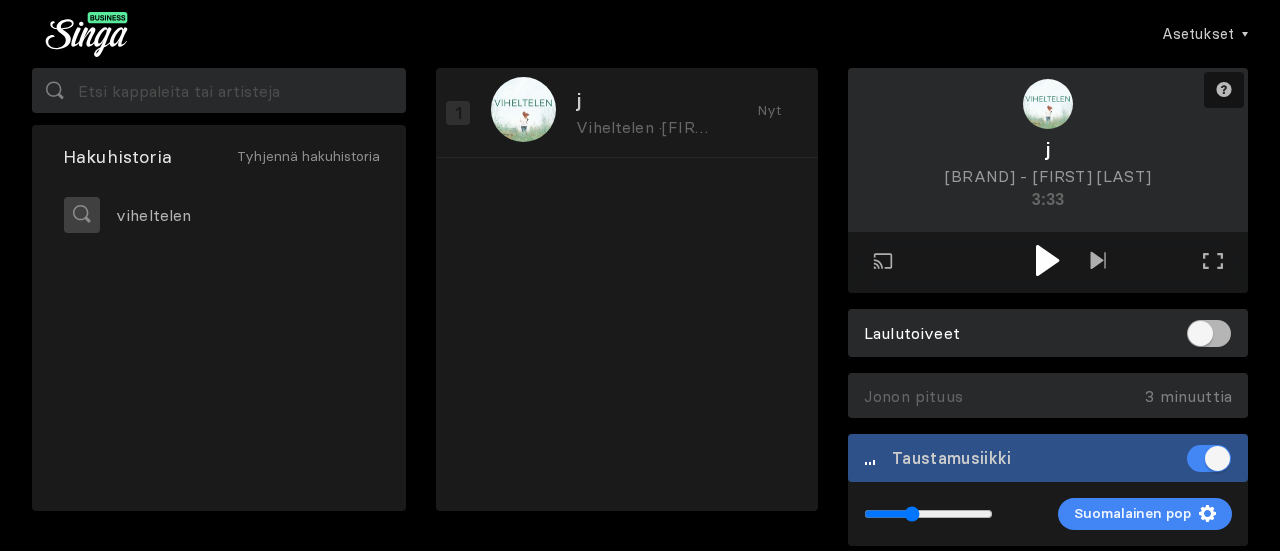 click at bounding box center (1047, 260) 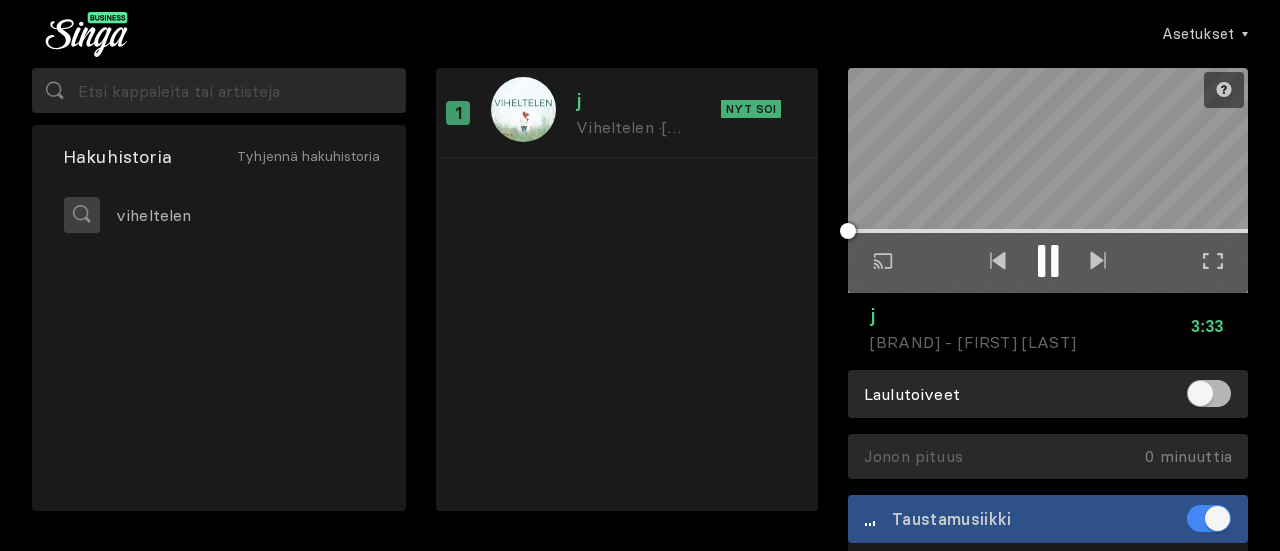 click at bounding box center [1213, 261] 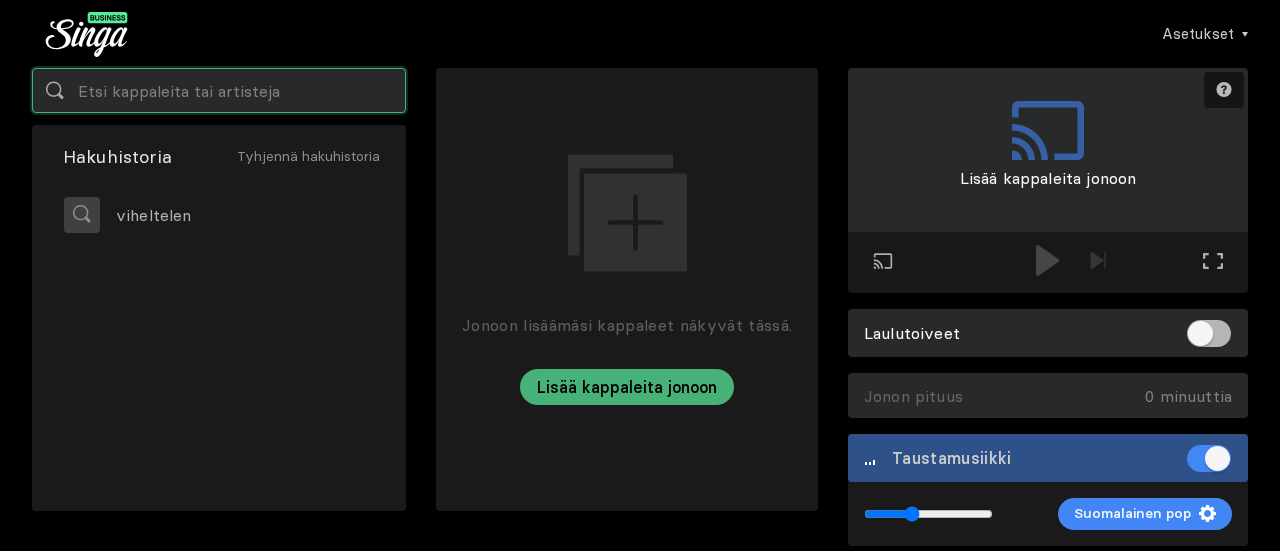 click at bounding box center (219, 90) 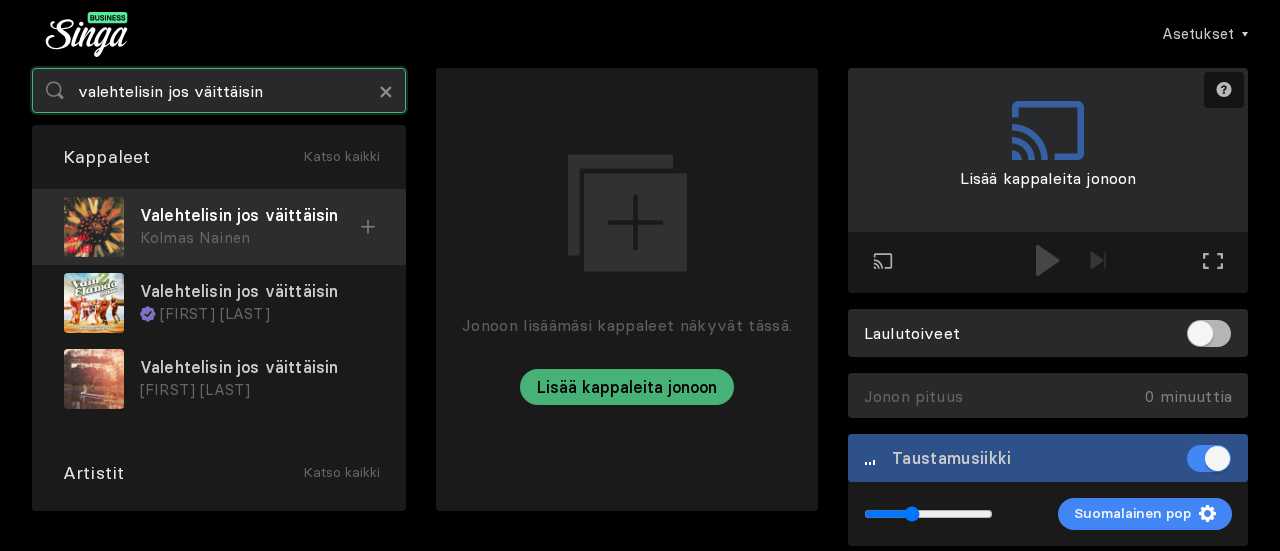 type on "valehtelisin jos väittäisin" 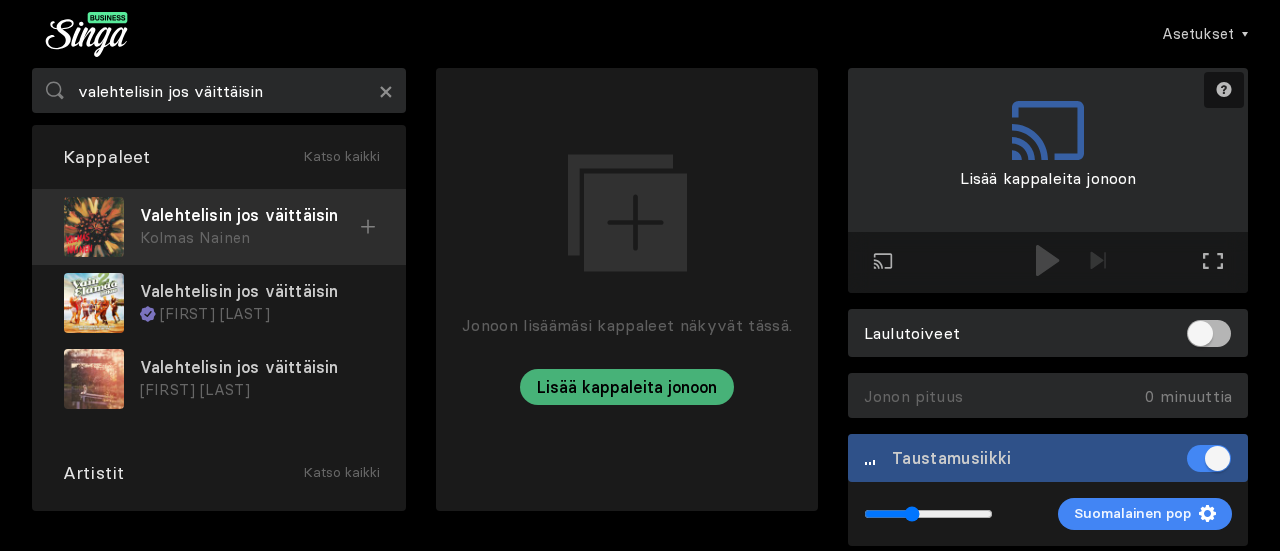 click on "[FIRST] [LAST] - [BRAND]" at bounding box center (219, 227) 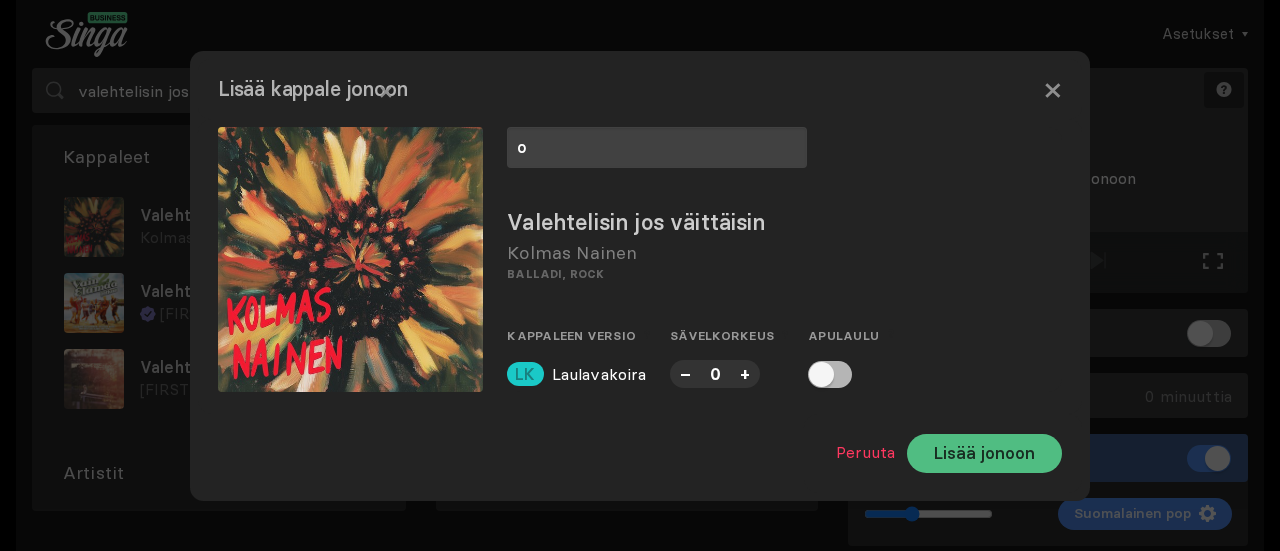 type on "o" 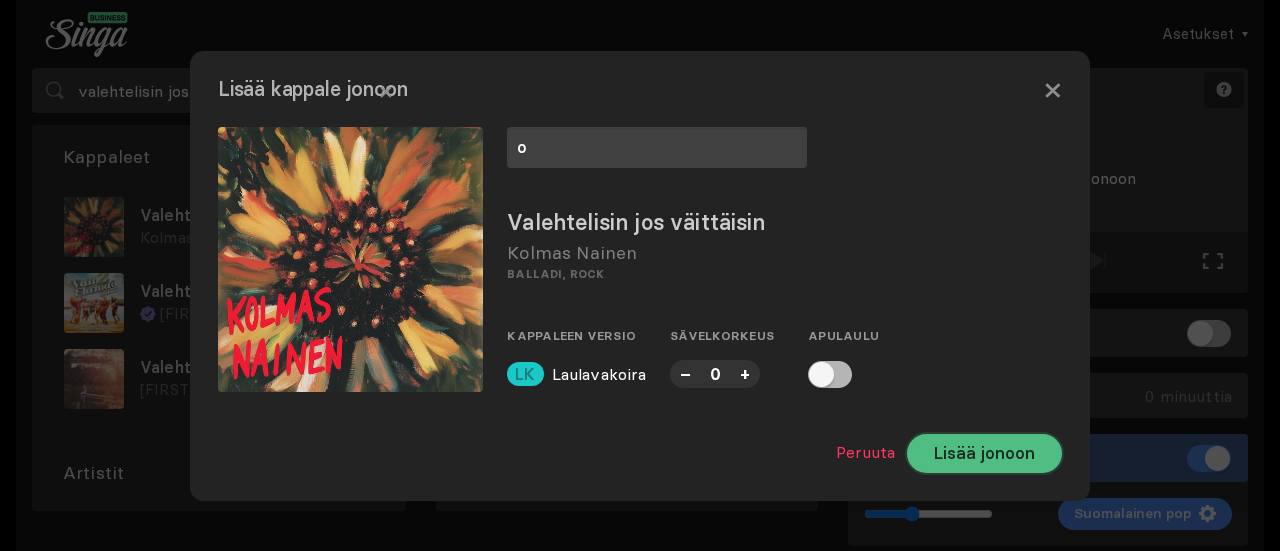 click on "Lisää jonoon" at bounding box center (984, 453) 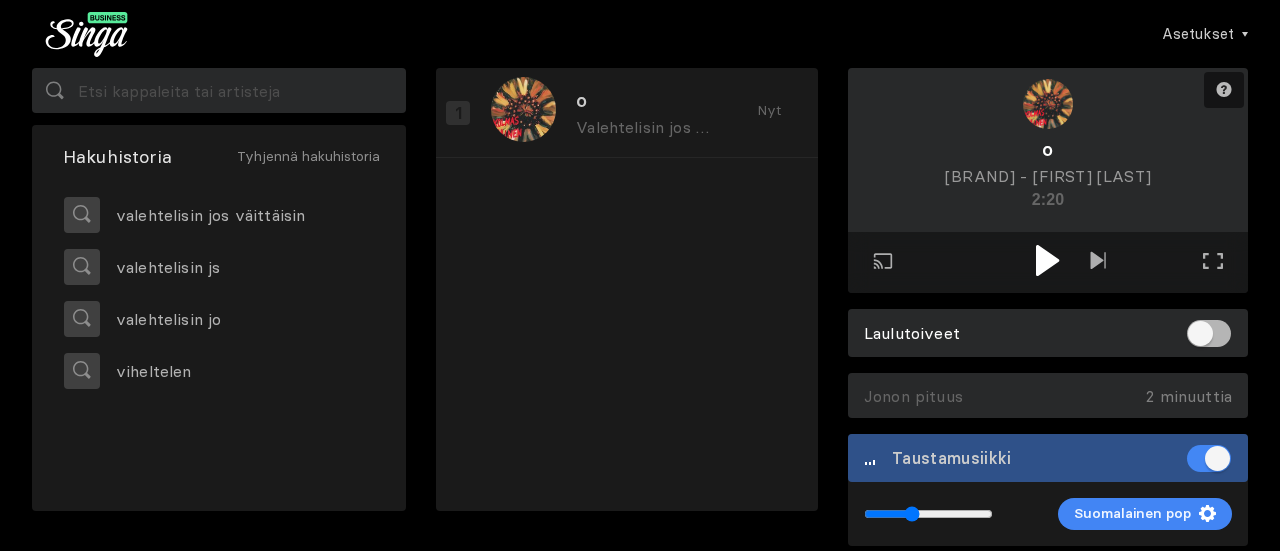 click at bounding box center (1048, 262) 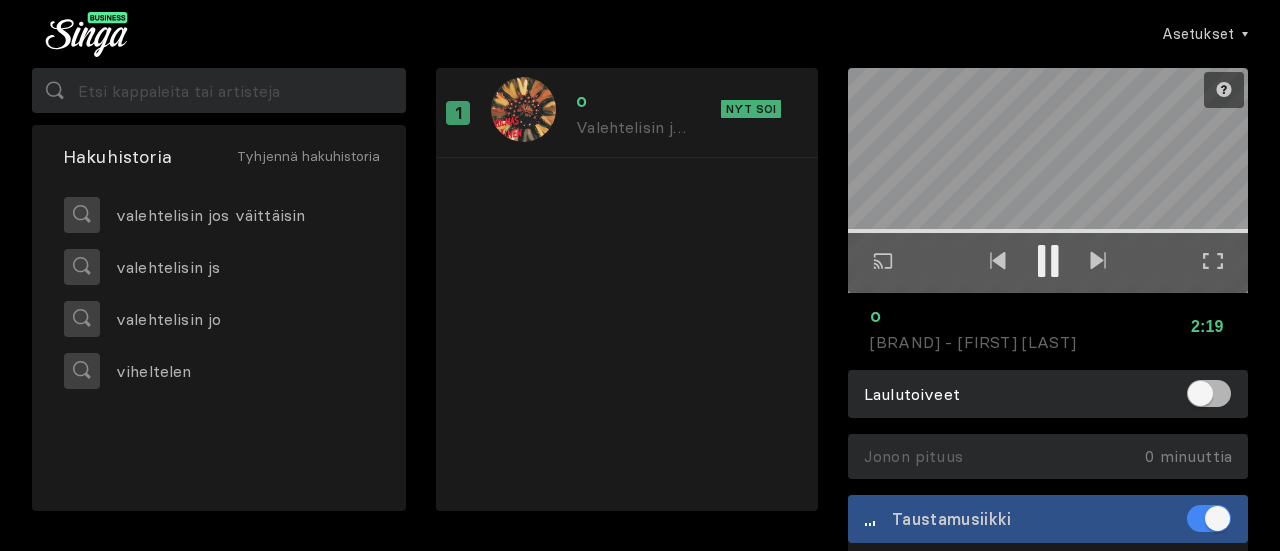 click at bounding box center (1213, 261) 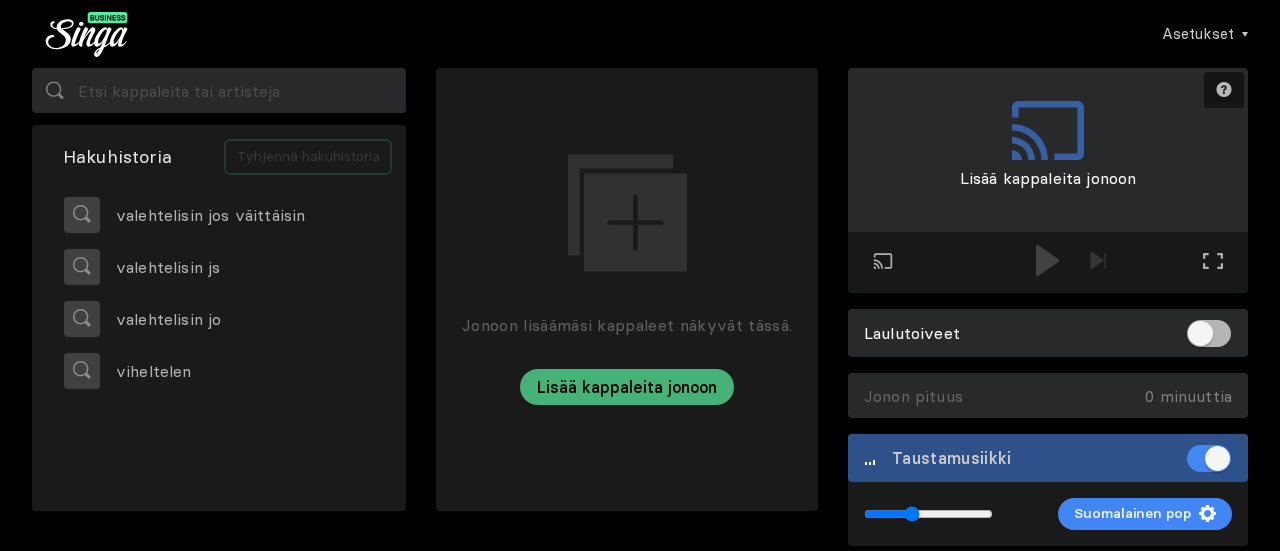 click on "Tyhjennä hakuhistoria" at bounding box center [308, 157] 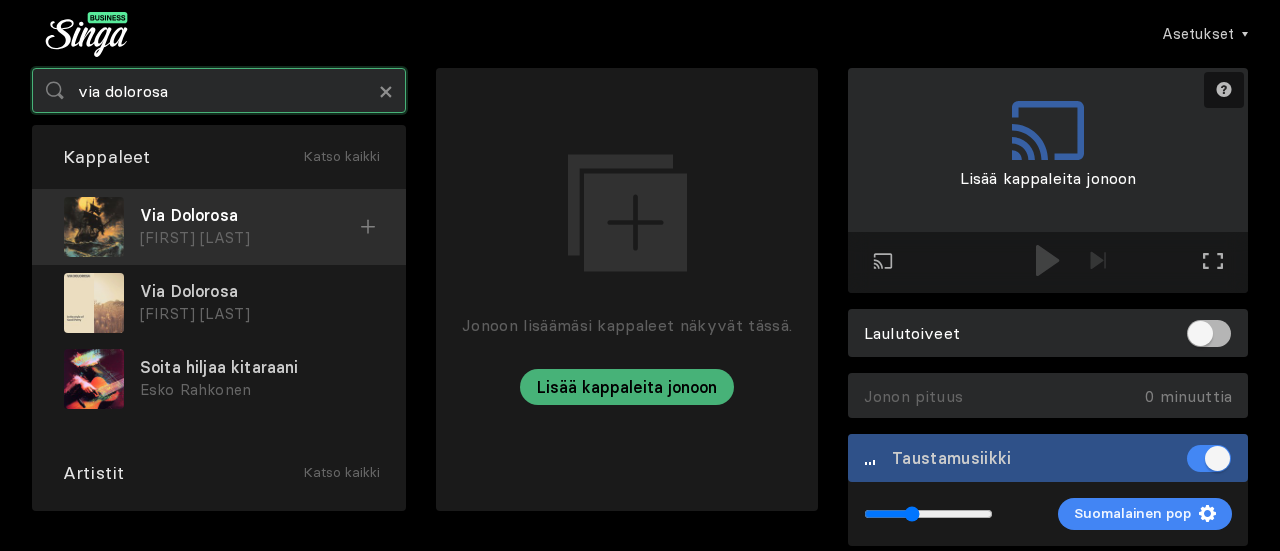 type on "via dolorosa" 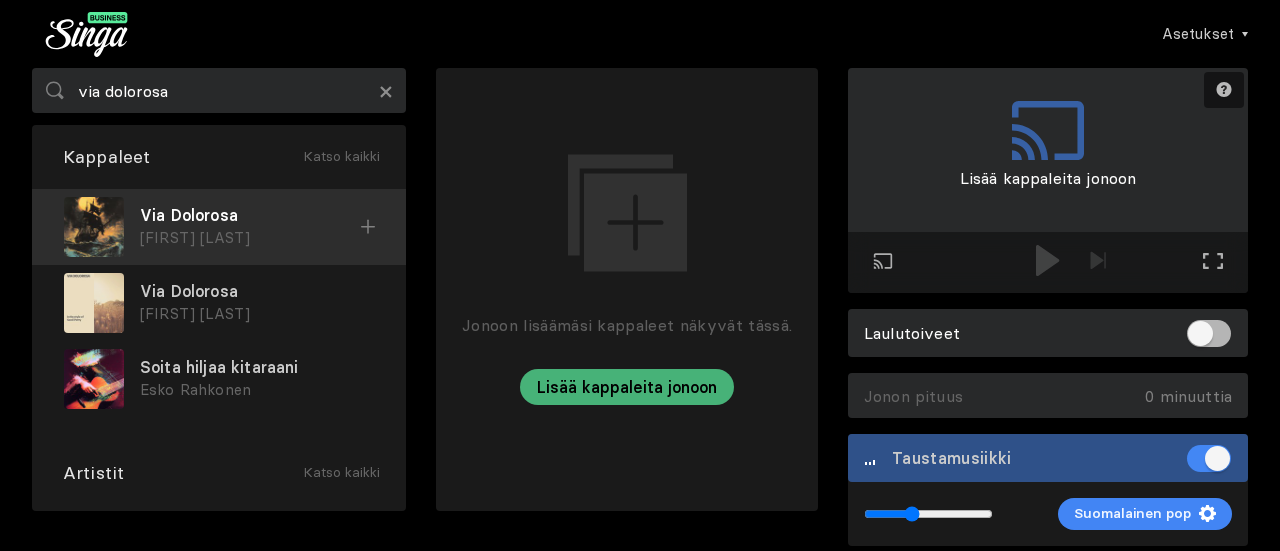 click at bounding box center [368, 227] 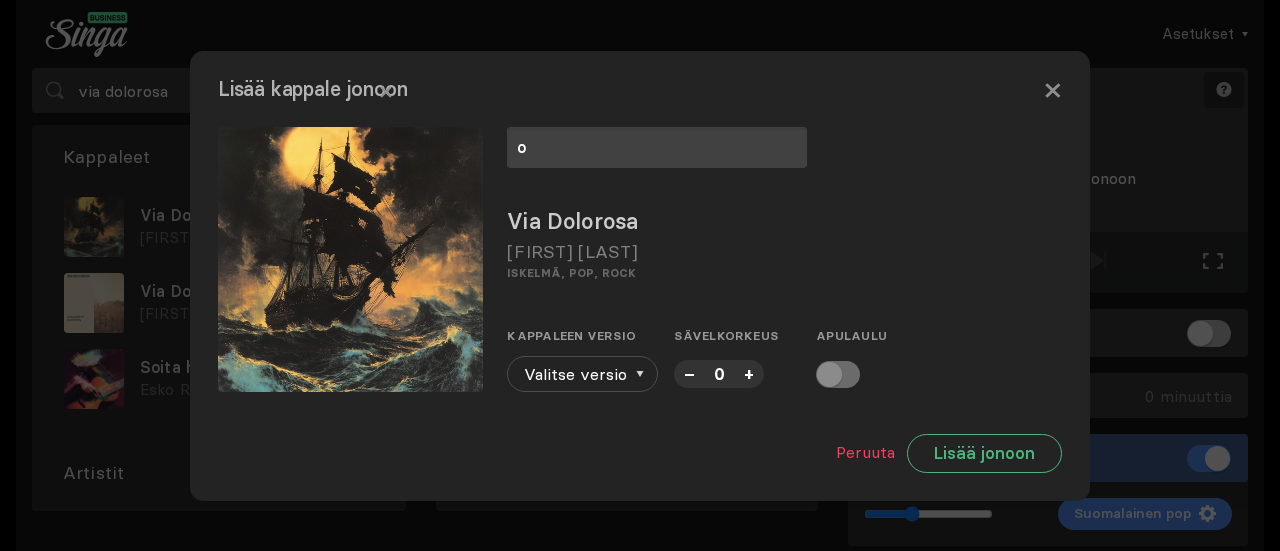 type on "o" 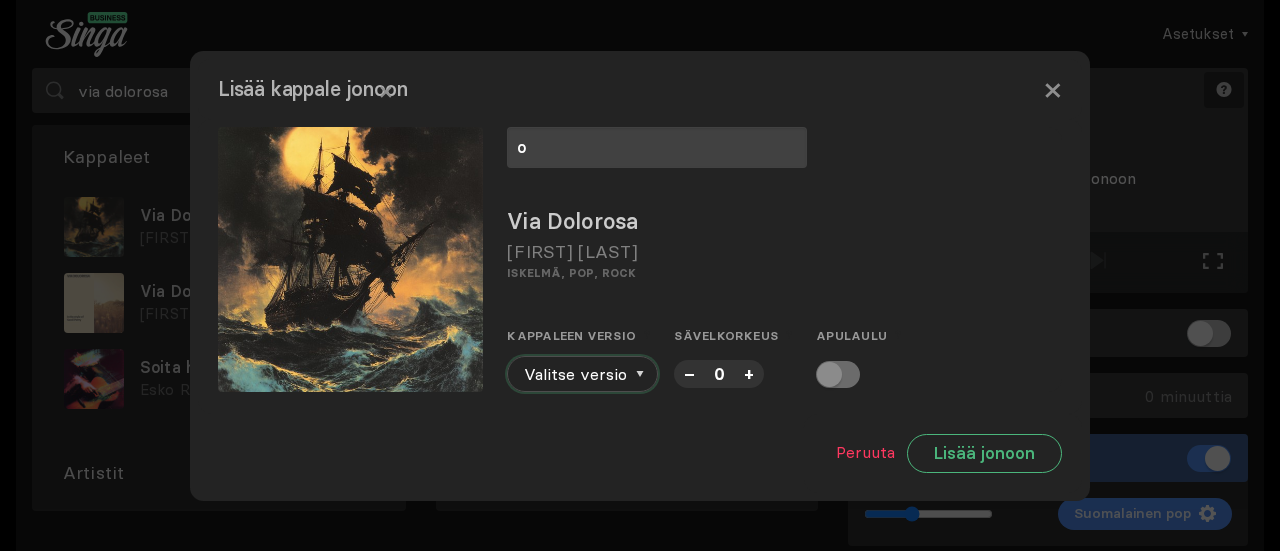 click on "Valitse versio" at bounding box center (582, 374) 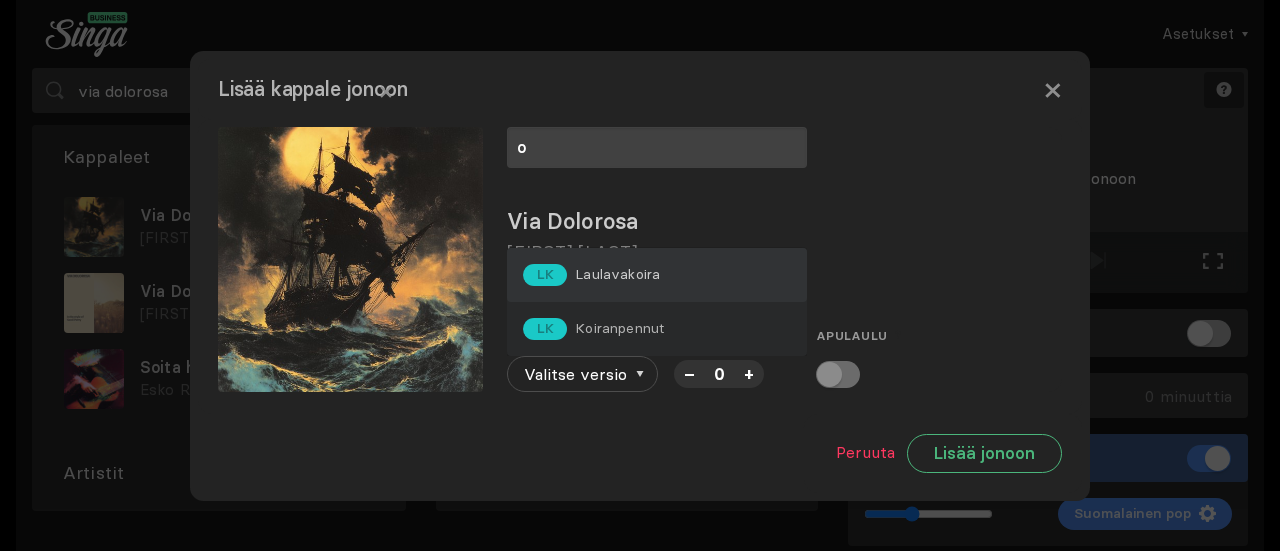 click on "LK Laulavakoira" at bounding box center [657, 275] 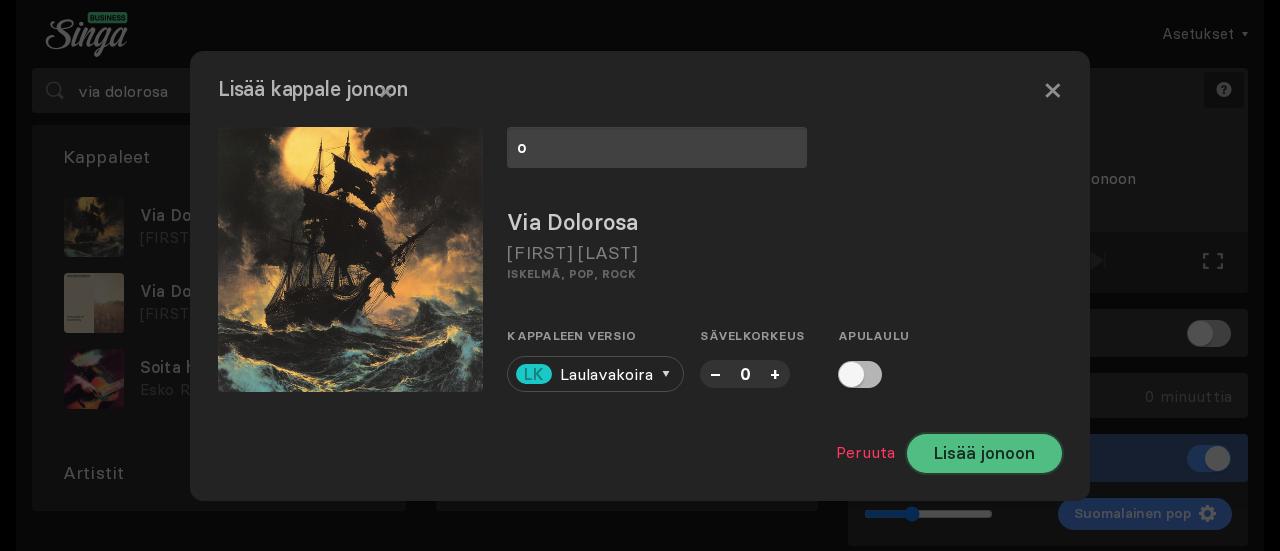 click on "Lisää jonoon" at bounding box center [984, 453] 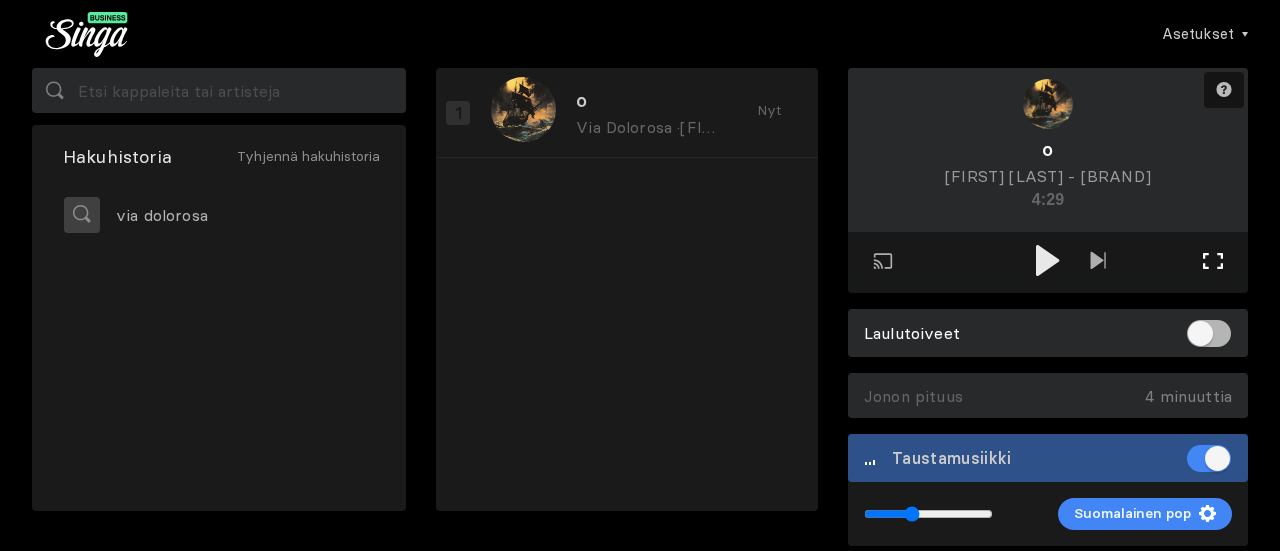click on "Koko näytön tila Poistu koko näytön tilasta" at bounding box center (1098, 262) 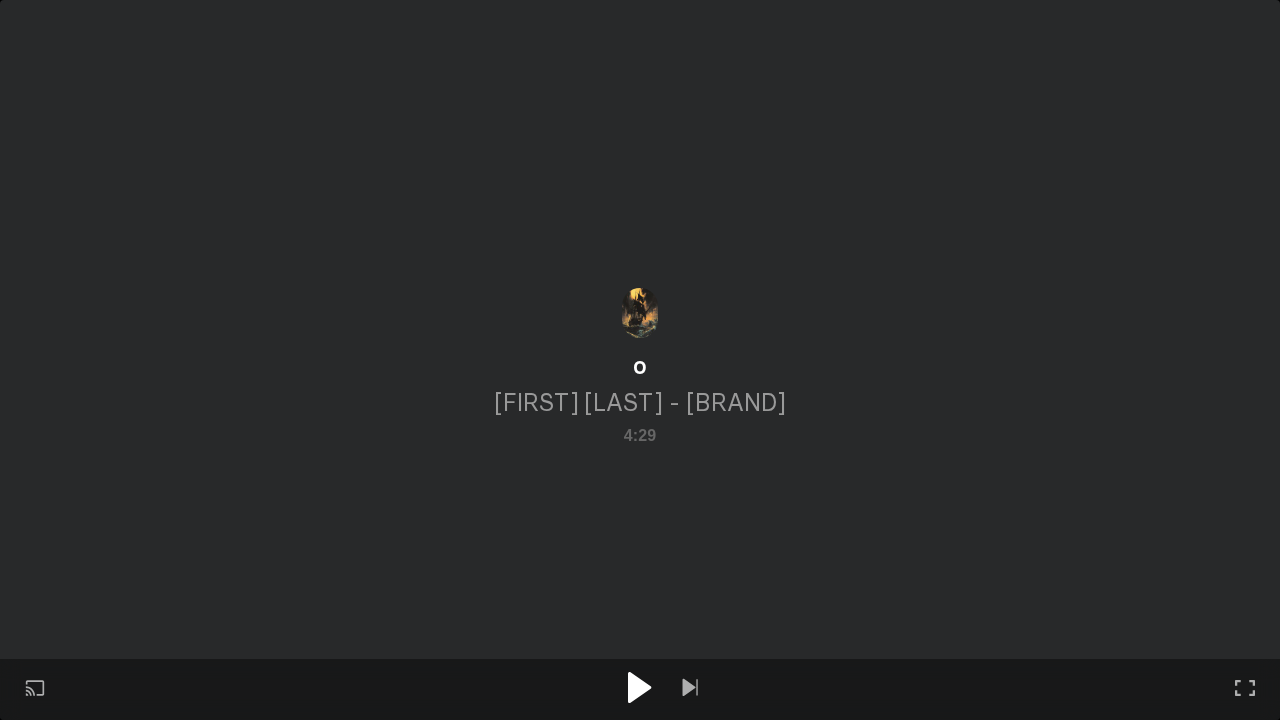 click at bounding box center [640, 689] 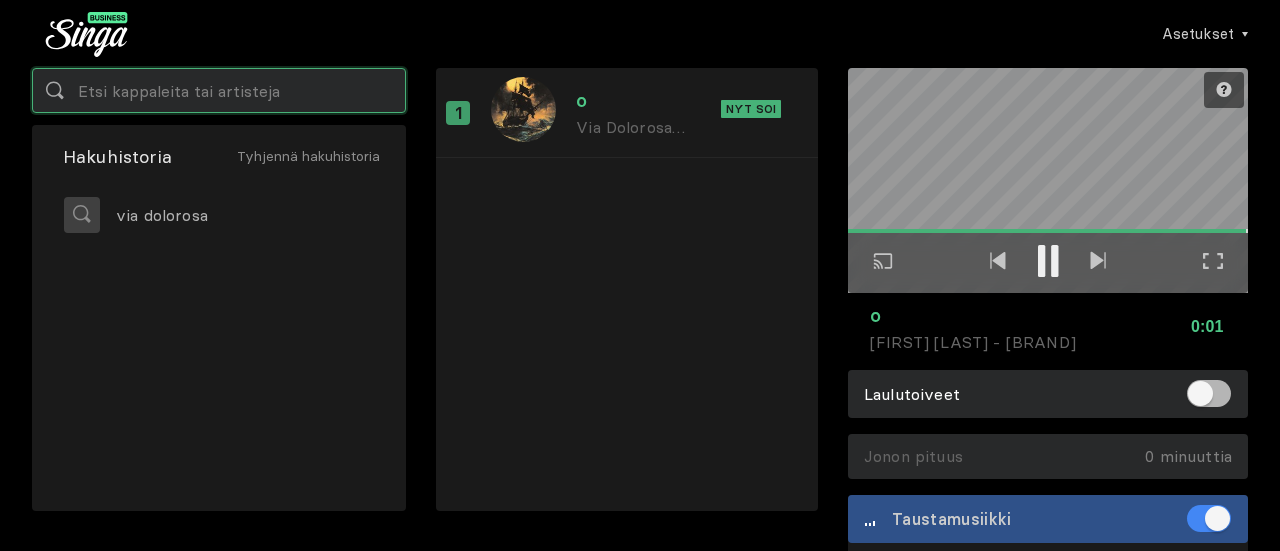 click at bounding box center (219, 90) 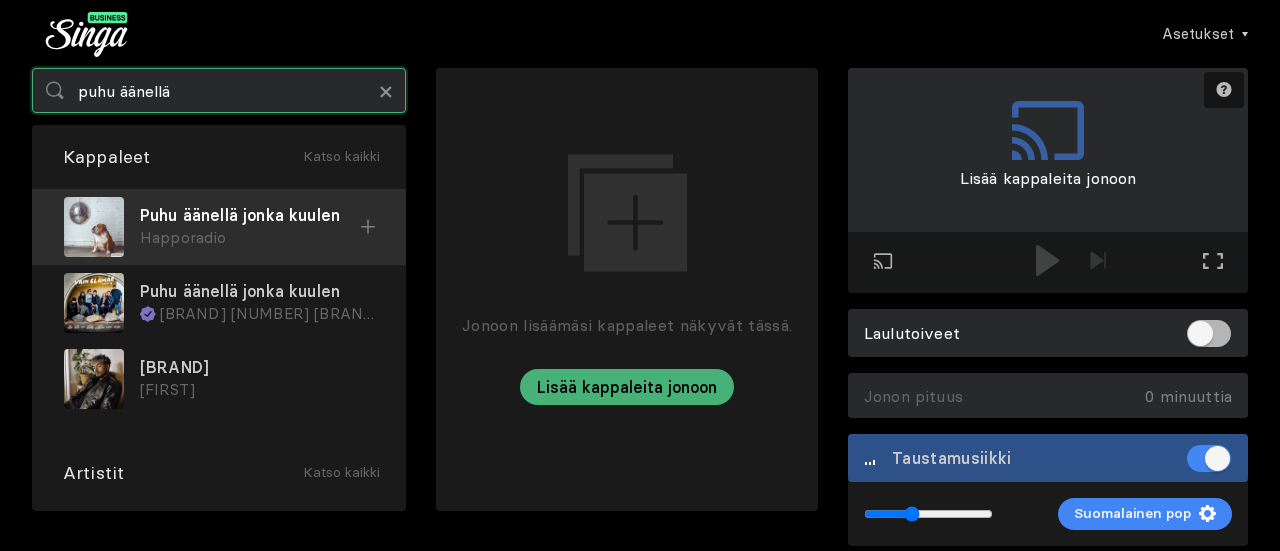 type on "puhu äänellä" 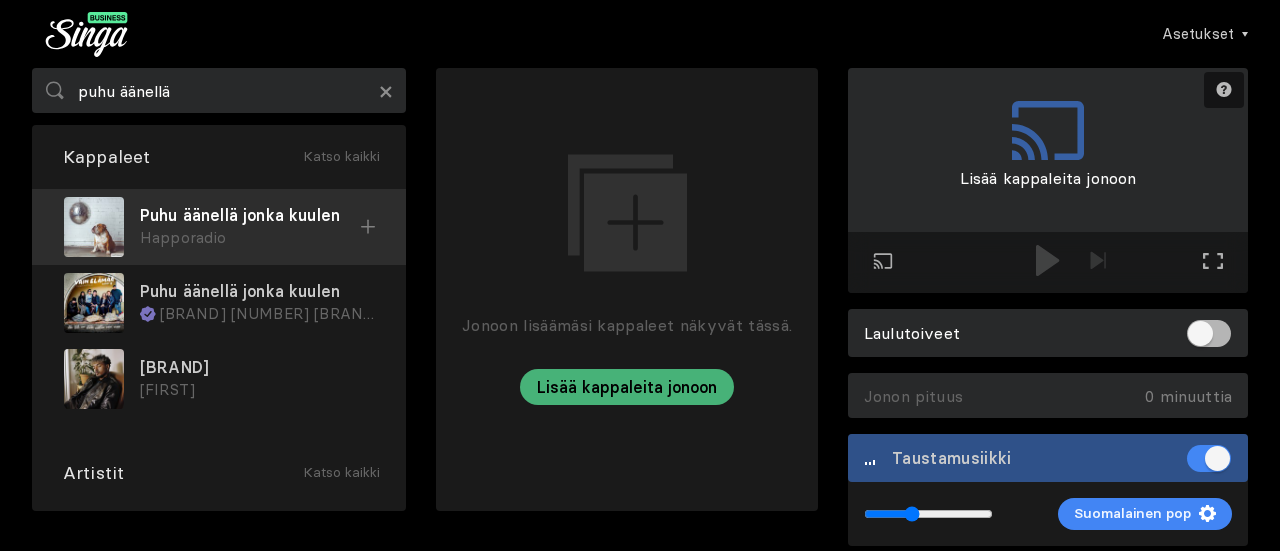 click at bounding box center [368, 227] 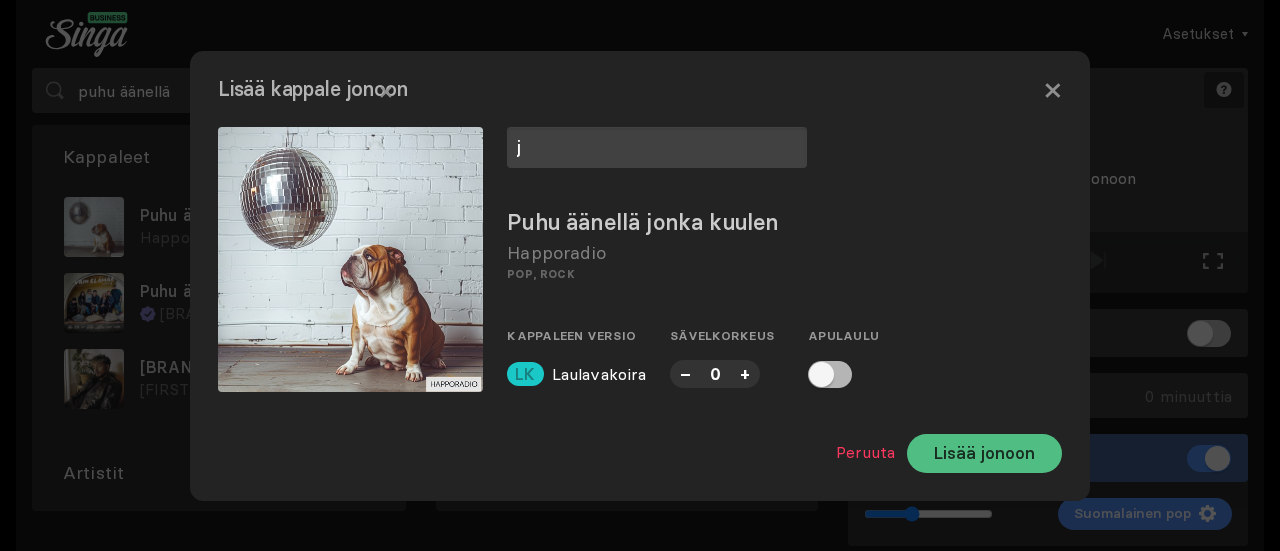 type on "j" 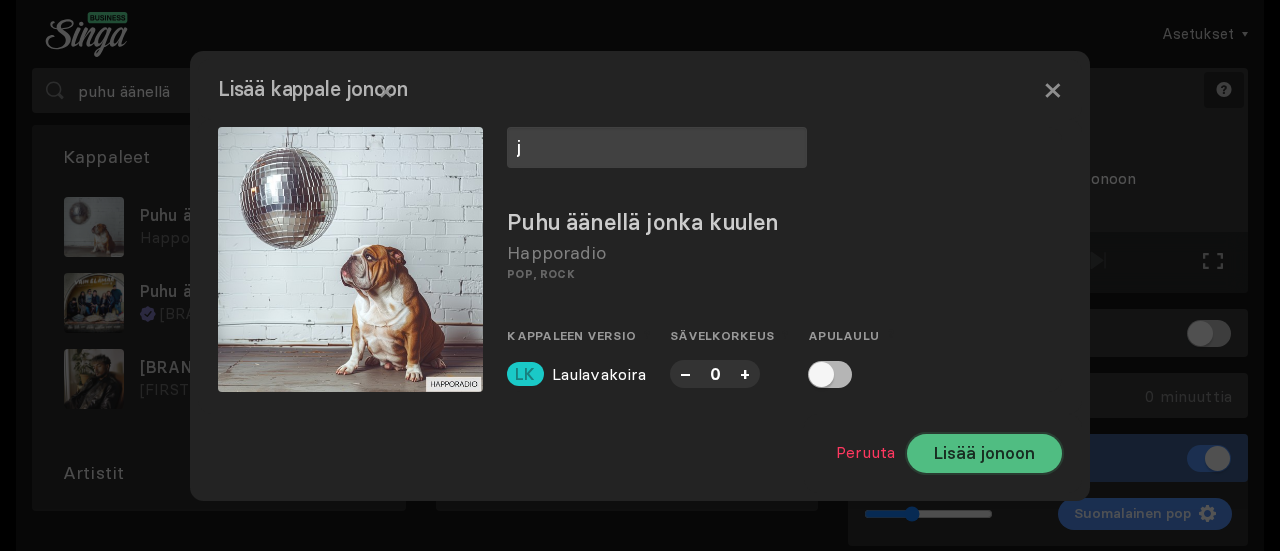 click on "Lisää jonoon" at bounding box center (984, 453) 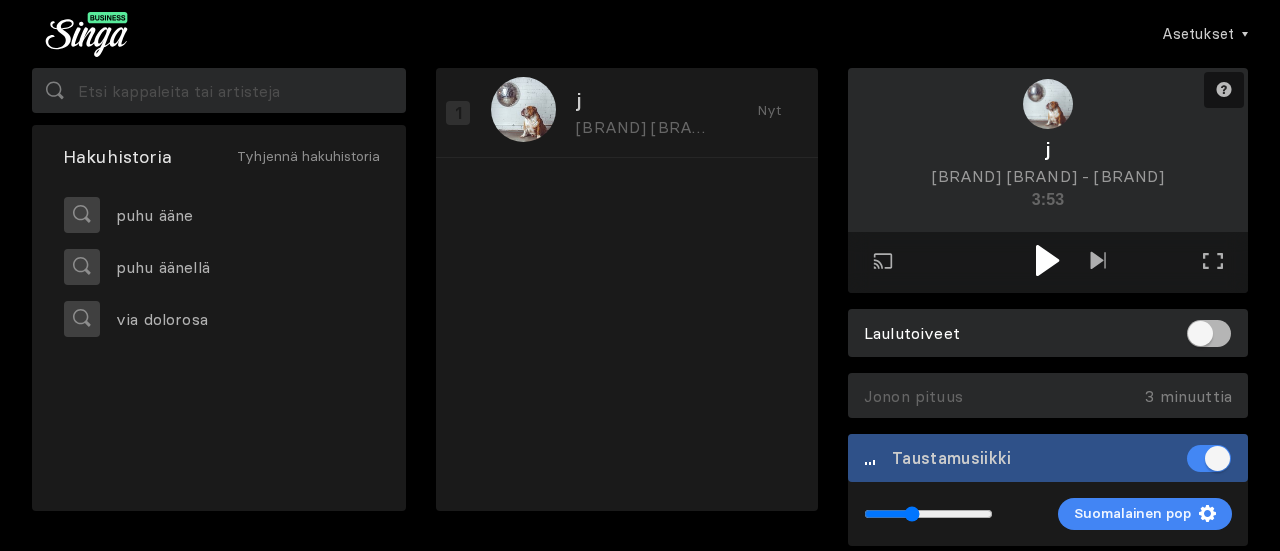 click at bounding box center (1047, 260) 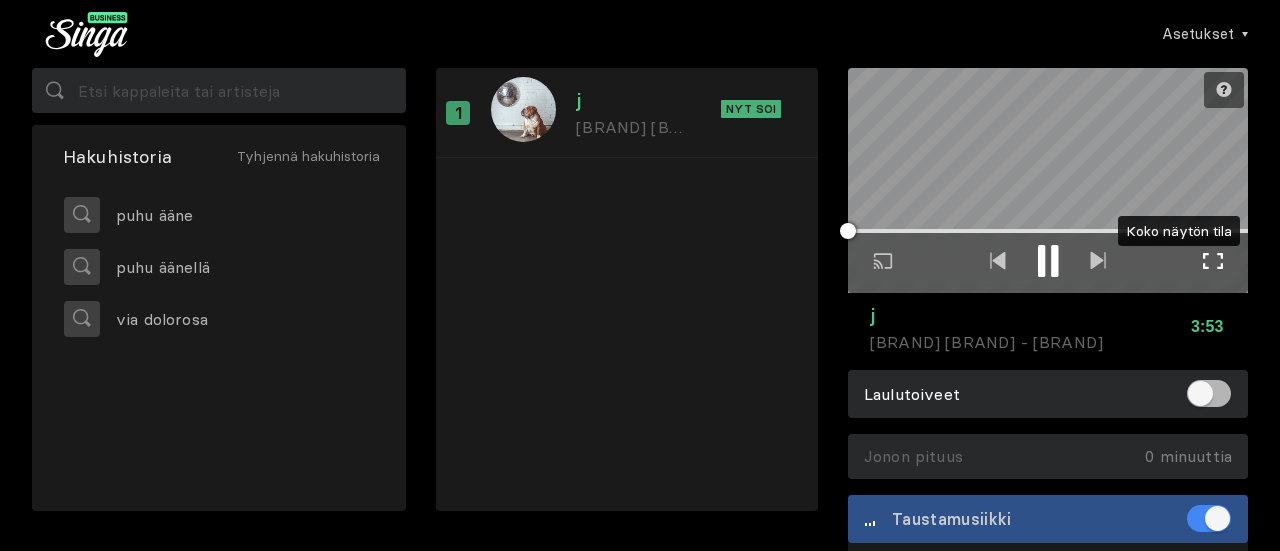 click at bounding box center (1213, 261) 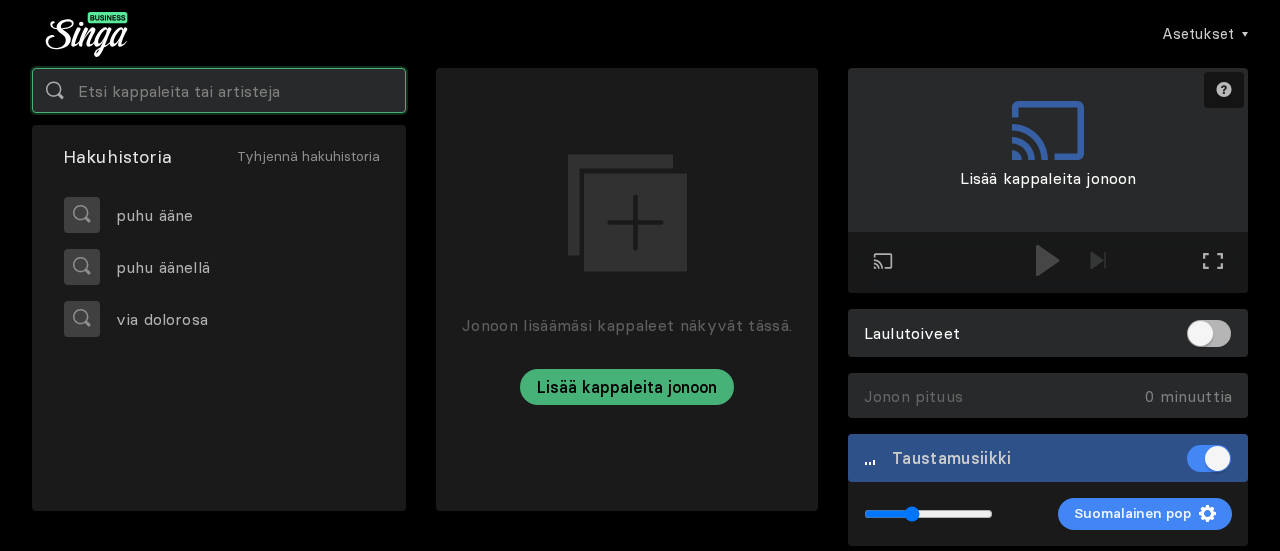 click at bounding box center [219, 90] 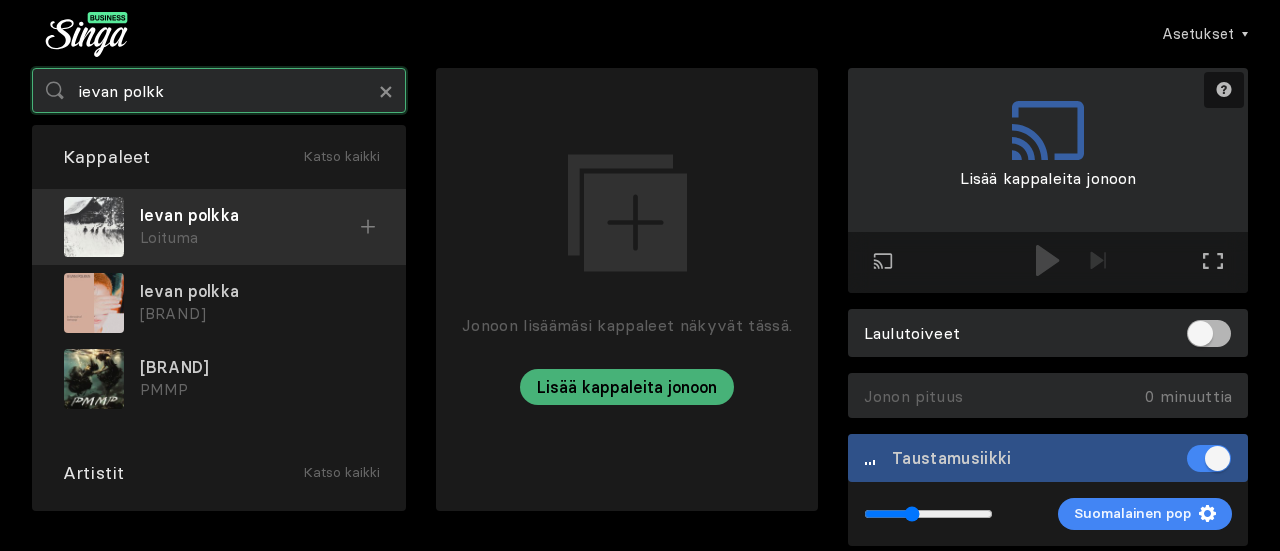 type on "ievan polkk" 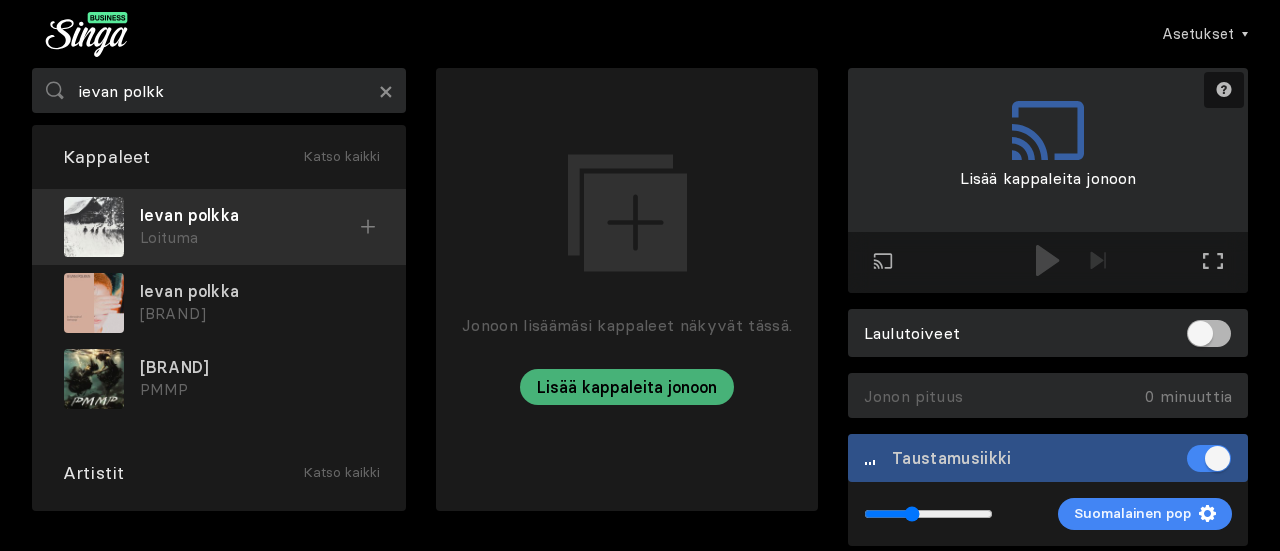 click at bounding box center [368, 227] 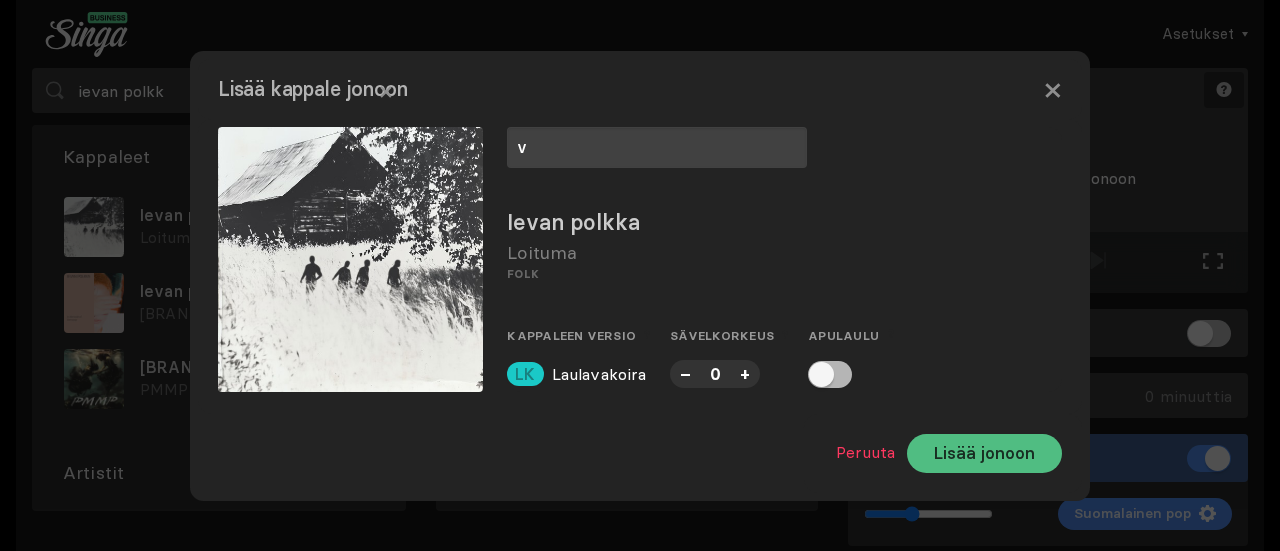 type on "v" 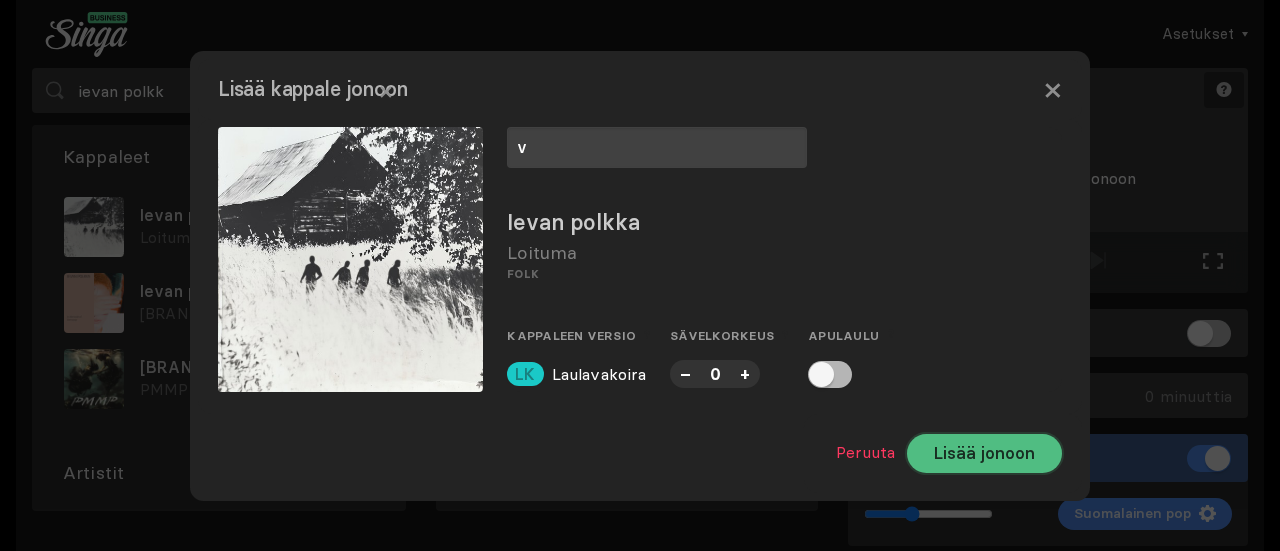 click on "Lisää jonoon" at bounding box center (984, 453) 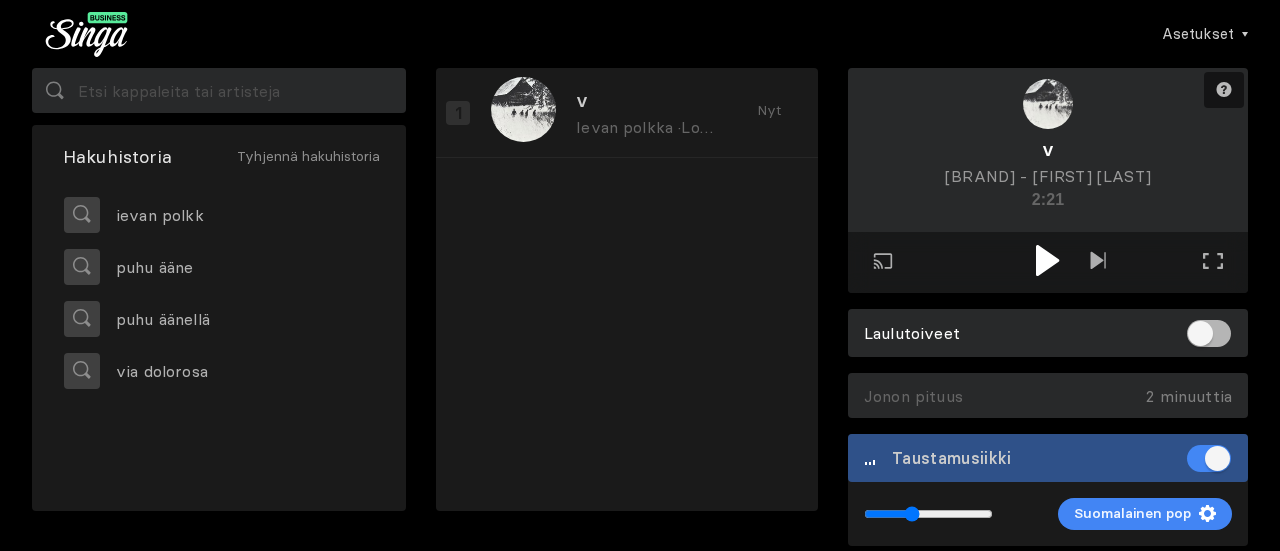click at bounding box center (1047, 260) 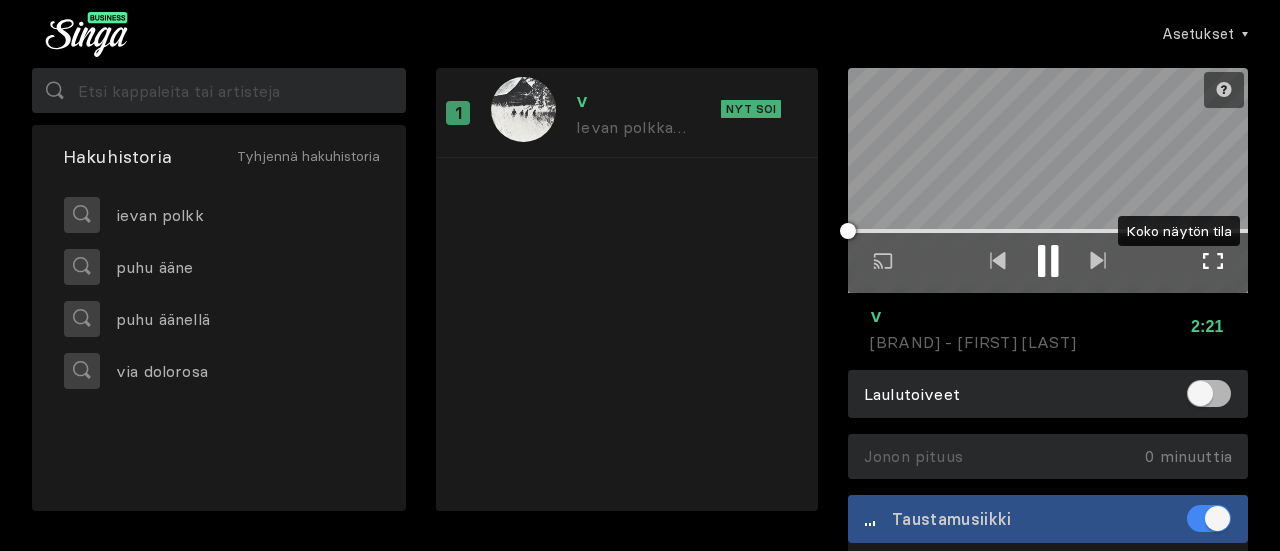 click at bounding box center [1213, 261] 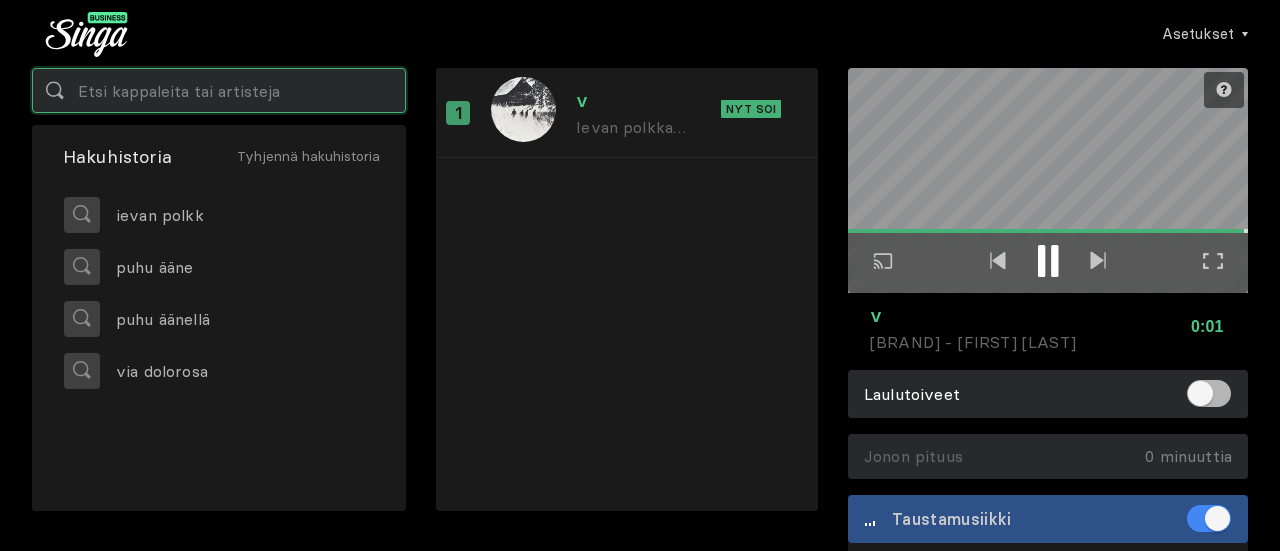 click at bounding box center [219, 90] 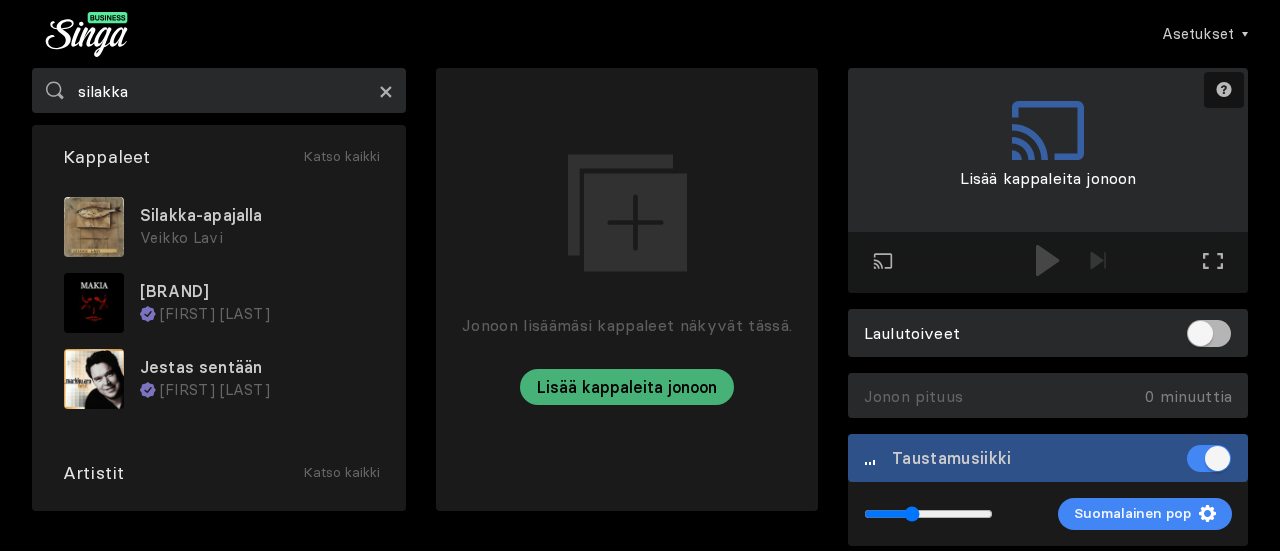 click on "×" at bounding box center (386, 91) 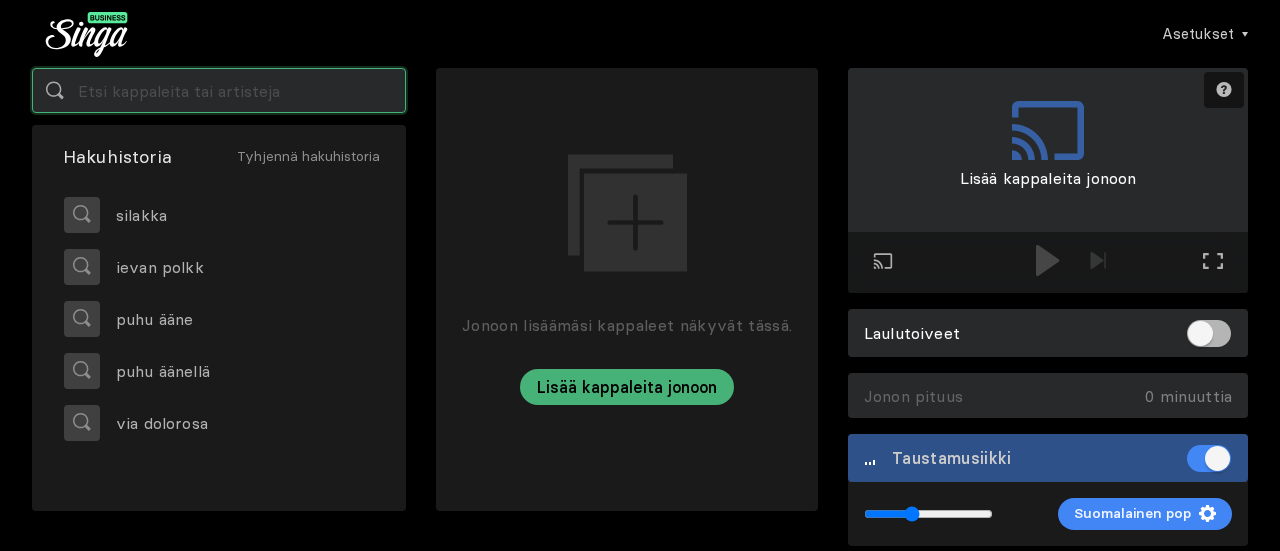 click at bounding box center (219, 90) 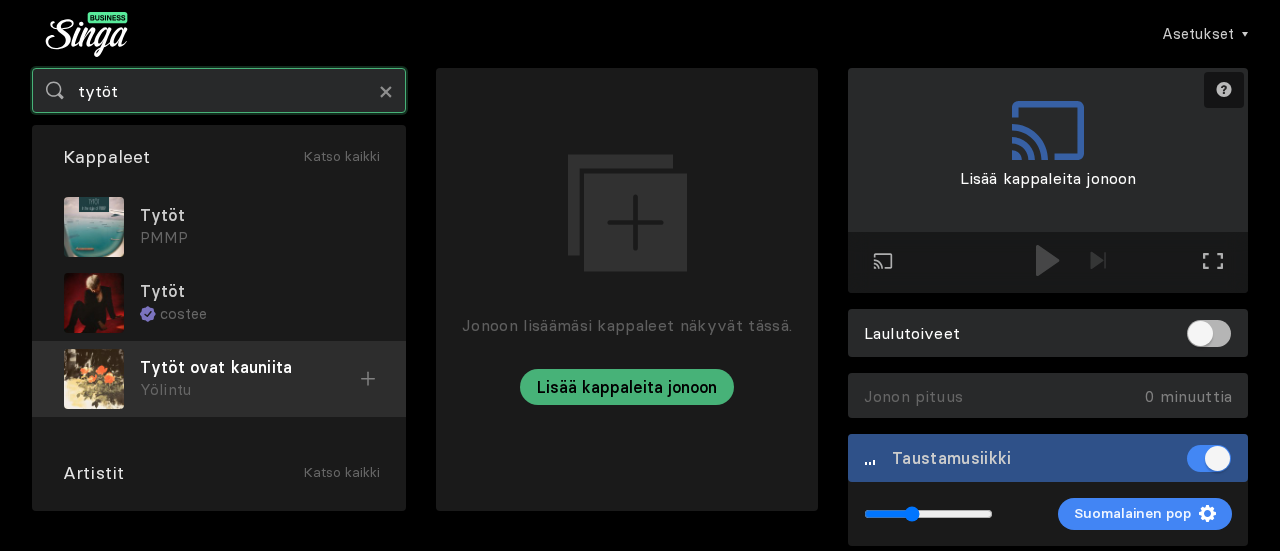 type on "tytöt" 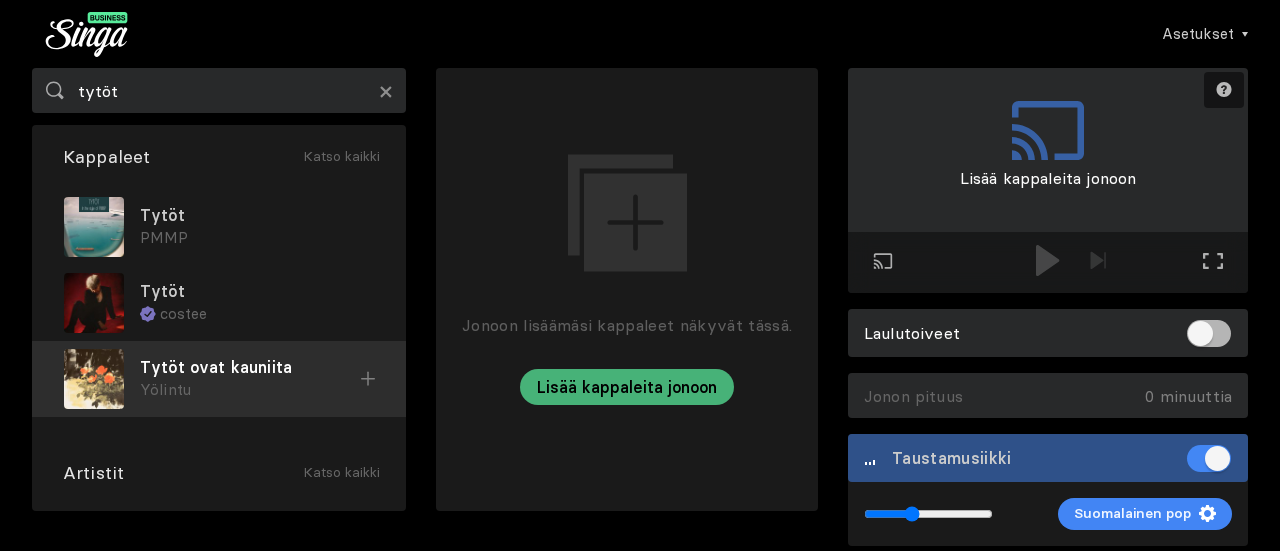 click on "Yölintu" at bounding box center [265, 238] 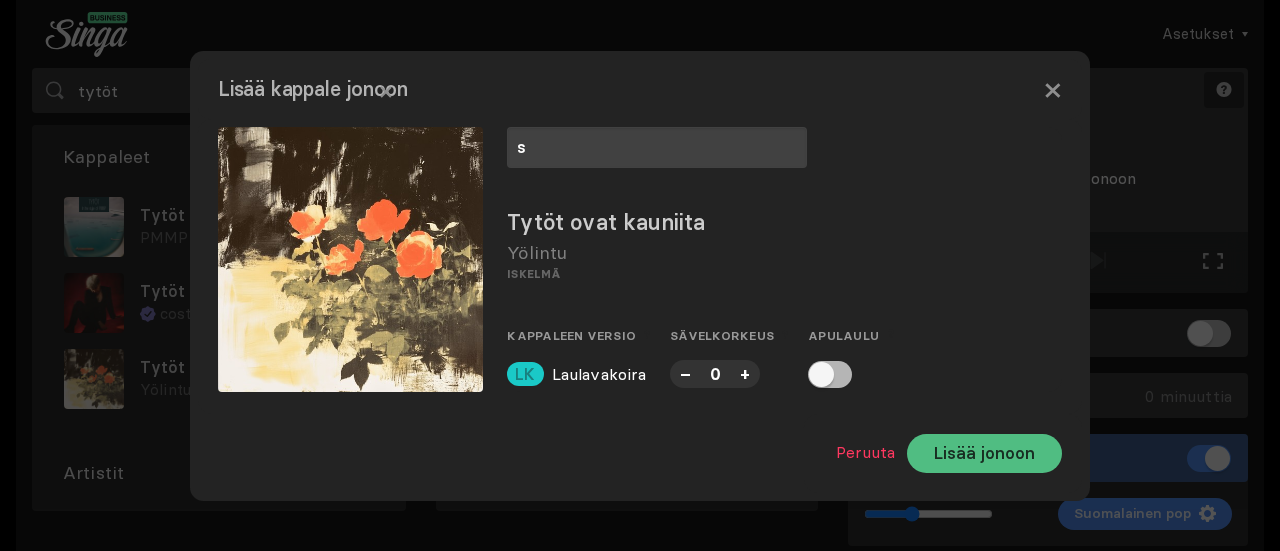 type on "s" 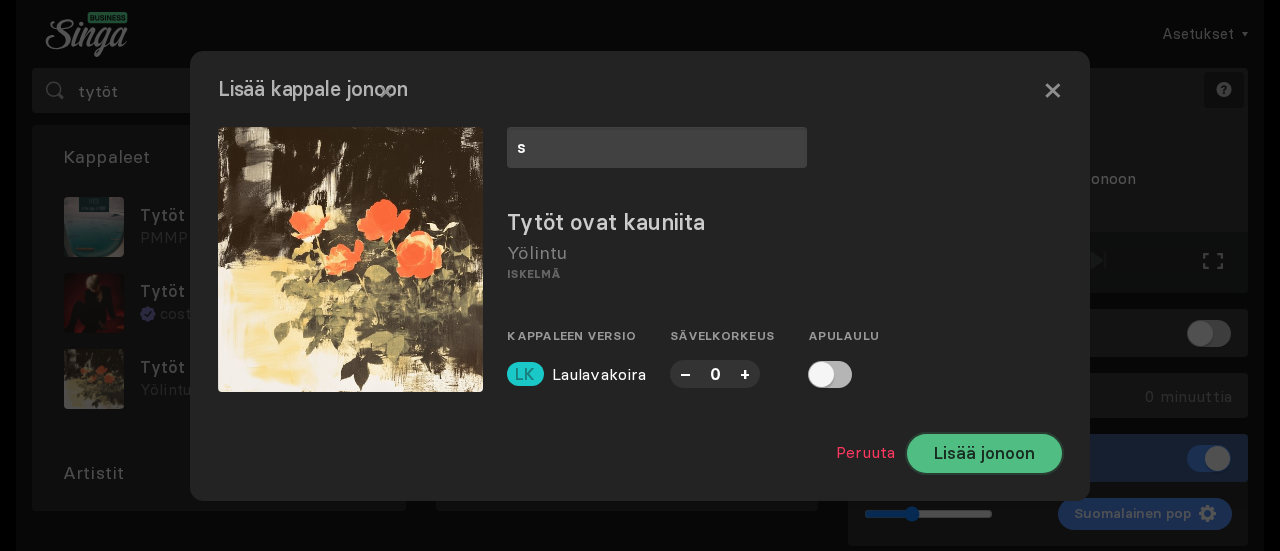 click on "Lisää jonoon" at bounding box center [984, 453] 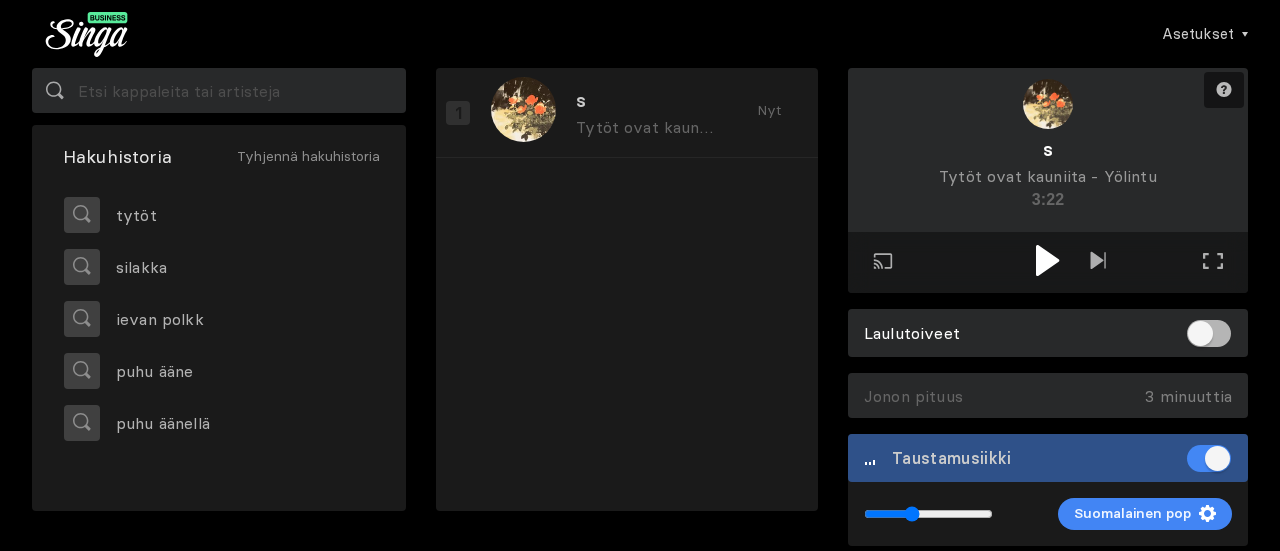 click at bounding box center [1048, 262] 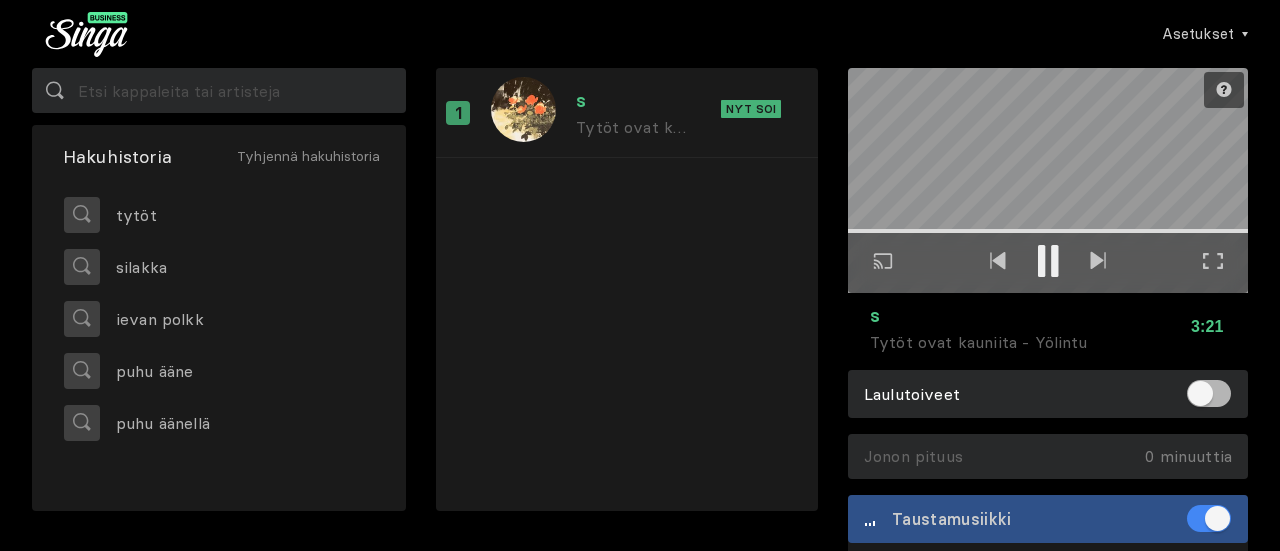 click at bounding box center (1213, 261) 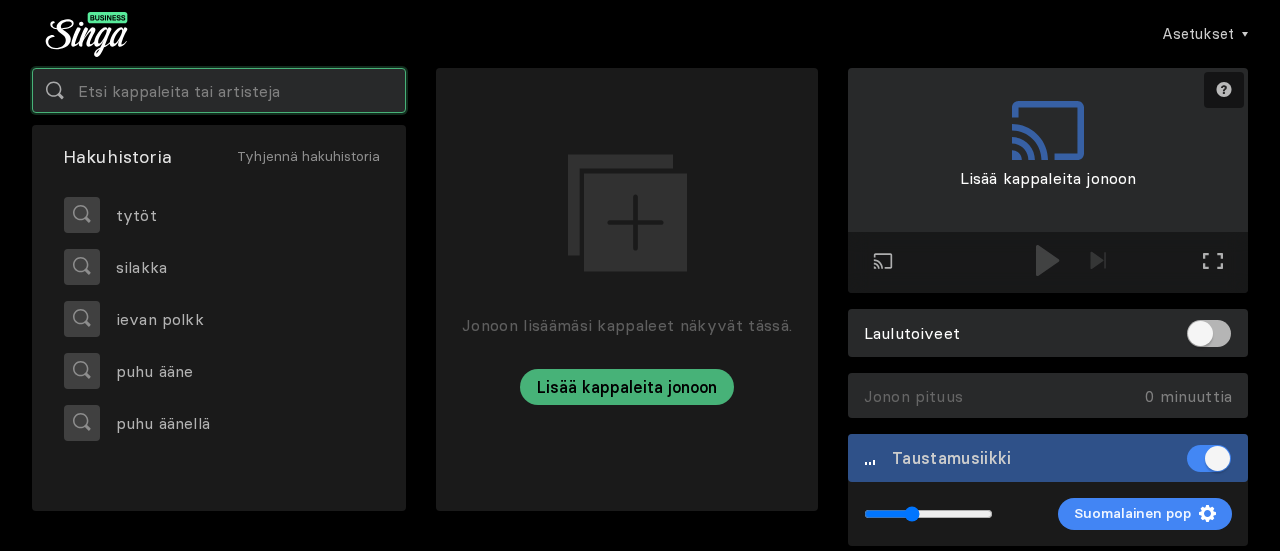 click at bounding box center (219, 90) 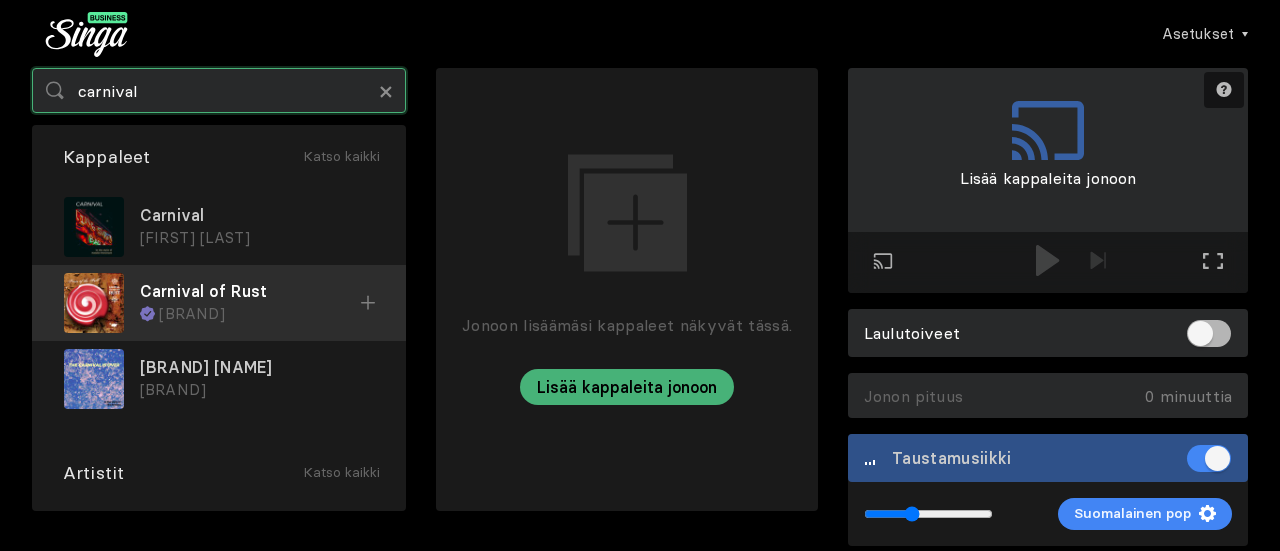type on "carnival" 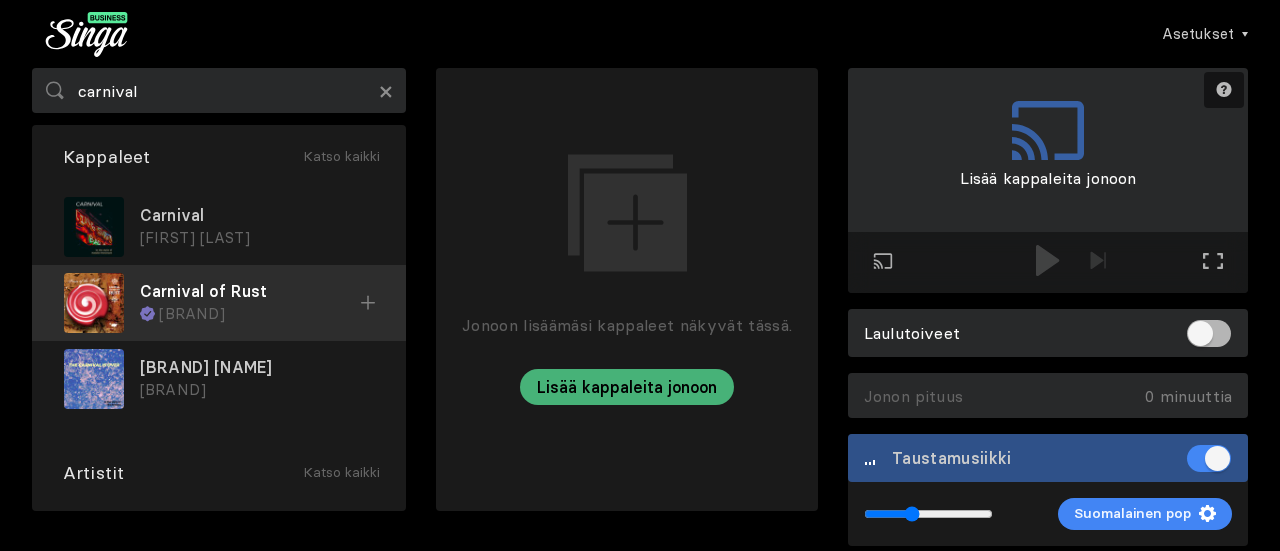 click at bounding box center (0, 0) 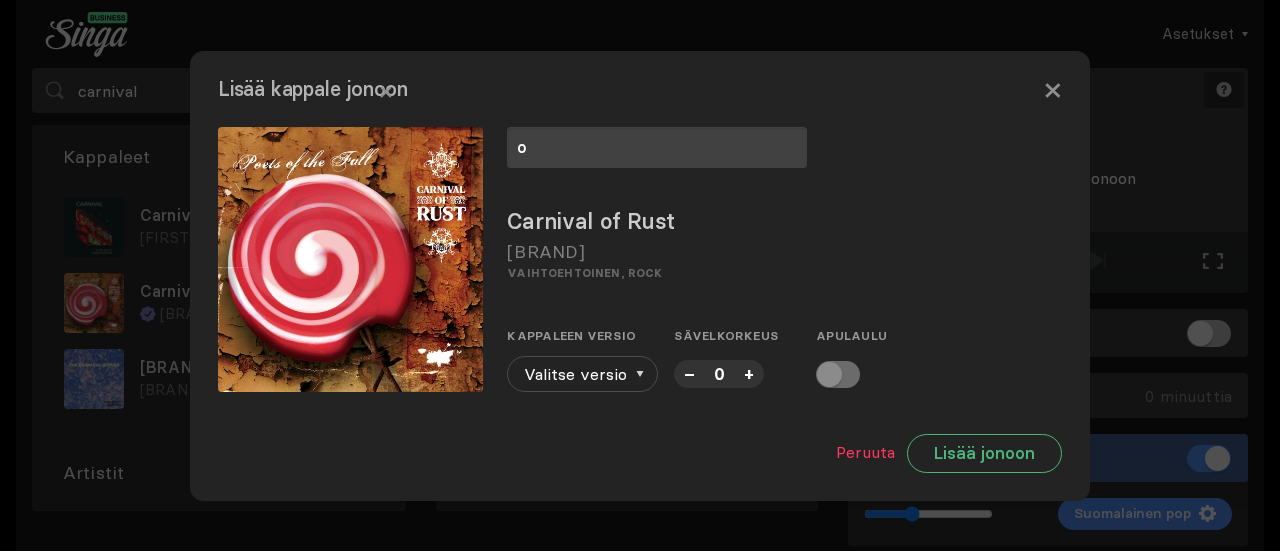 type on "o" 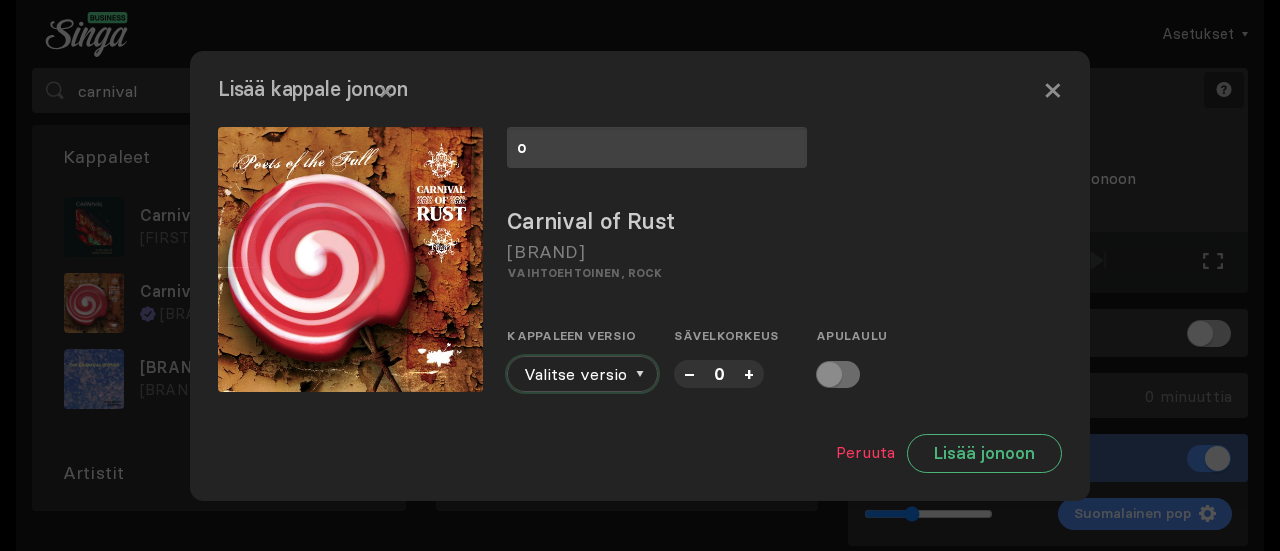 click on "Valitse versio" at bounding box center (582, 374) 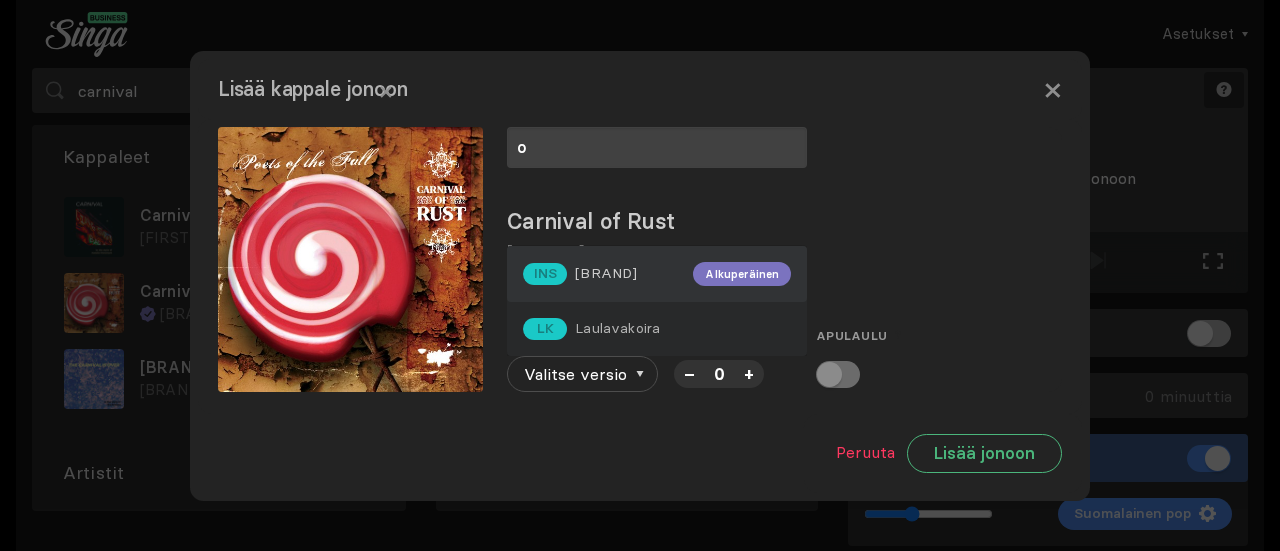 click on "[BRAND] [BRAND] [BRAND]" at bounding box center [657, 274] 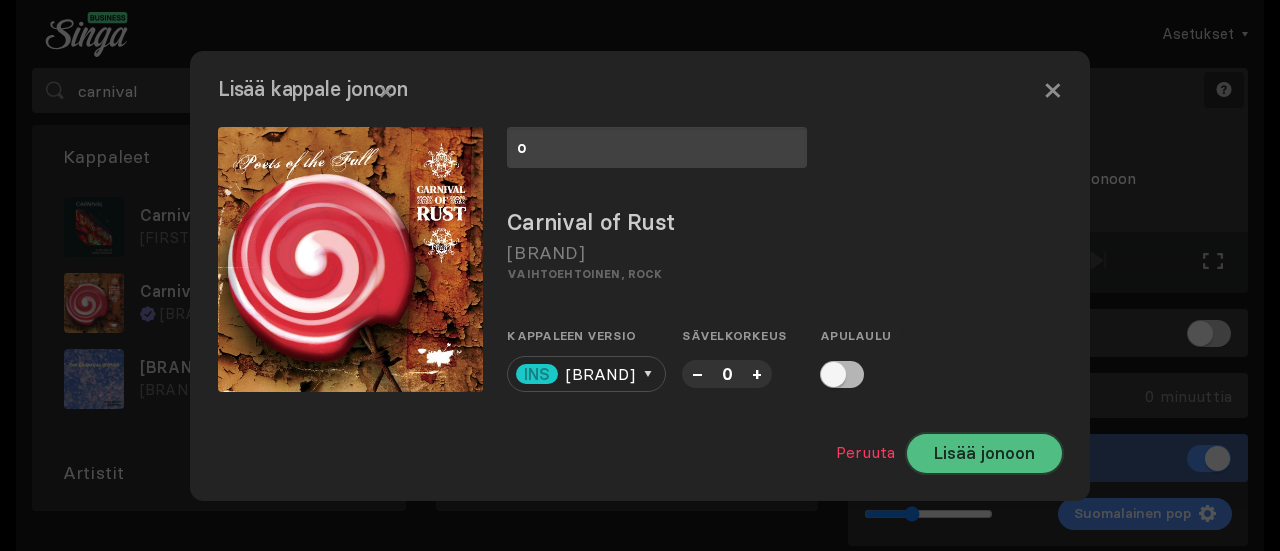 click on "Lisää jonoon" at bounding box center [984, 453] 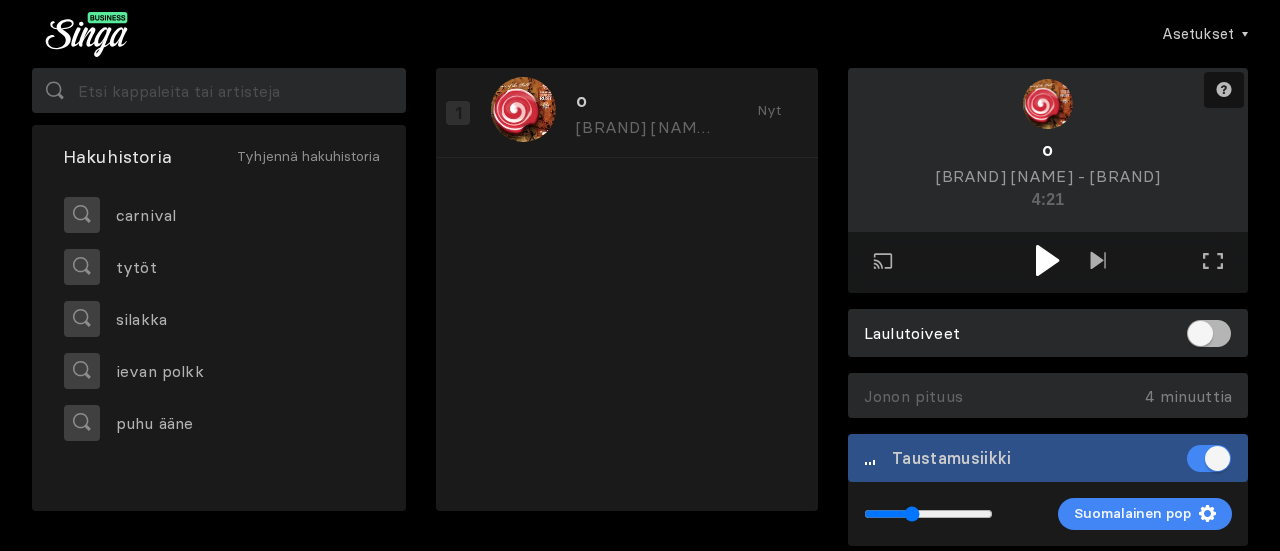 click at bounding box center (1048, 260) 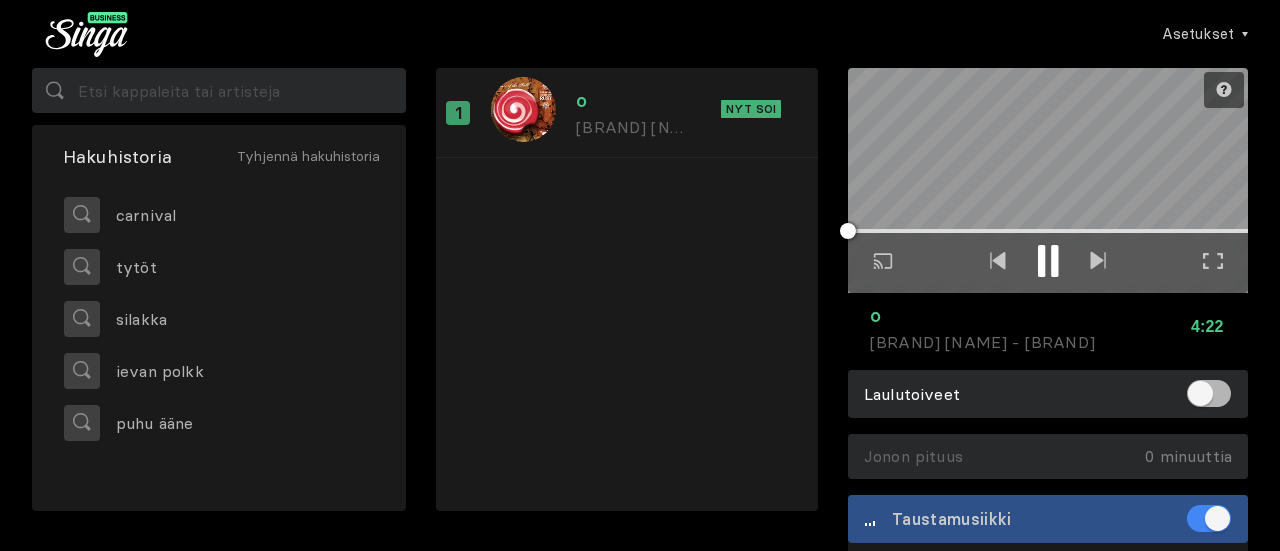 click on "Koko näytön tila Poistu koko näytön tilasta" at bounding box center (1213, 262) 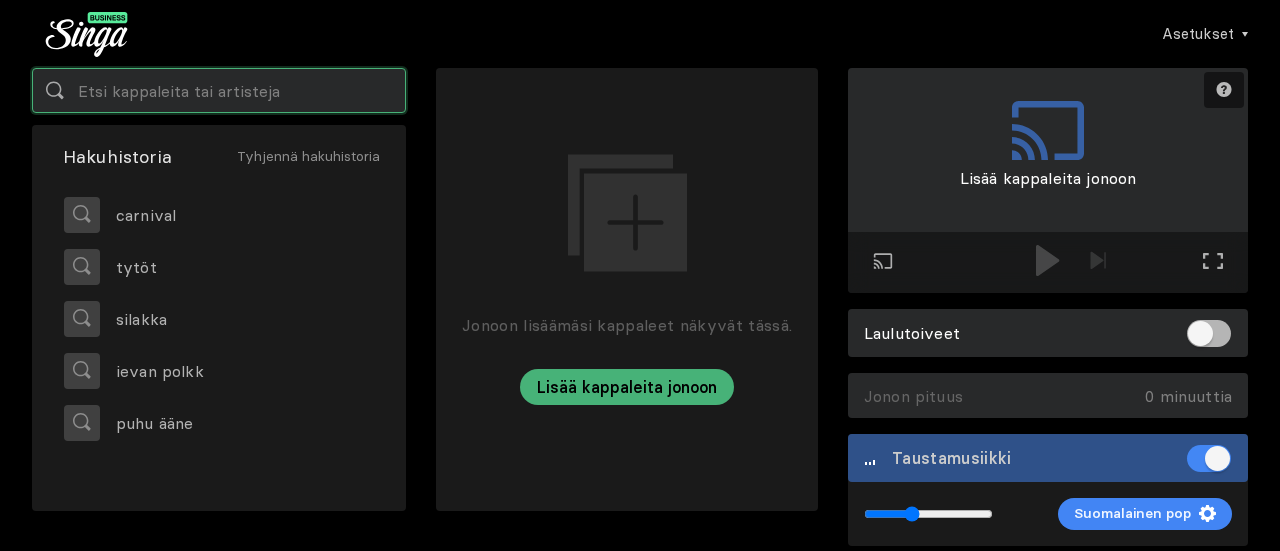 click at bounding box center [219, 90] 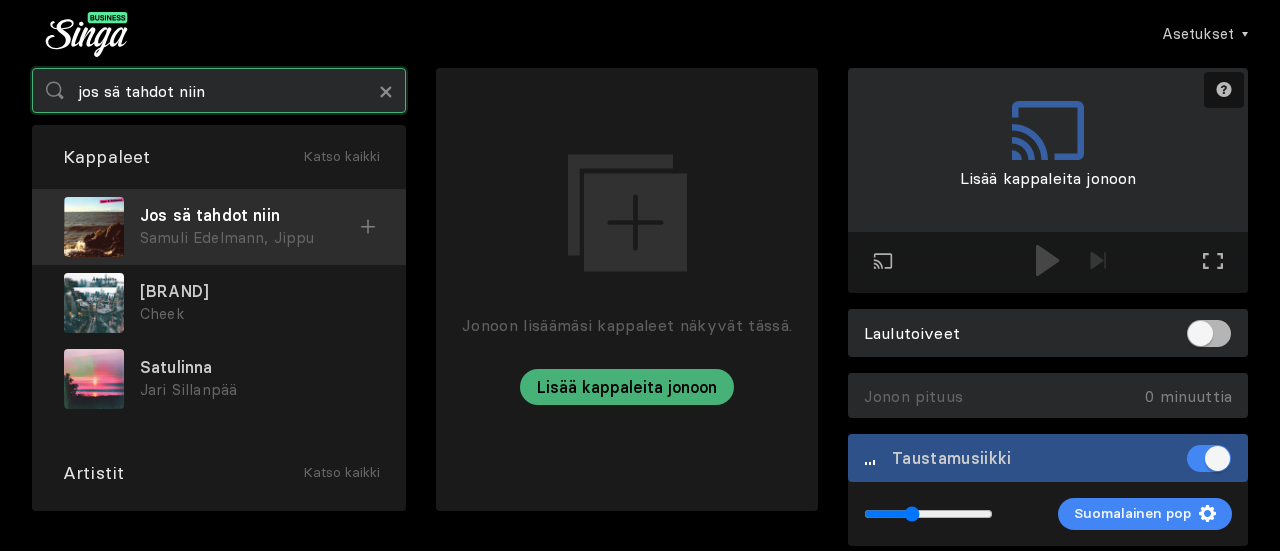 type on "jos sä tahdot niin" 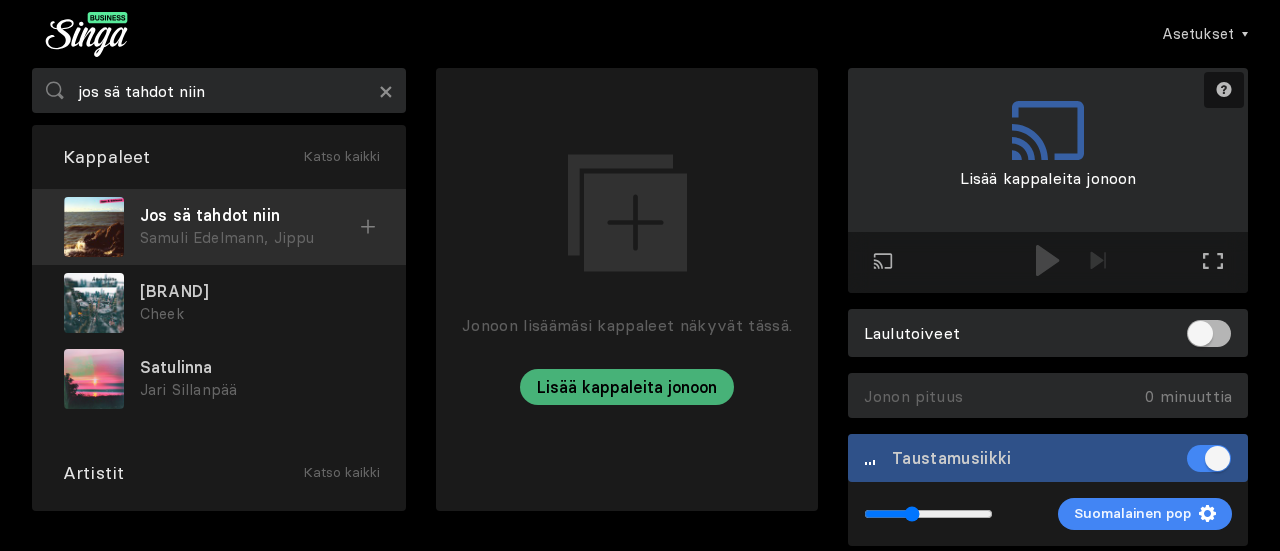 click at bounding box center (368, 226) 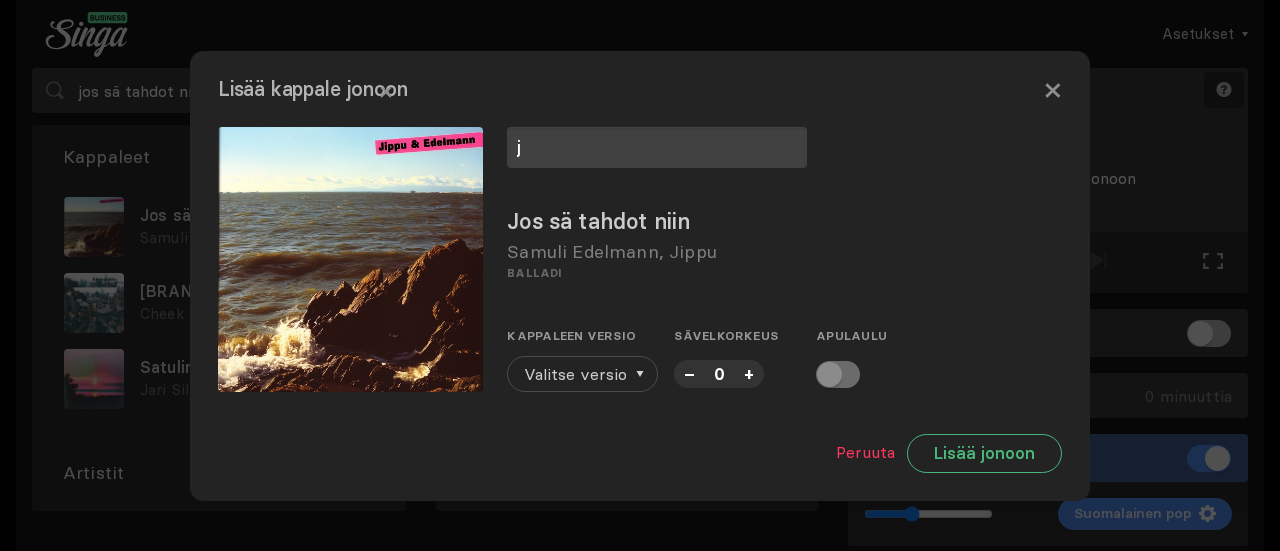 type on "j" 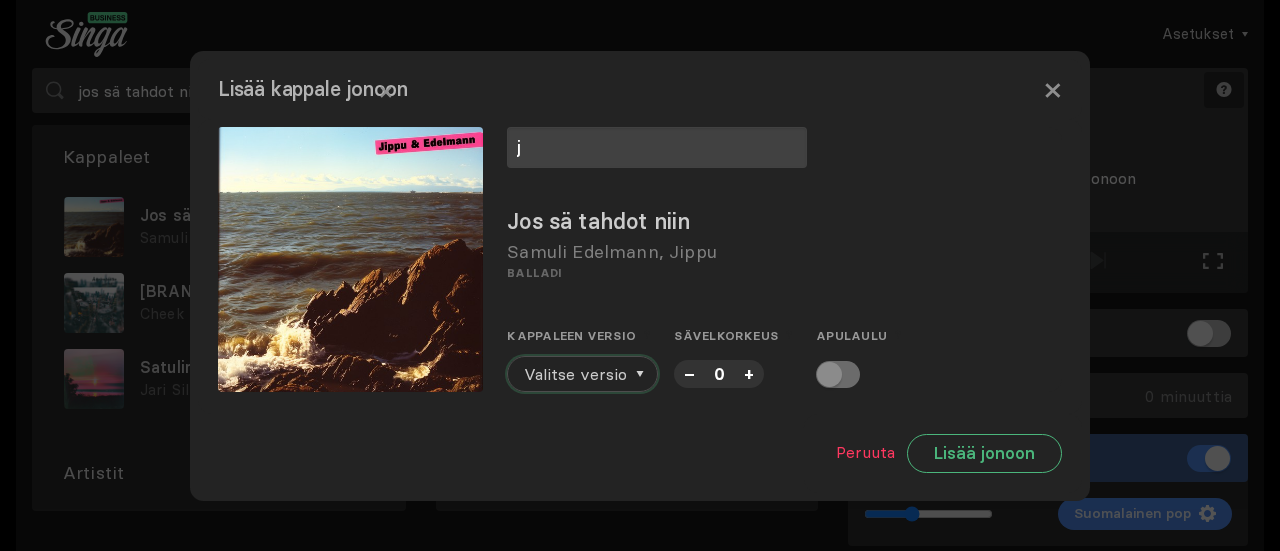 click on "Valitse versio" at bounding box center [575, 374] 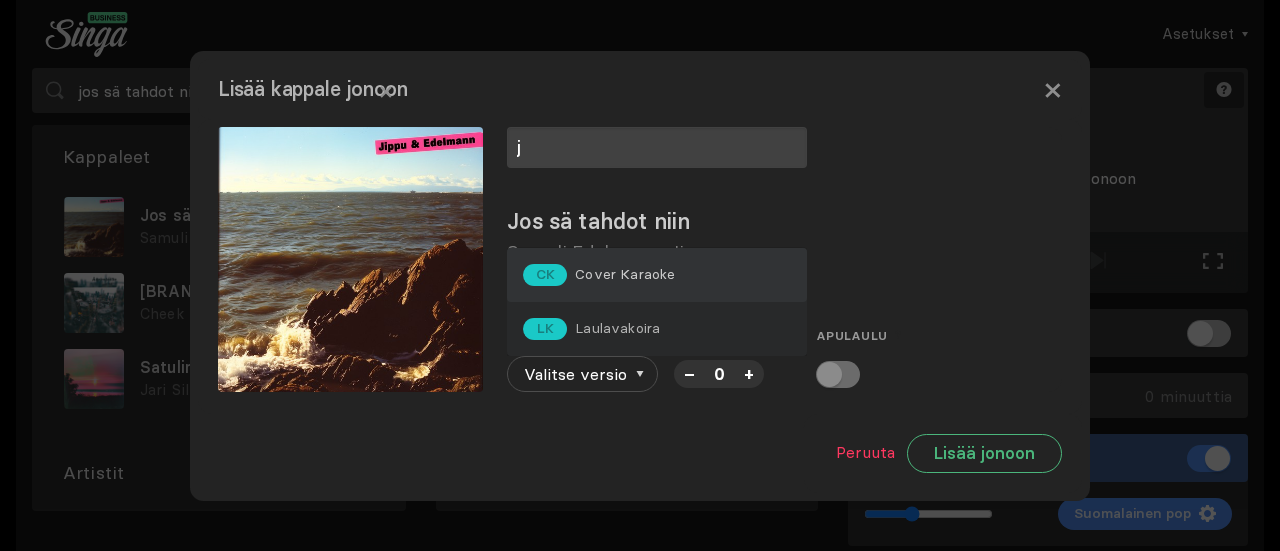 click on "Cover Karaoke" at bounding box center (625, 274) 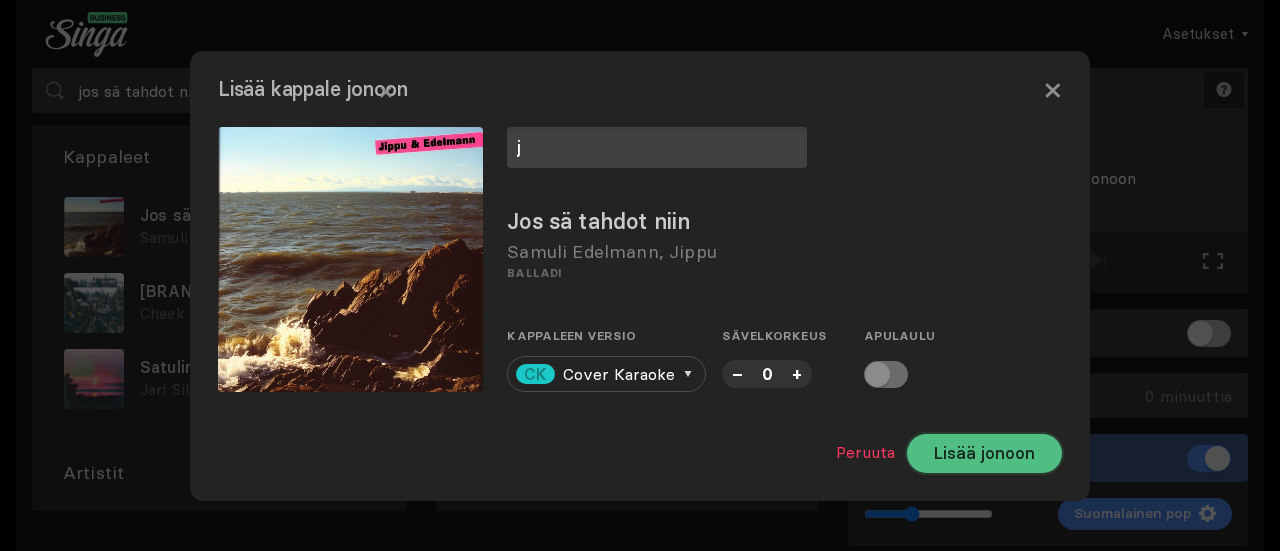 click on "Lisää jonoon" at bounding box center (984, 453) 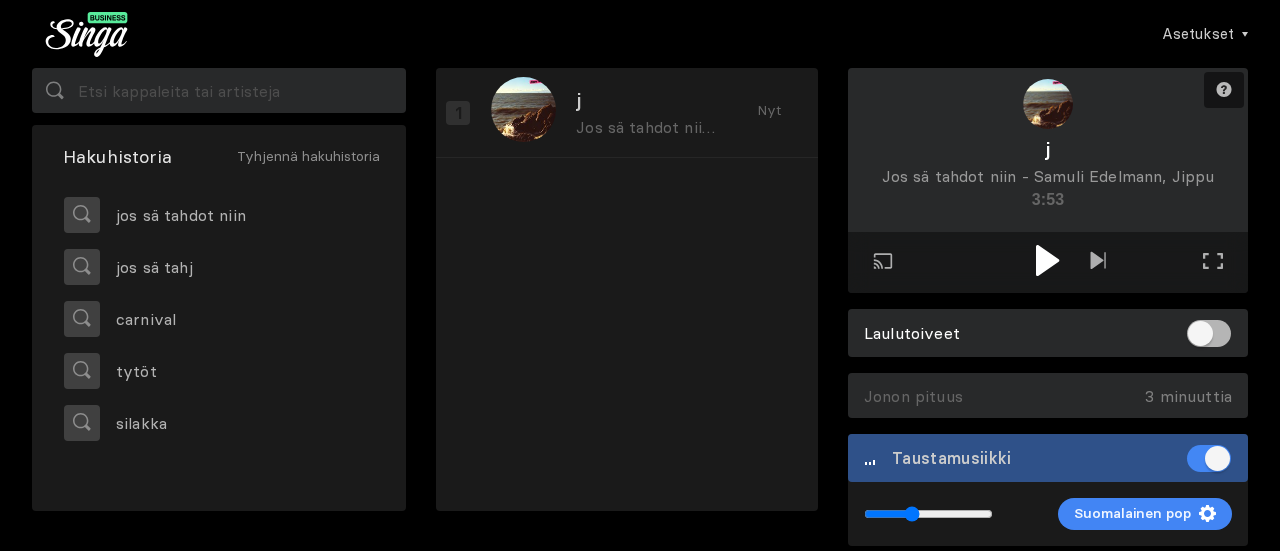 click at bounding box center [1047, 260] 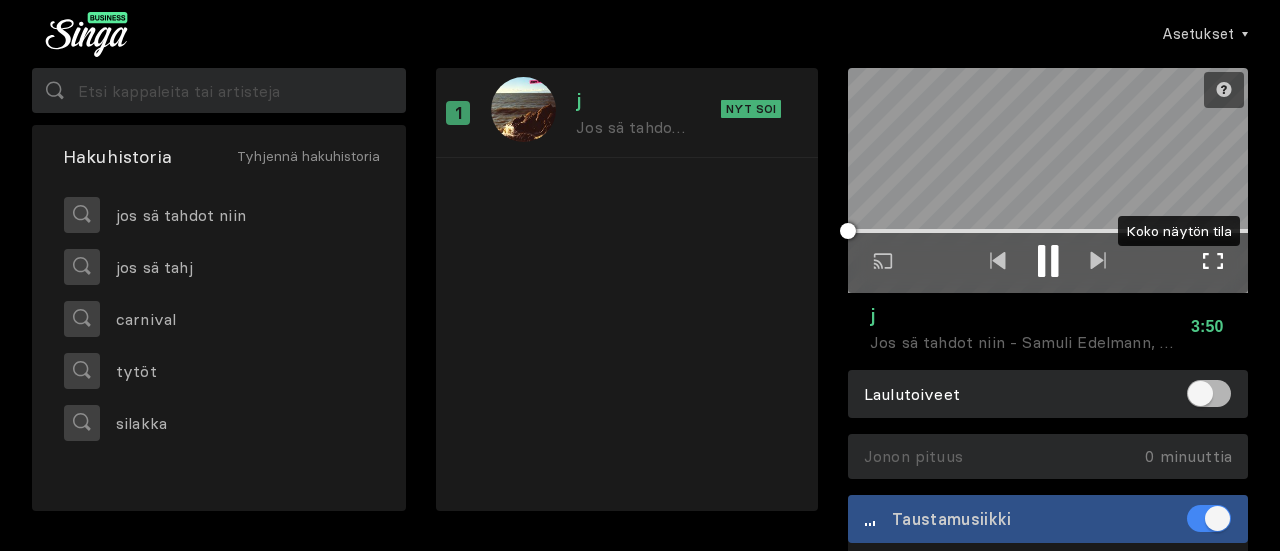 click at bounding box center (1213, 261) 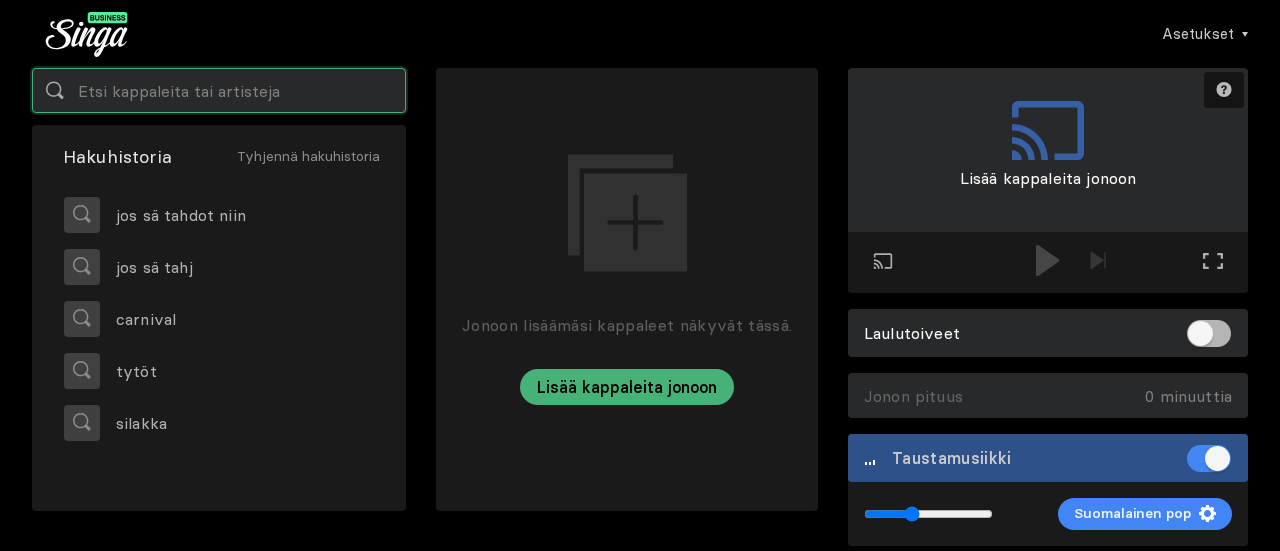 click at bounding box center (219, 90) 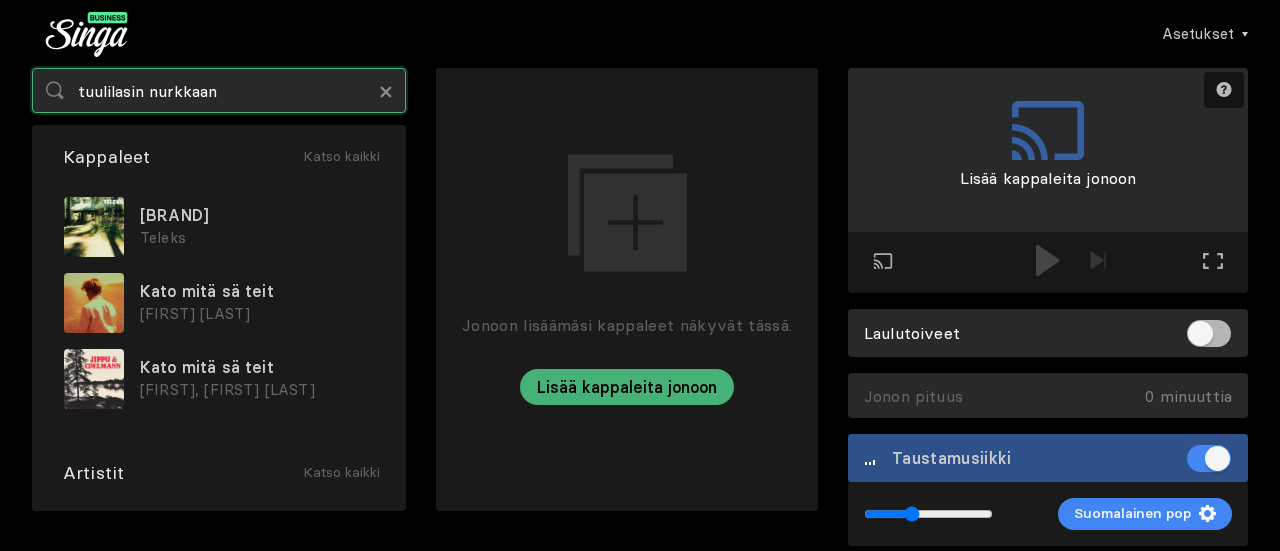 type on "tuulilasin nurkkaan" 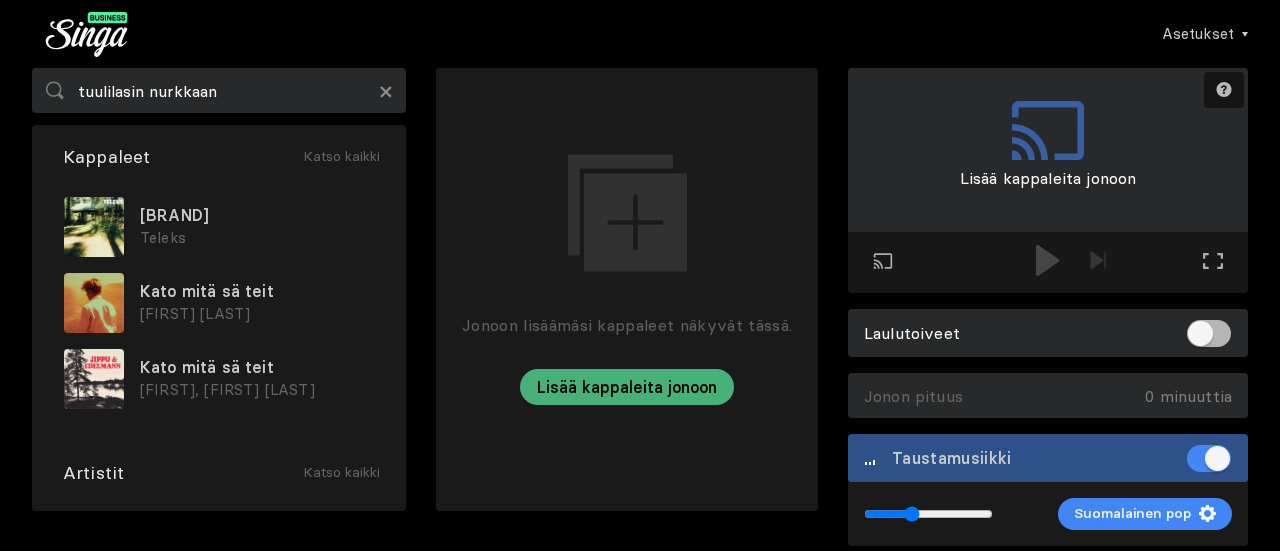click on "[BRAND] [BRAND]" at bounding box center (219, 227) 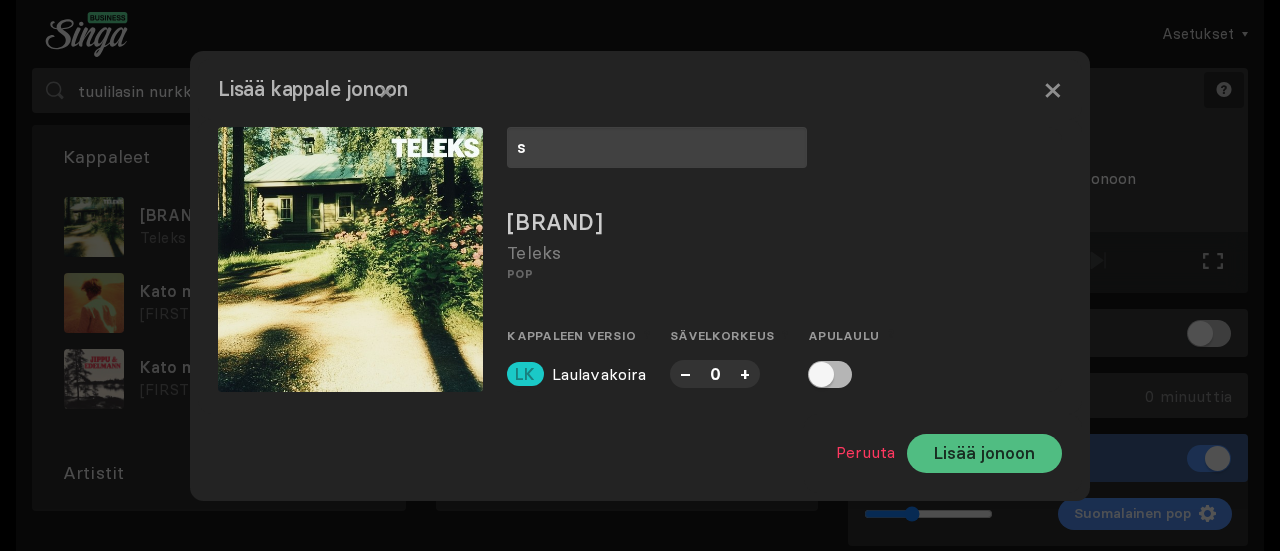 type on "s" 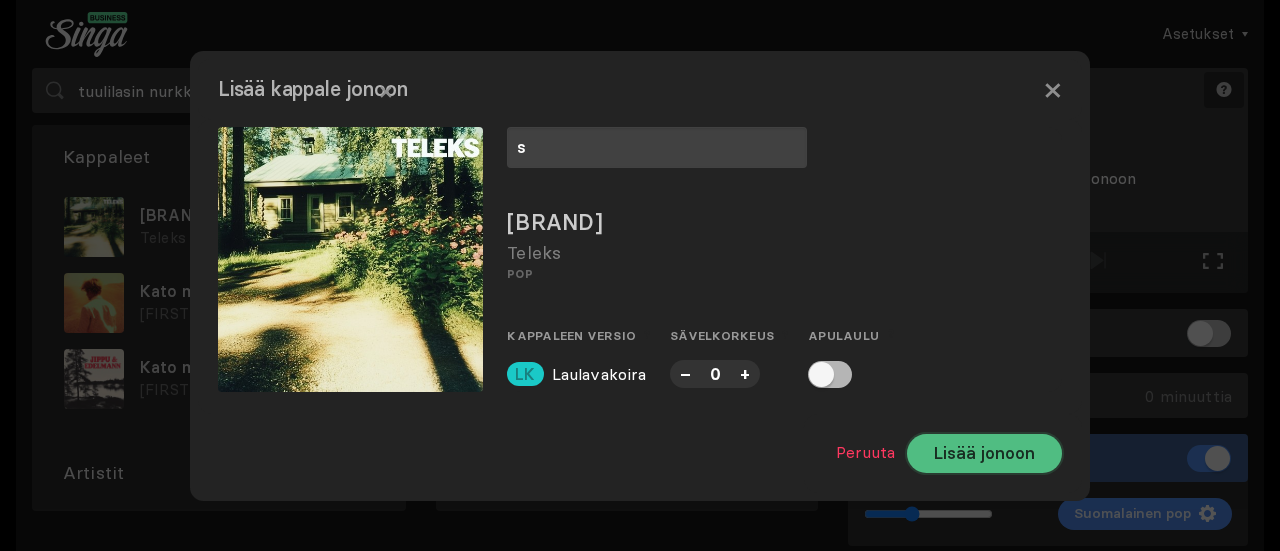 click on "Lisää jonoon" at bounding box center (984, 453) 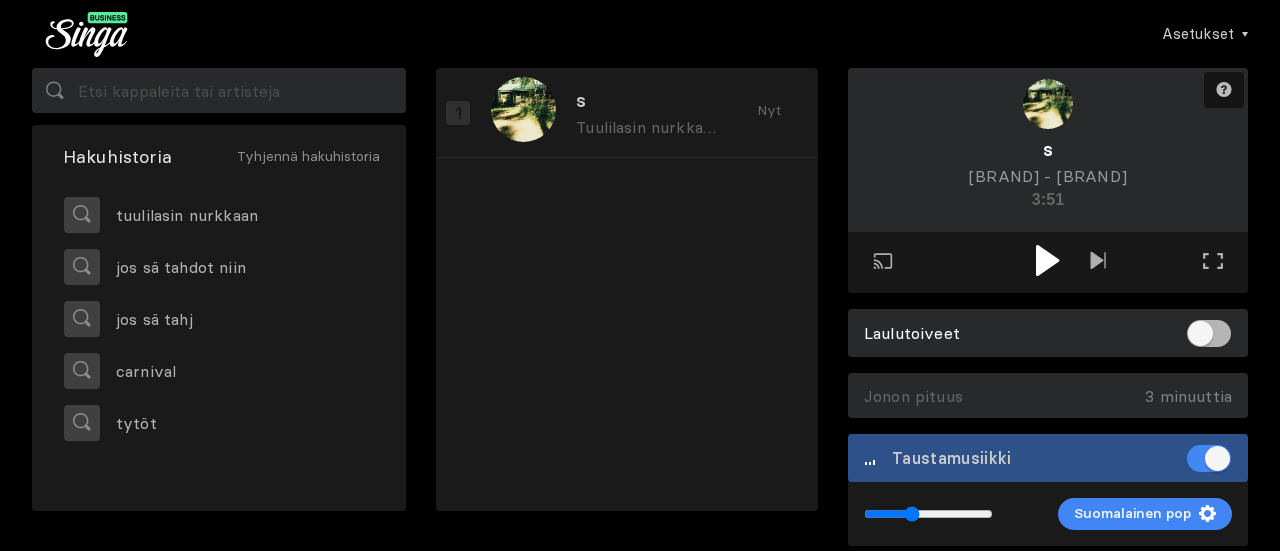 click at bounding box center (1047, 260) 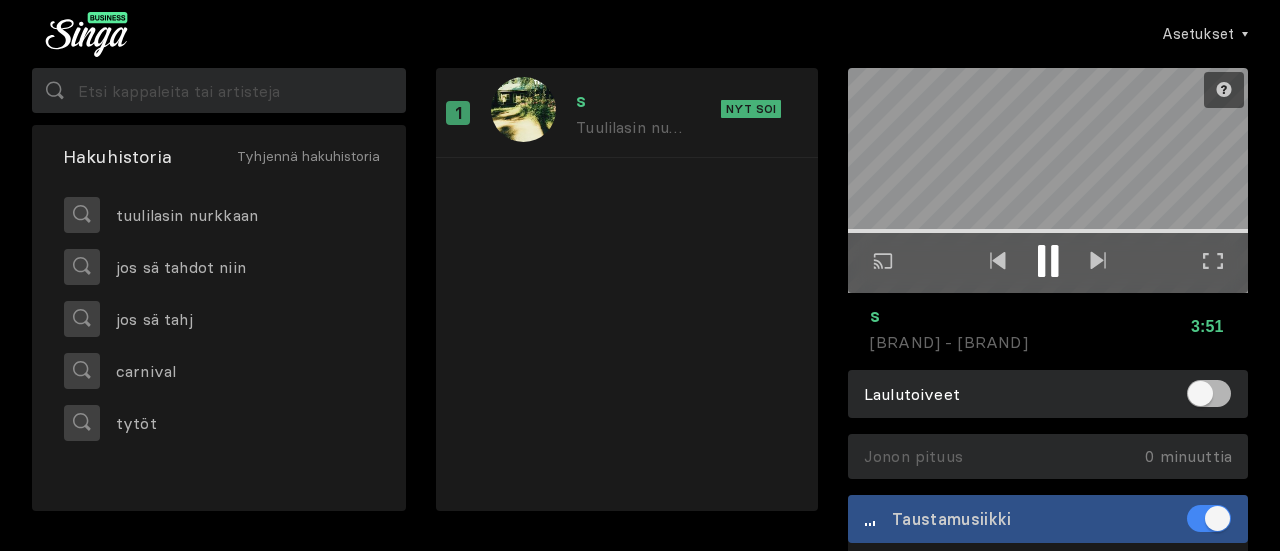 click at bounding box center [1213, 261] 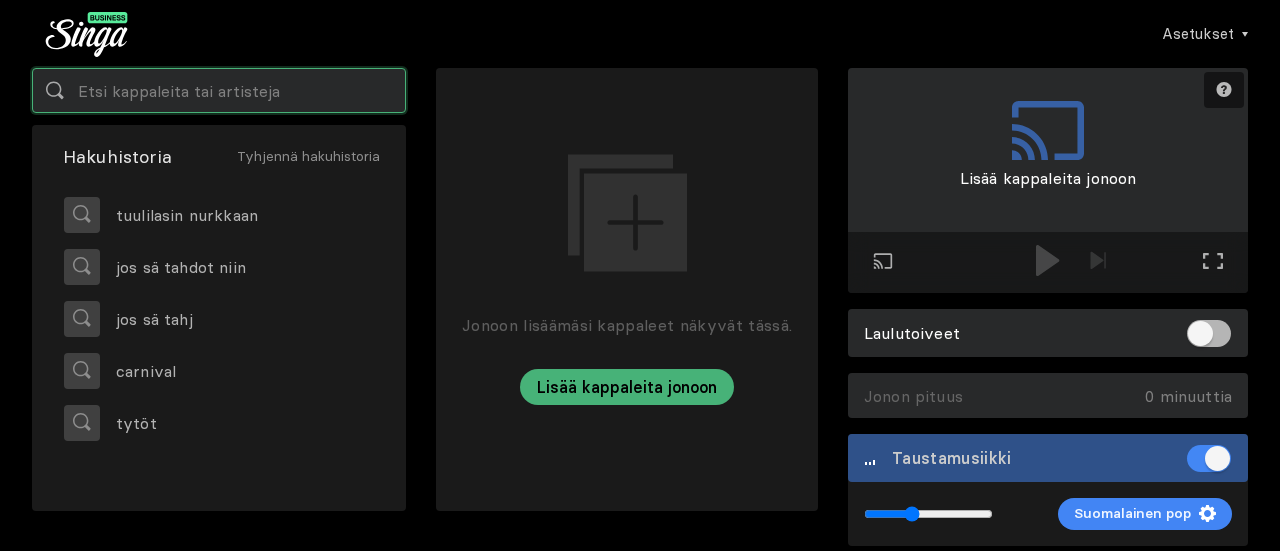 click at bounding box center [219, 90] 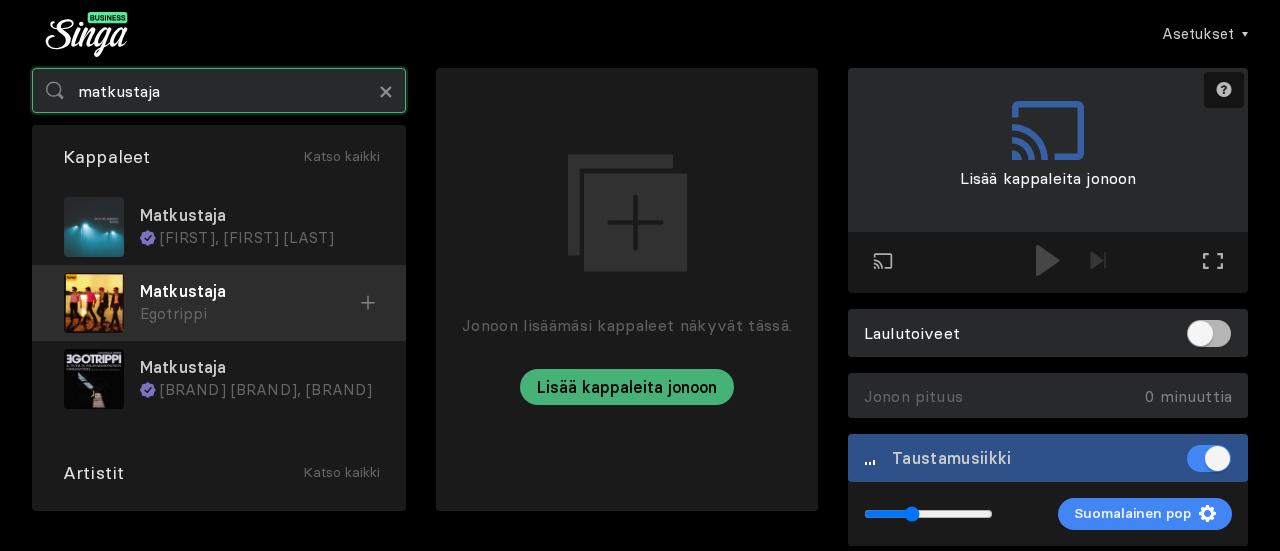 type on "matkustaja" 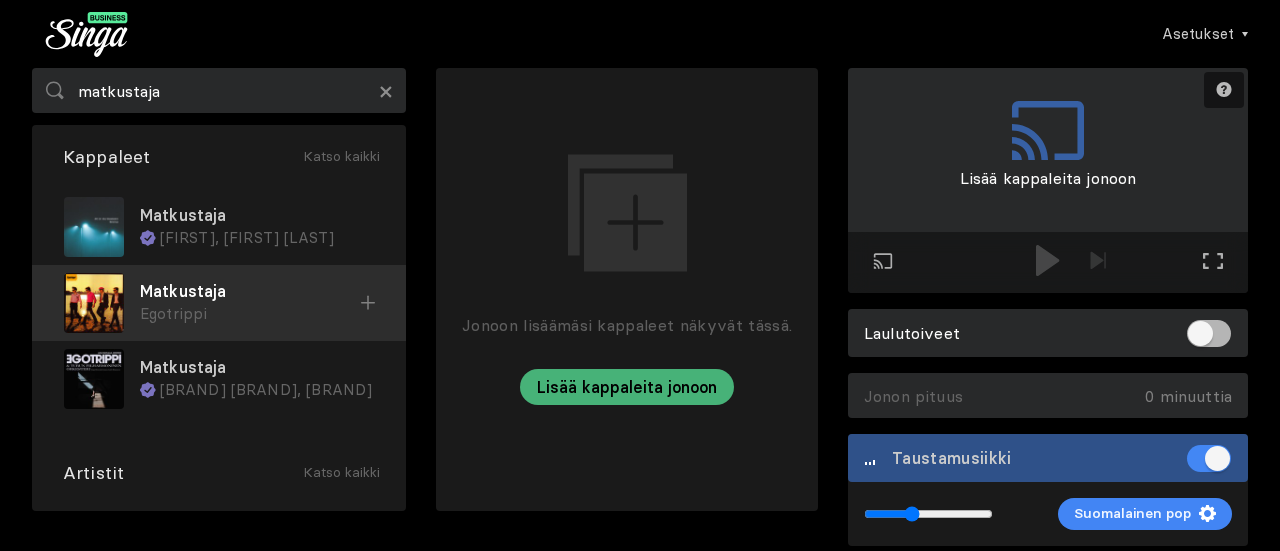 click at bounding box center [0, 0] 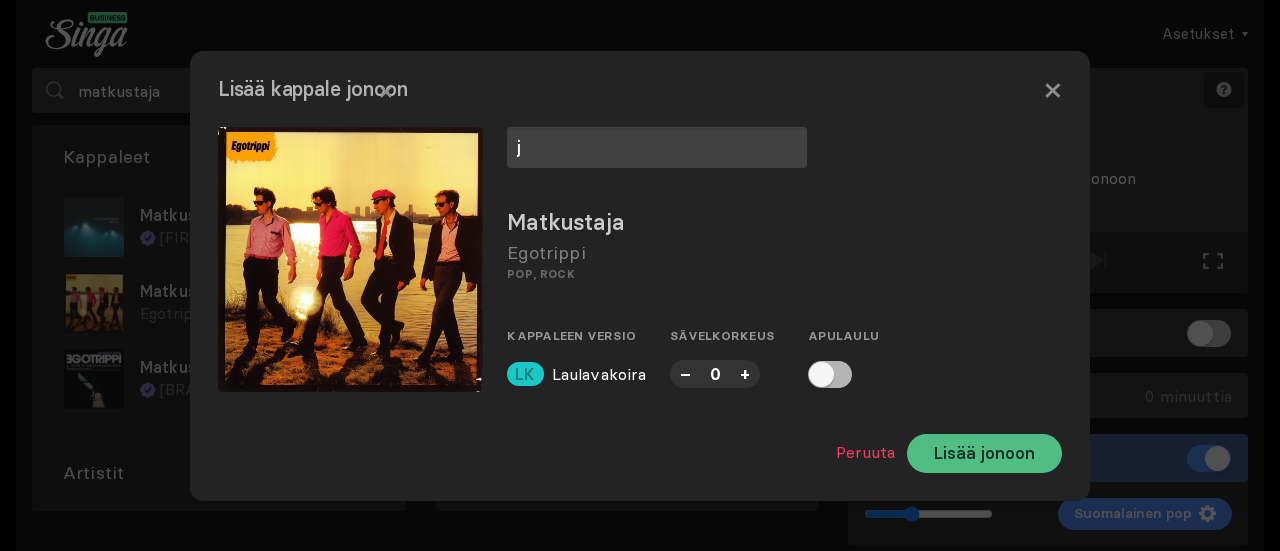 type on "j" 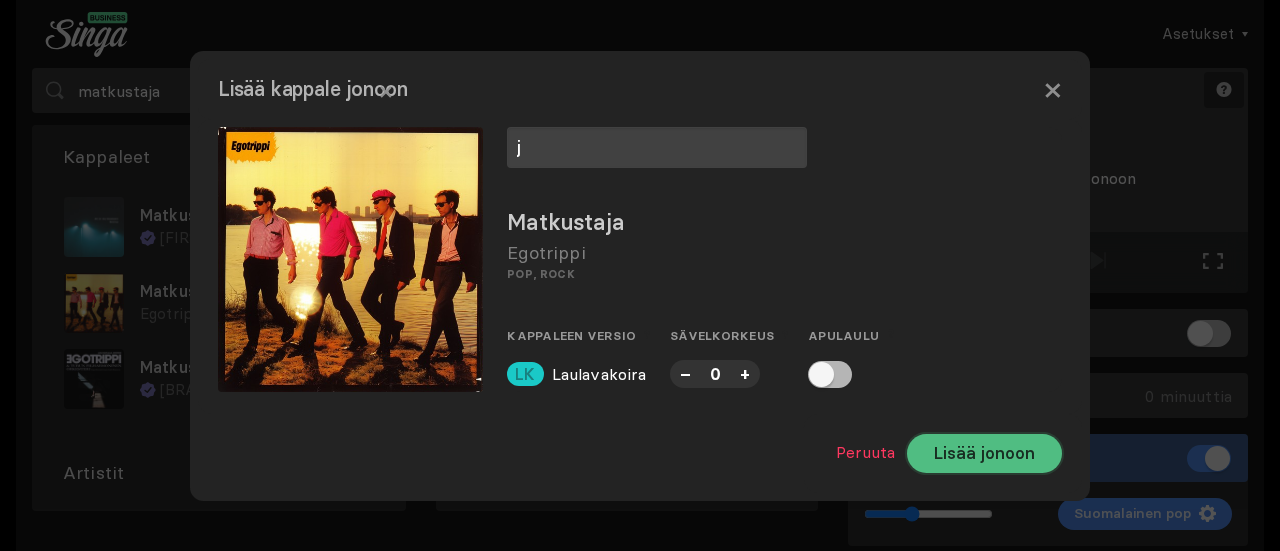 click on "Lisää jonoon" at bounding box center [984, 453] 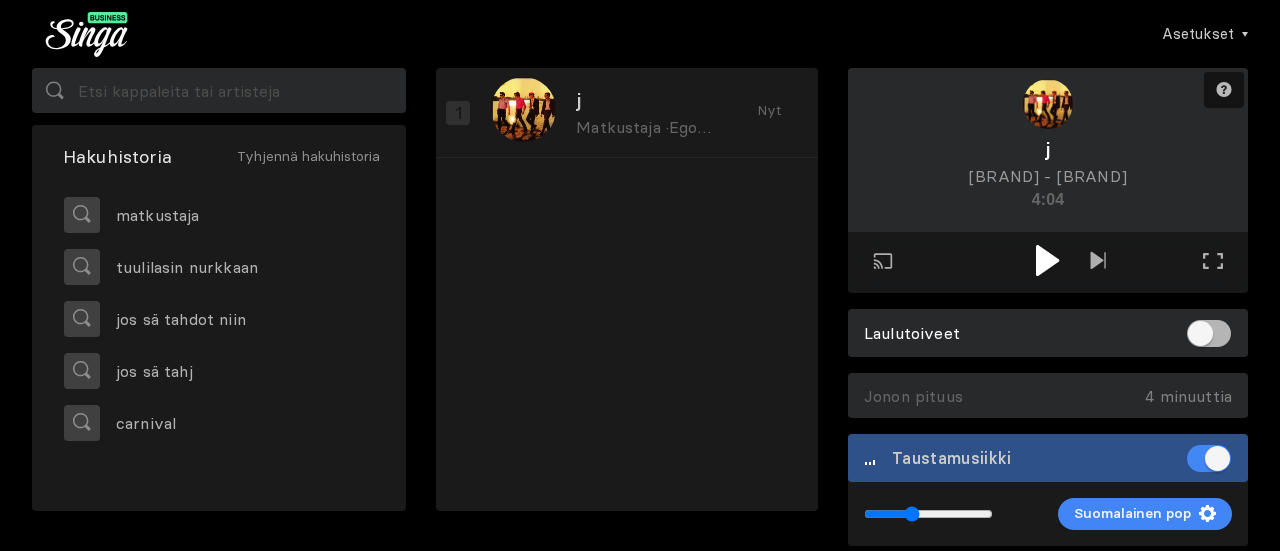 click at bounding box center (1047, 260) 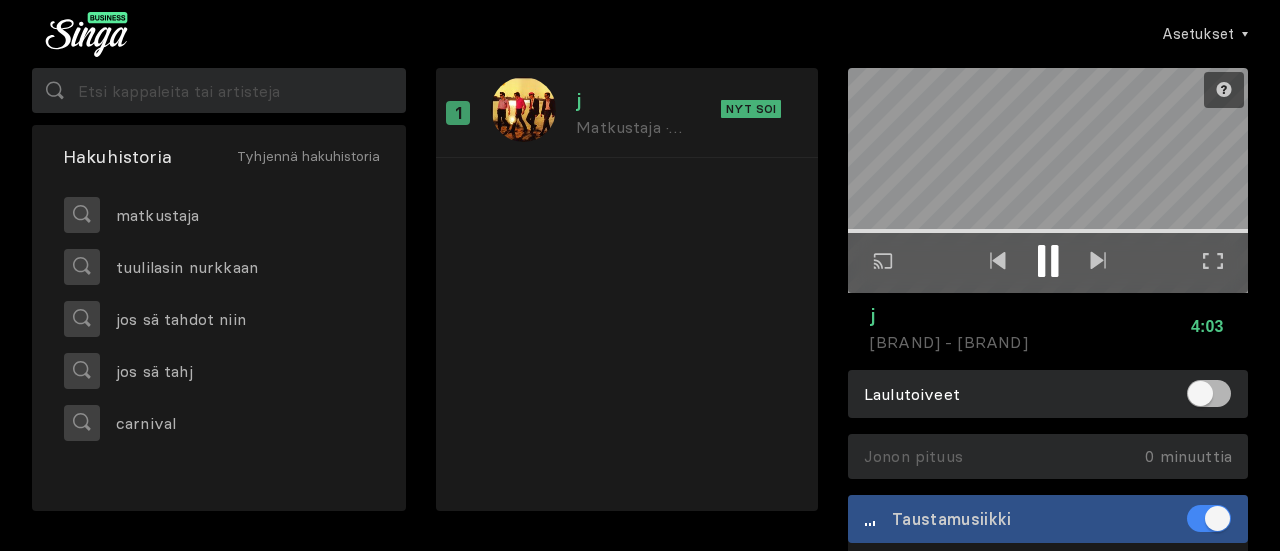 click at bounding box center [1213, 261] 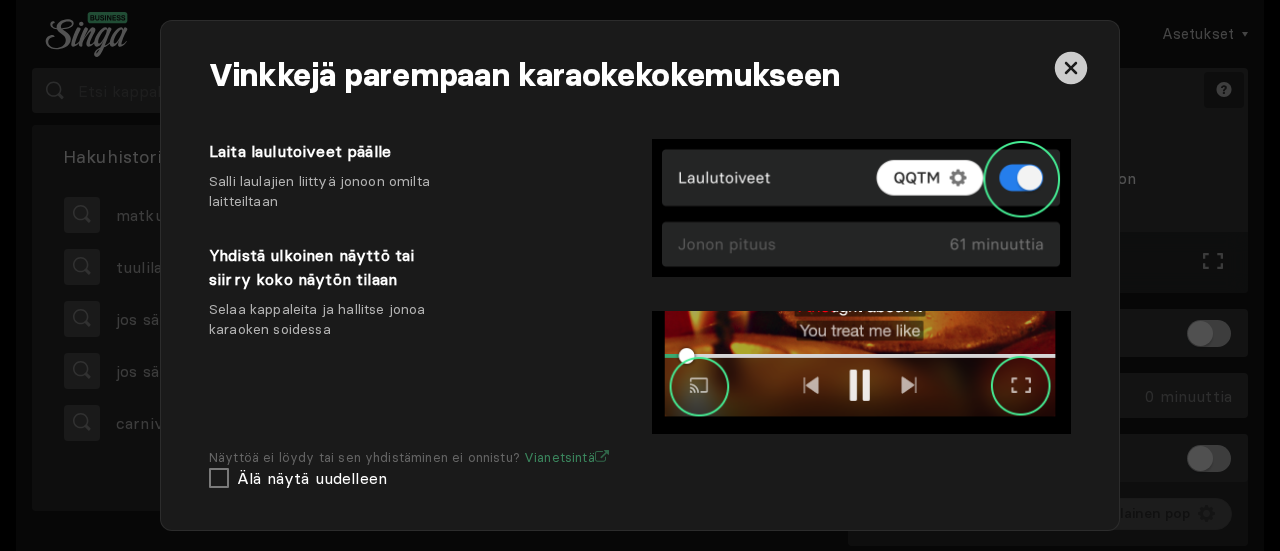 scroll, scrollTop: 0, scrollLeft: 0, axis: both 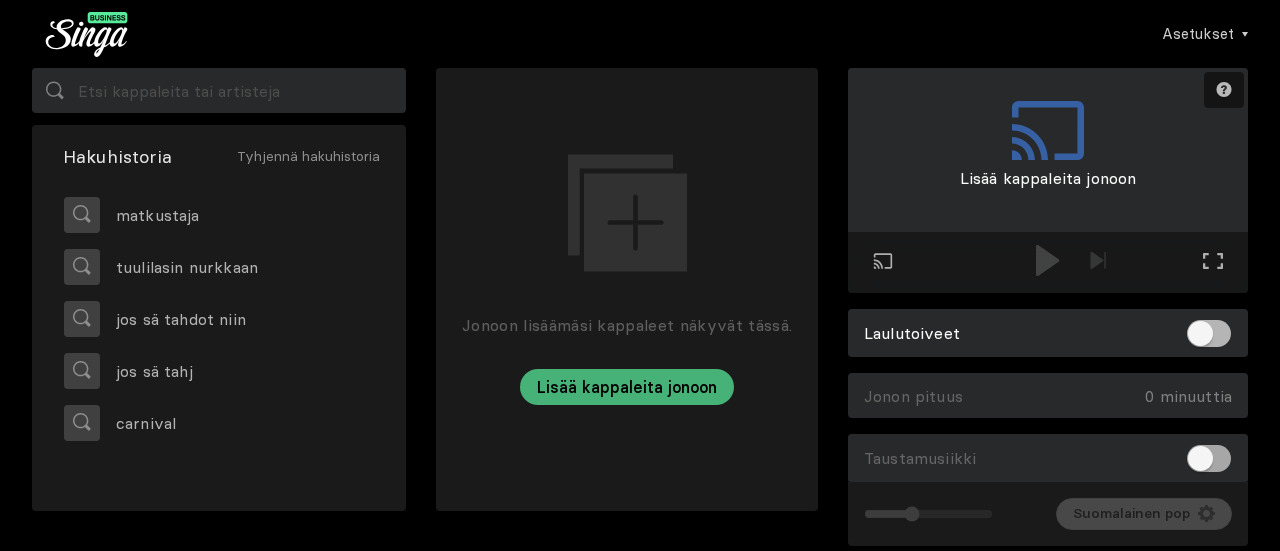 click at bounding box center [1209, 458] 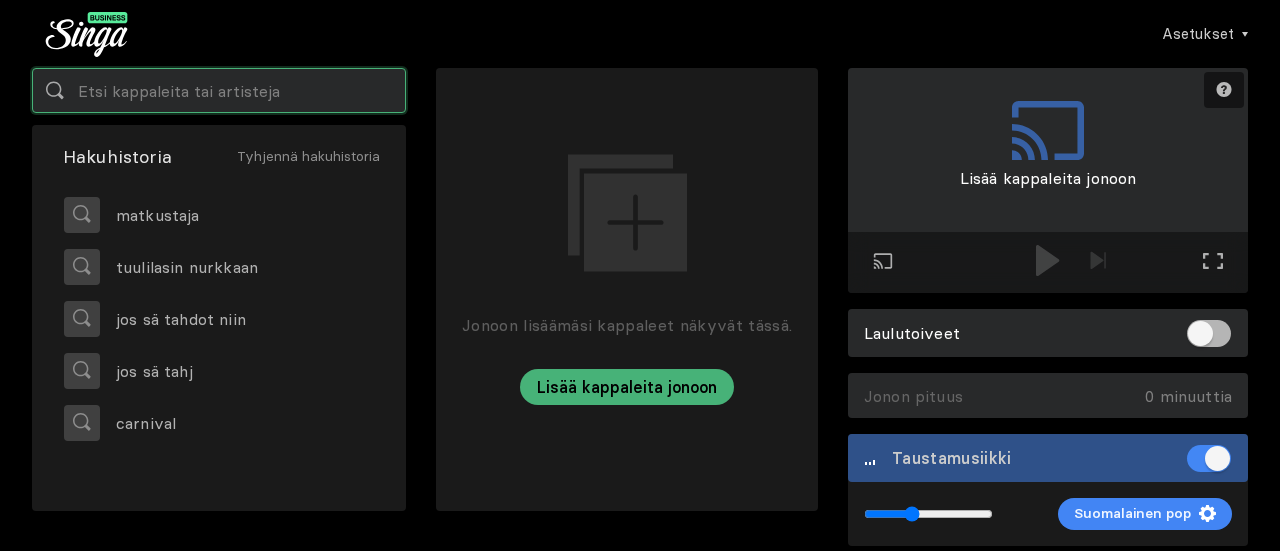 click at bounding box center [219, 90] 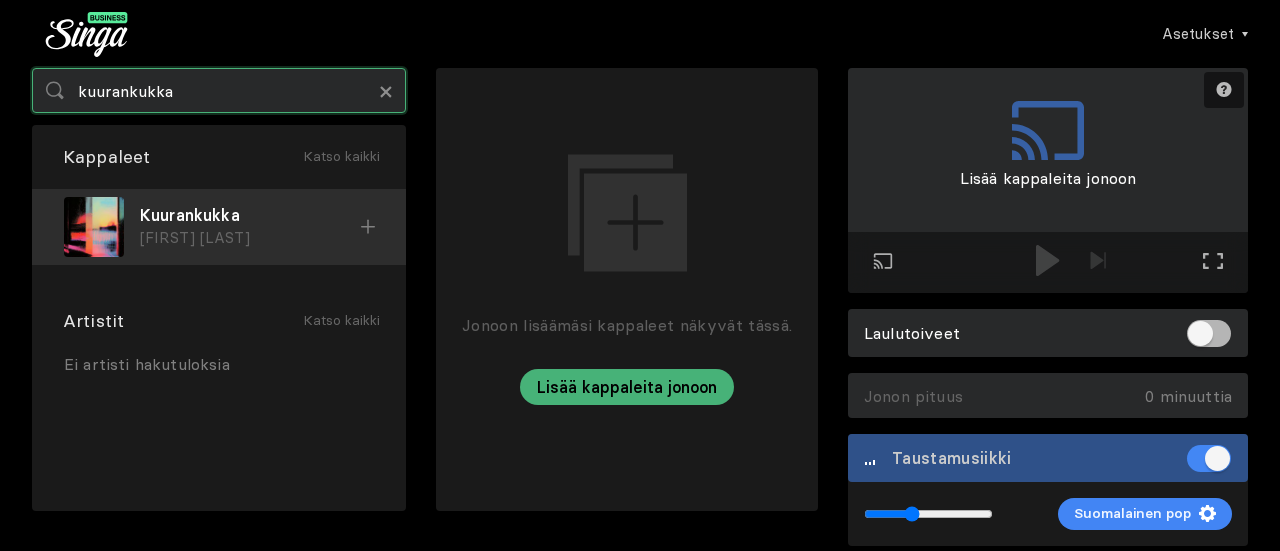 type on "kuurankukka" 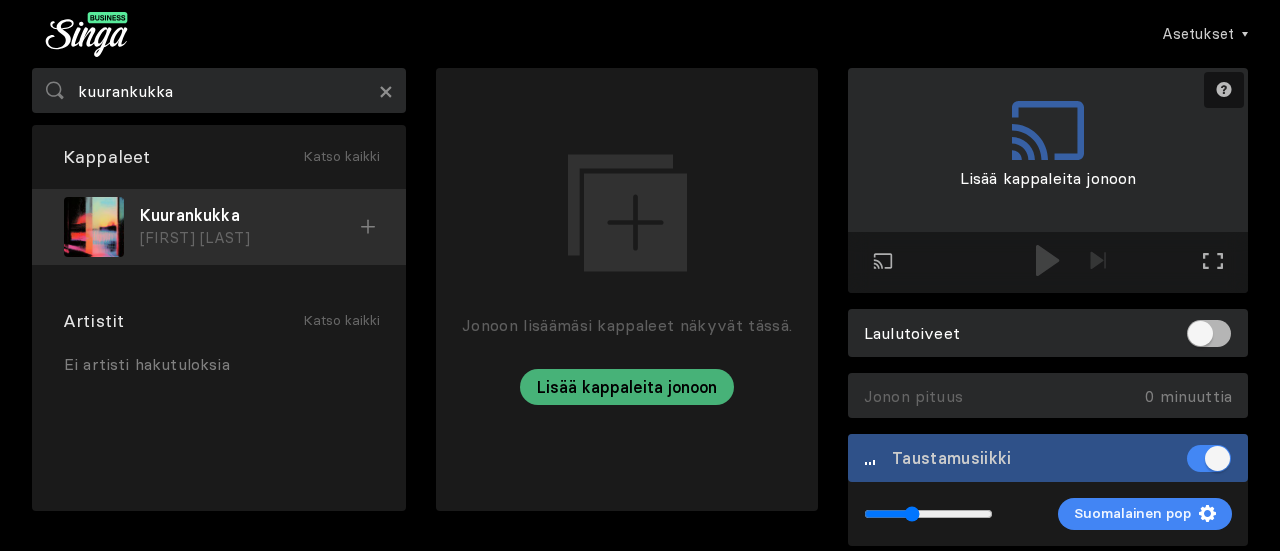click at bounding box center [368, 227] 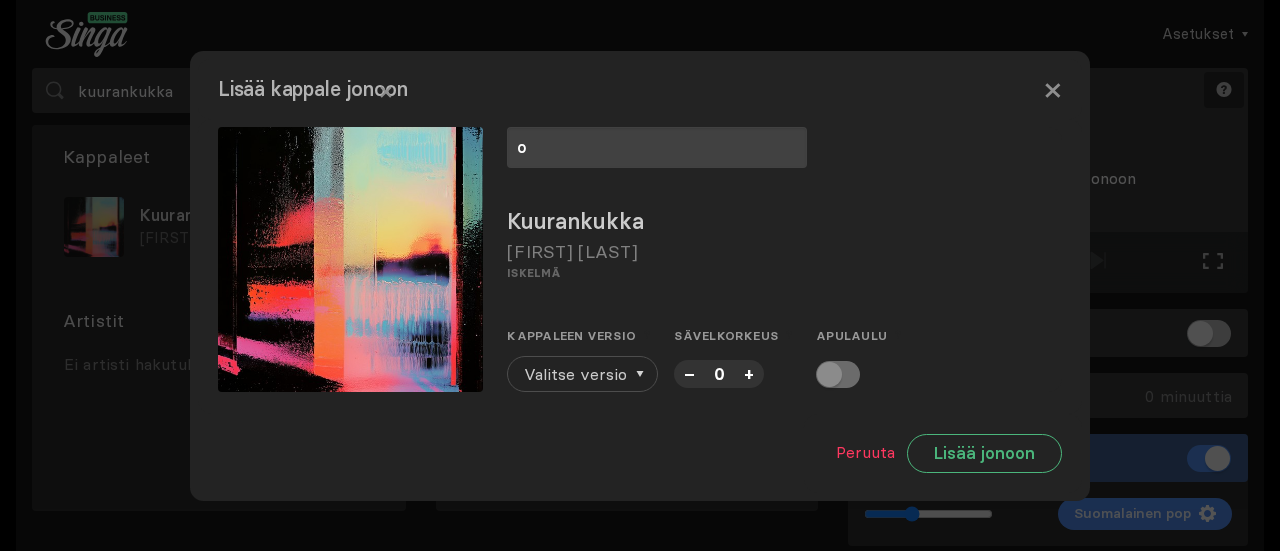 type on "o" 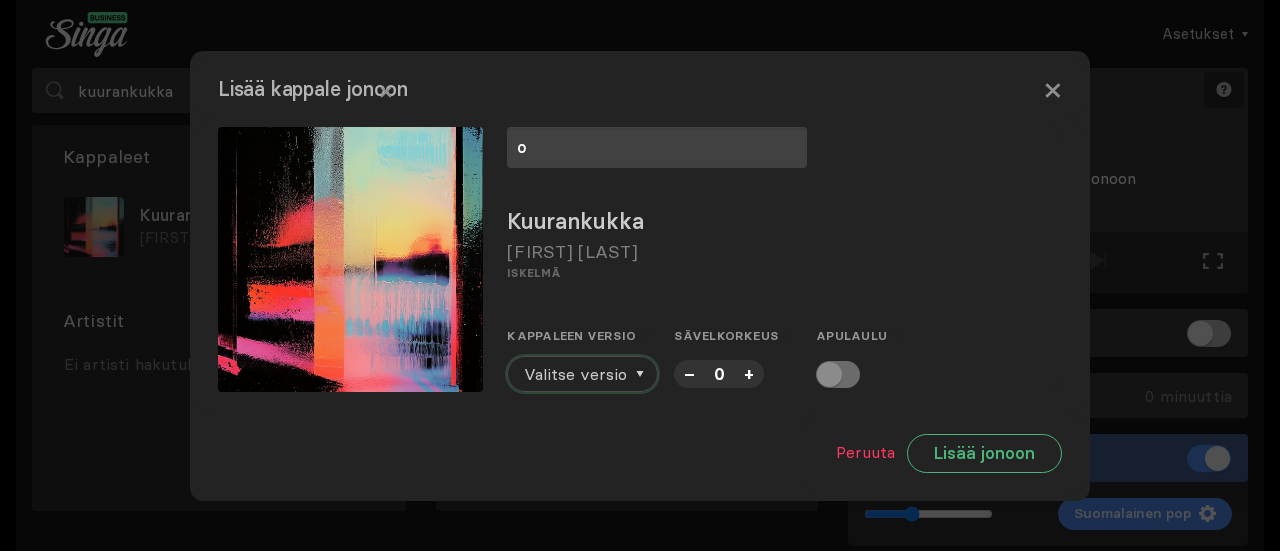 click on "Valitse versio" at bounding box center [575, 374] 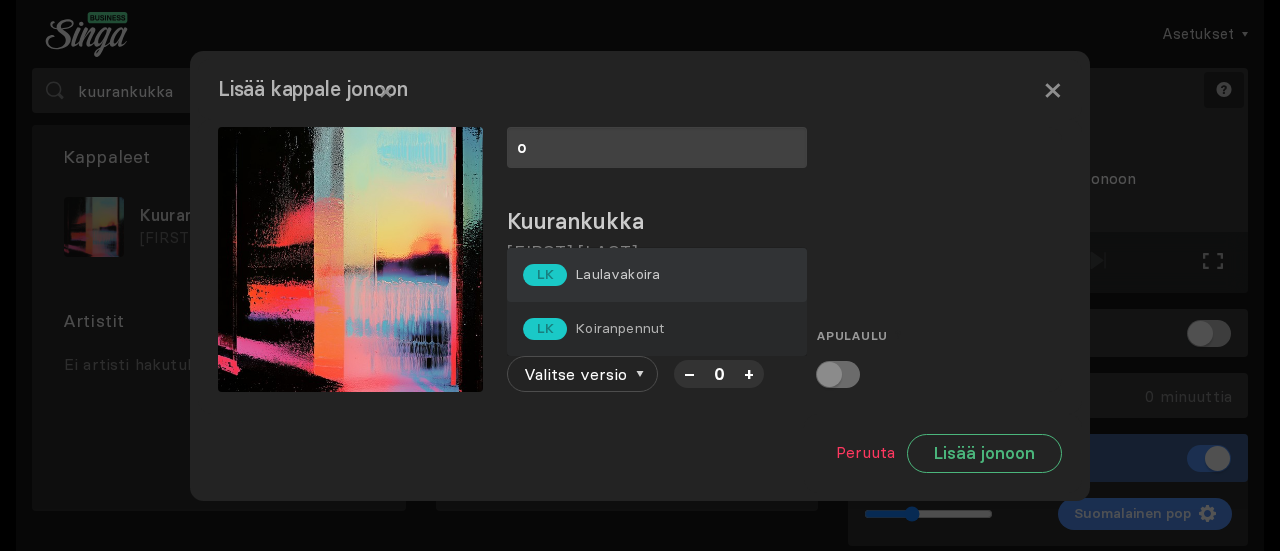 click on "LK Laulavakoira" at bounding box center (657, 275) 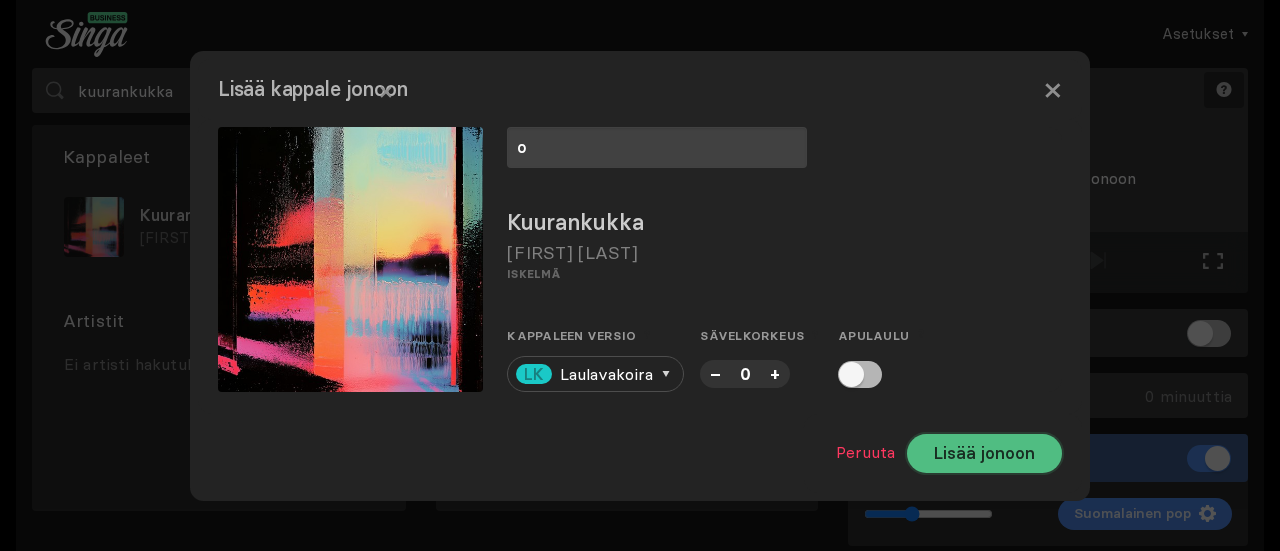 click on "Lisää jonoon" at bounding box center (984, 453) 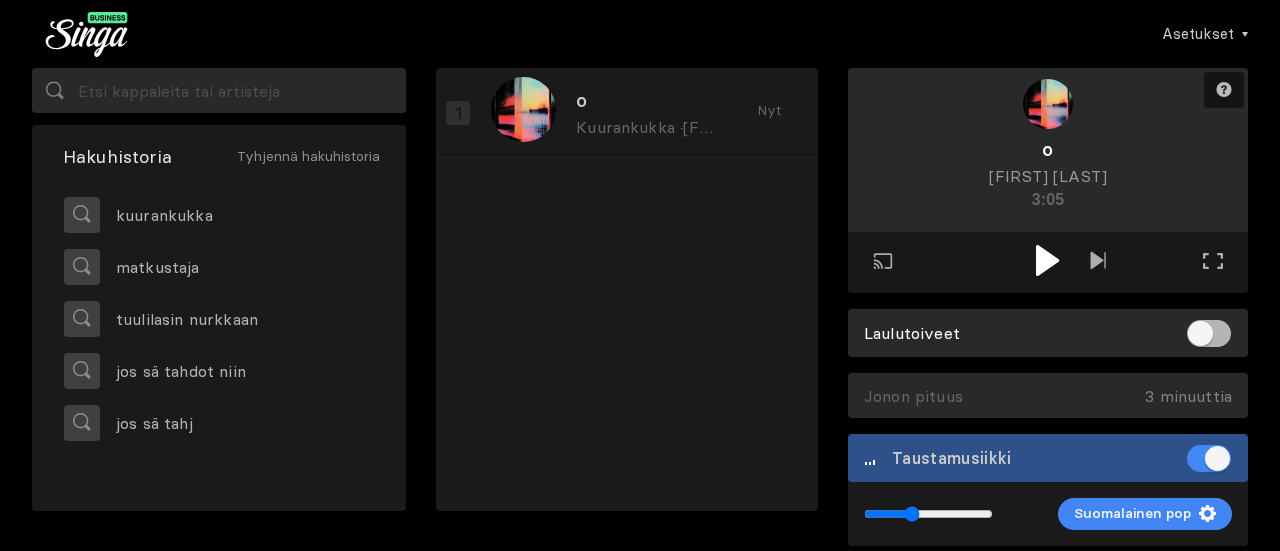 click at bounding box center (1047, 260) 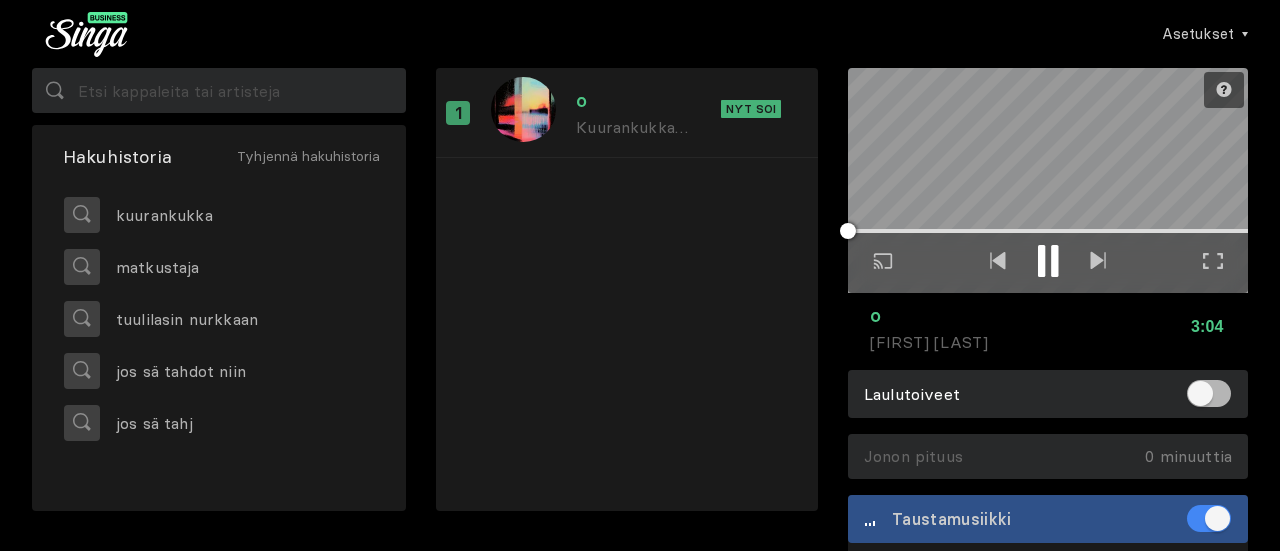 click at bounding box center [1213, 261] 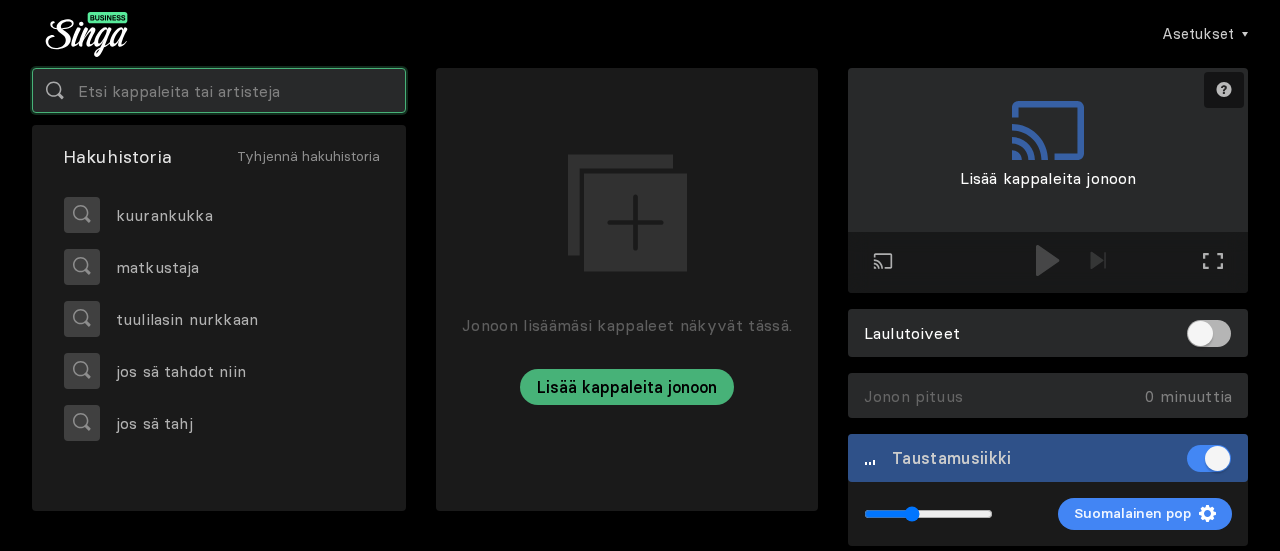 click at bounding box center [219, 90] 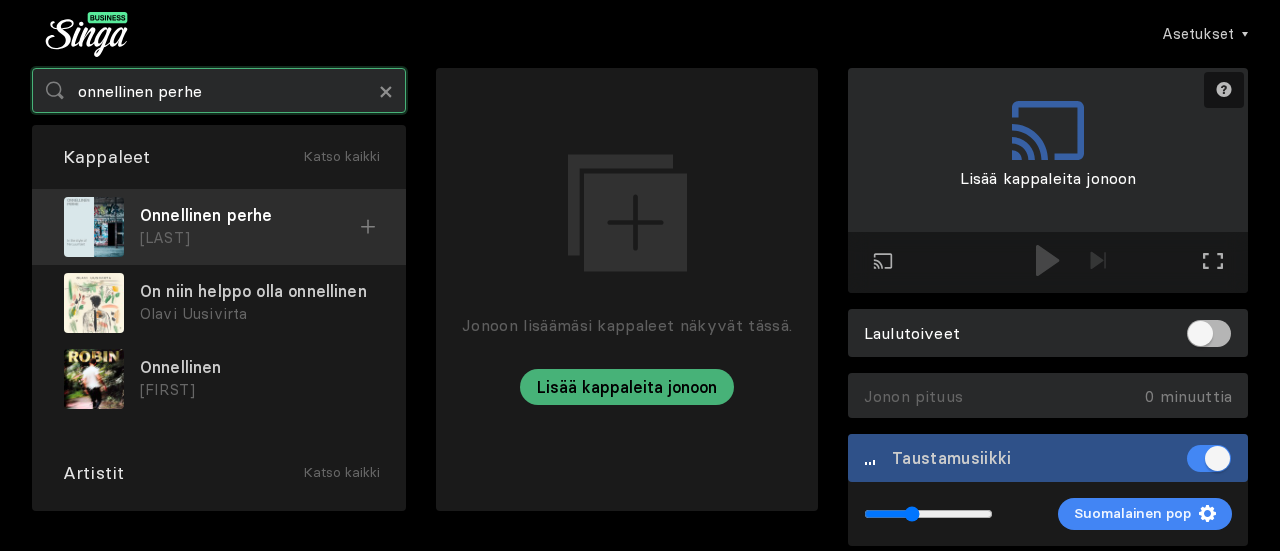 type on "onnellinen perhe" 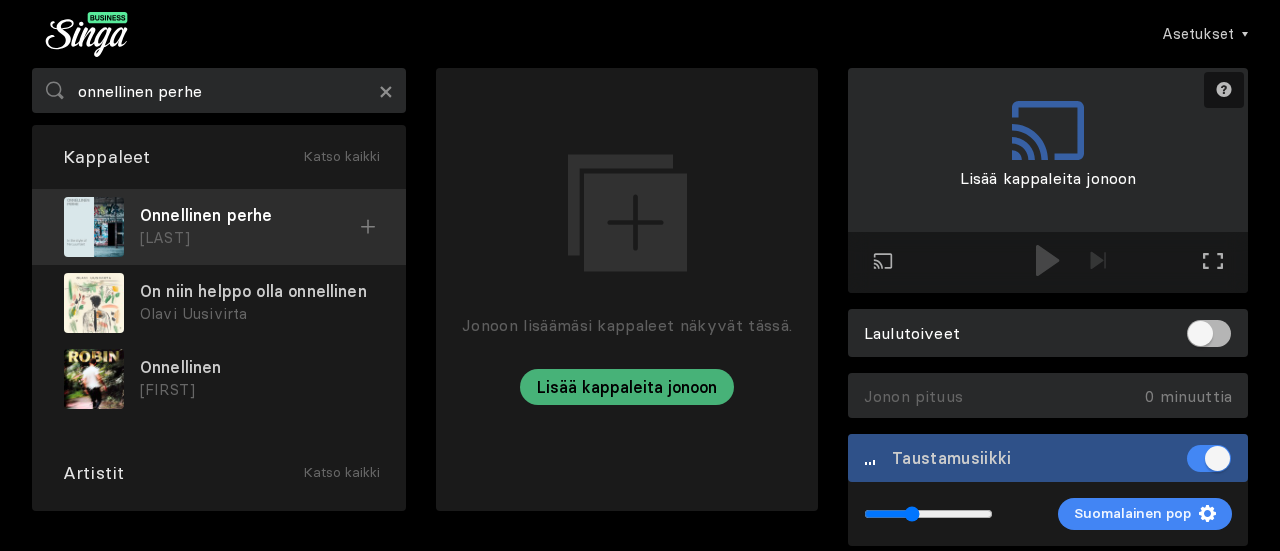 click at bounding box center [368, 227] 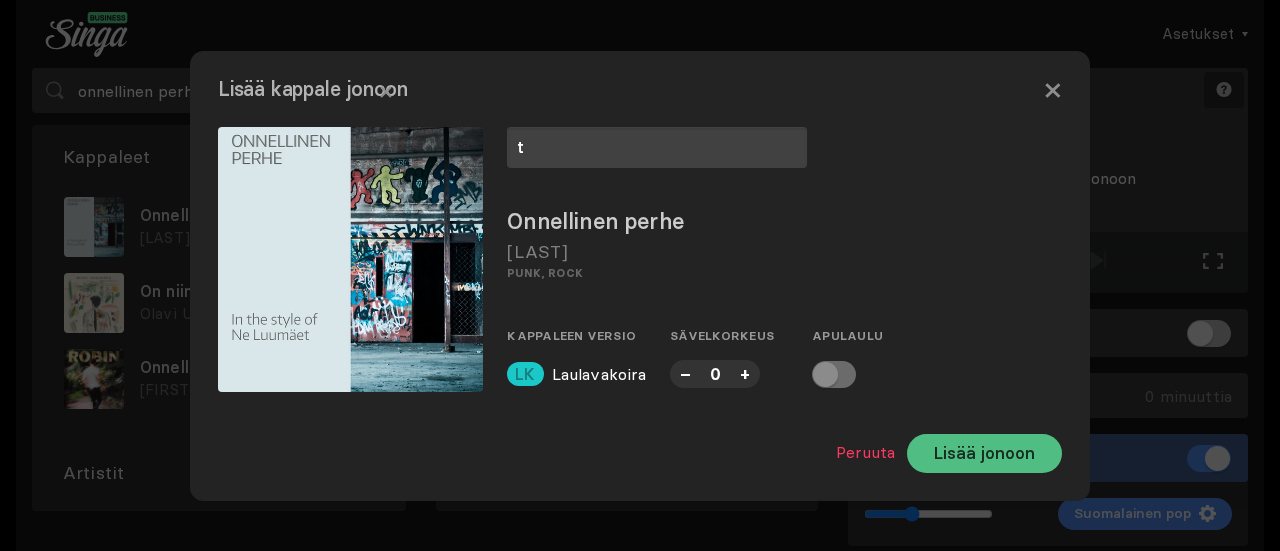 type on "t" 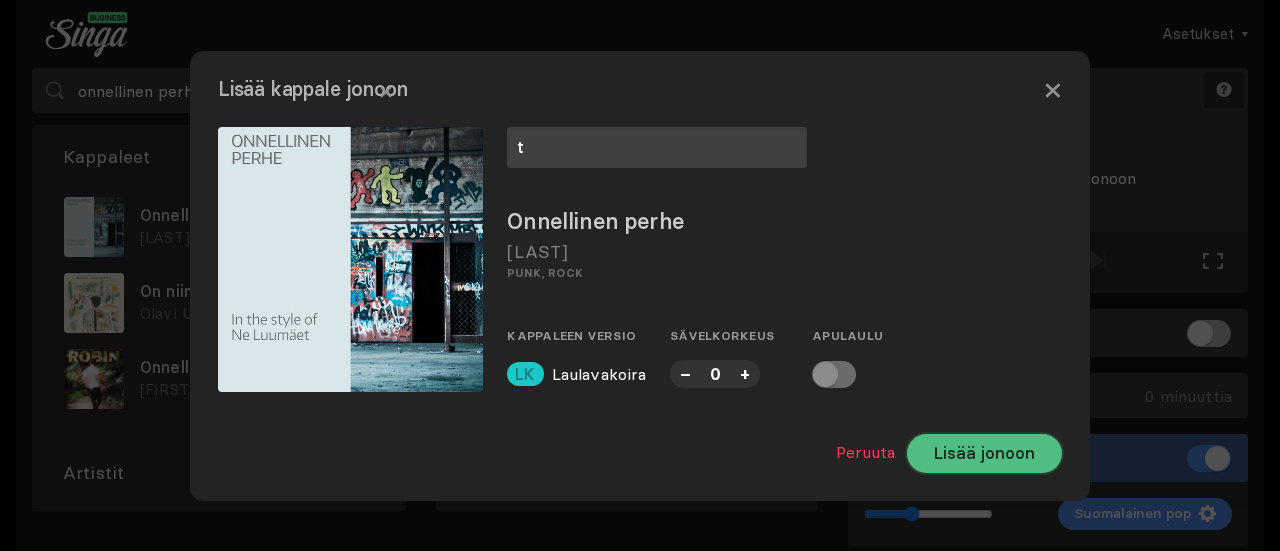 click on "Lisää jonoon" at bounding box center [984, 453] 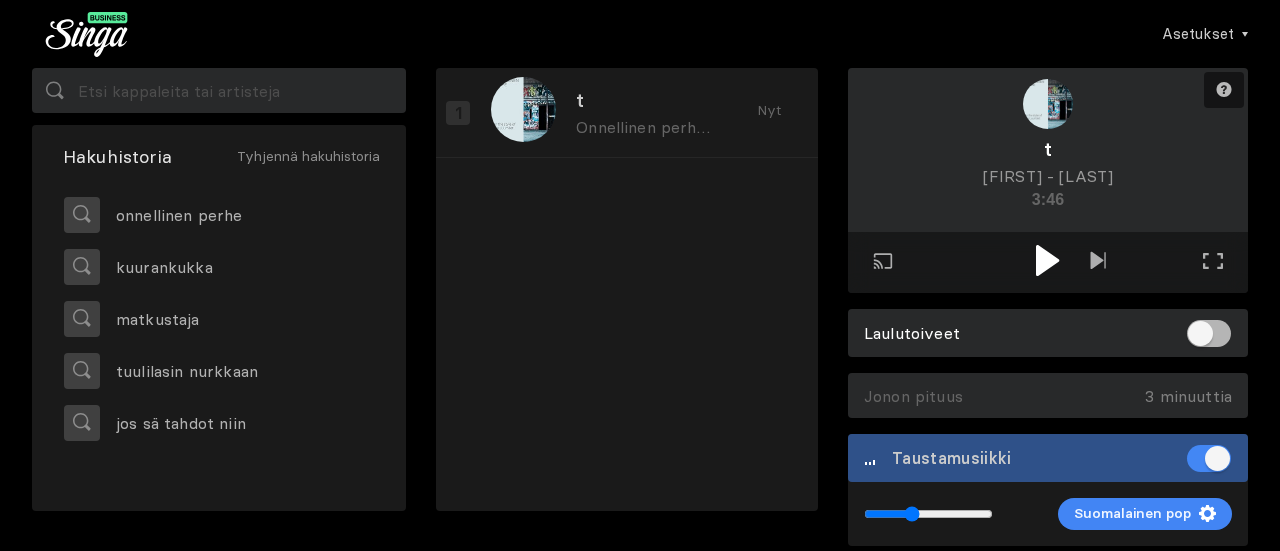 click at bounding box center [1048, 260] 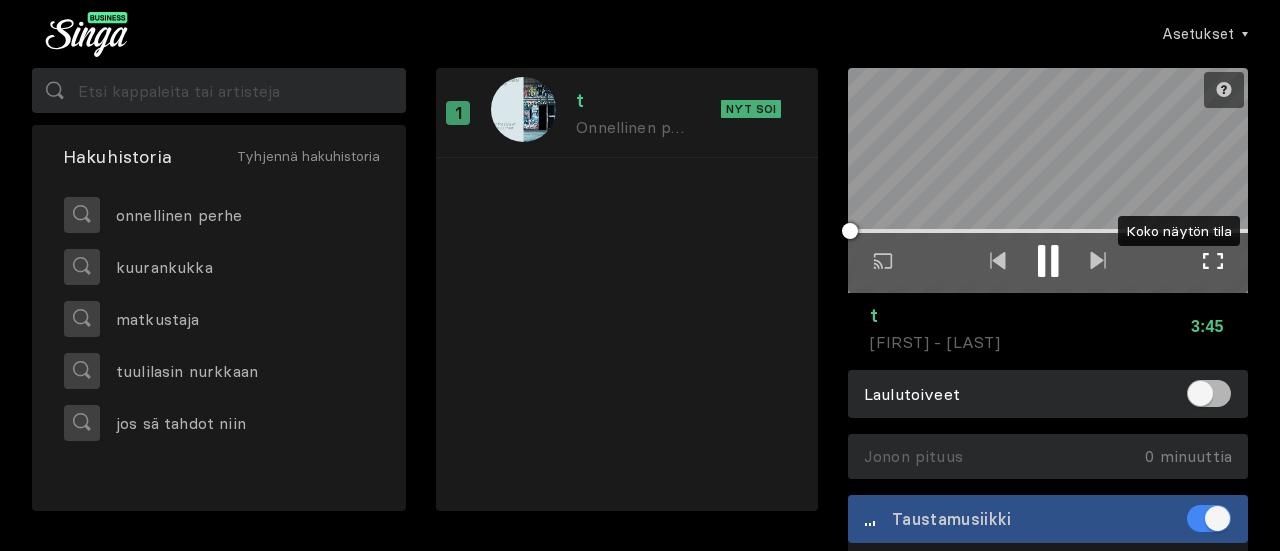 click at bounding box center (1213, 261) 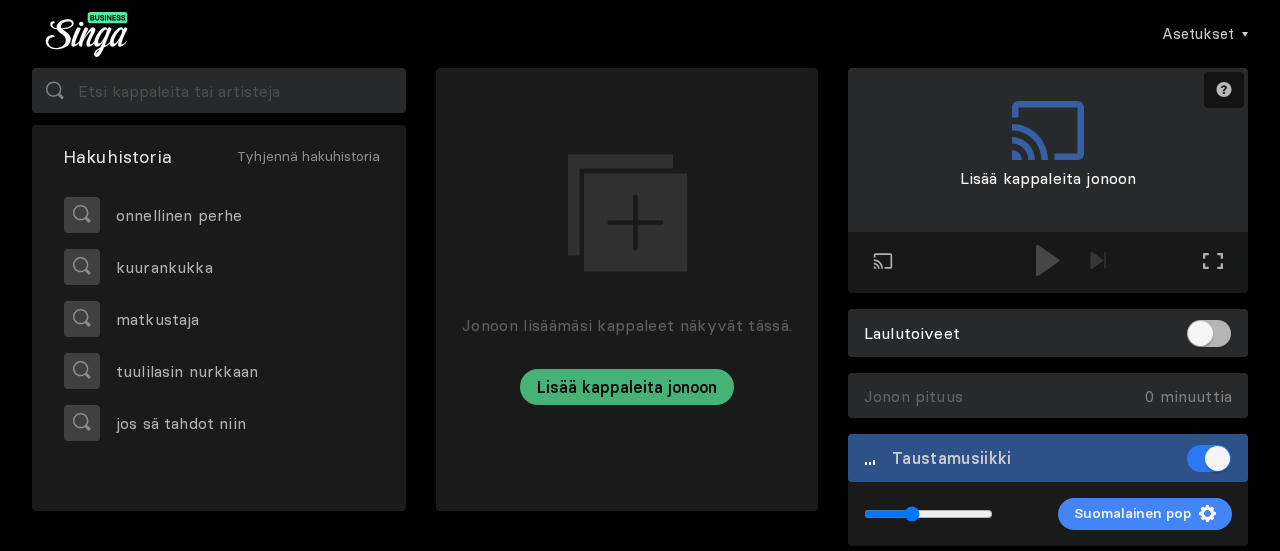 click at bounding box center [1209, 458] 